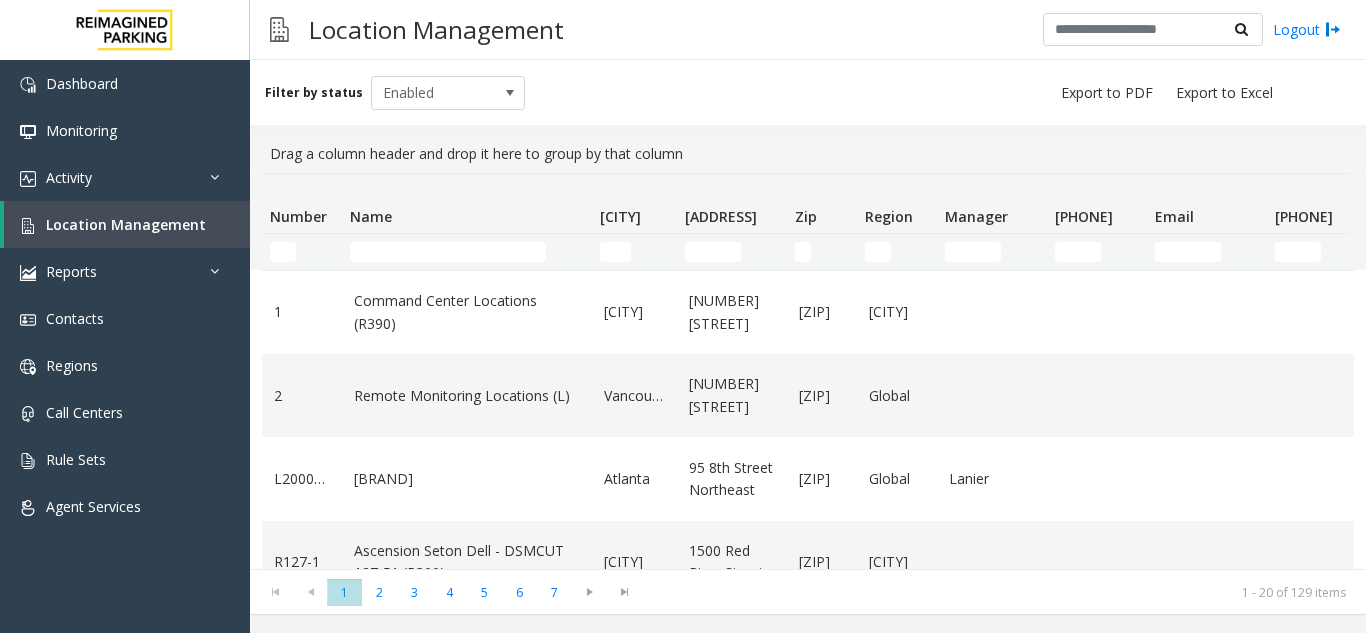 scroll, scrollTop: 0, scrollLeft: 0, axis: both 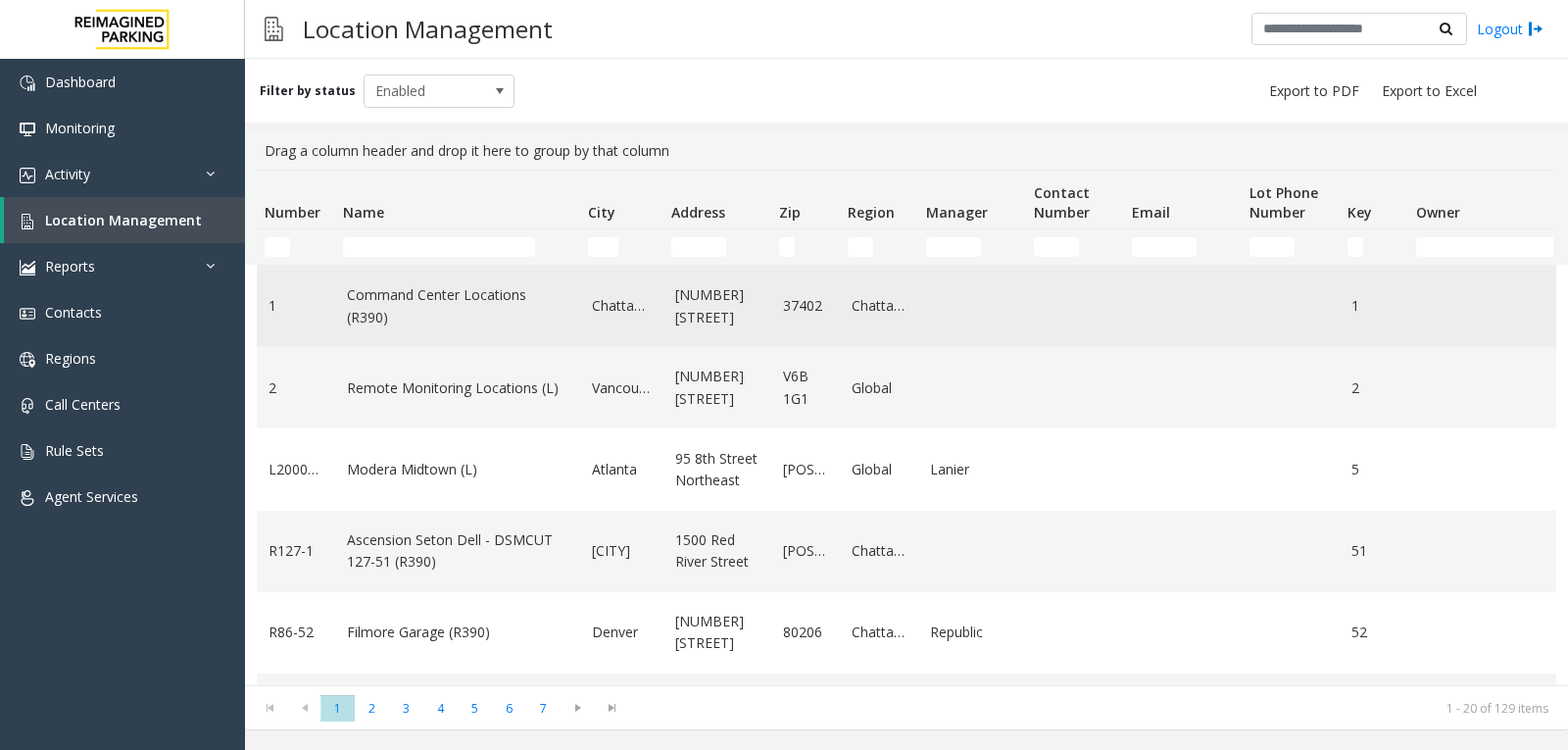 click on "Command Center Locations (R390)" 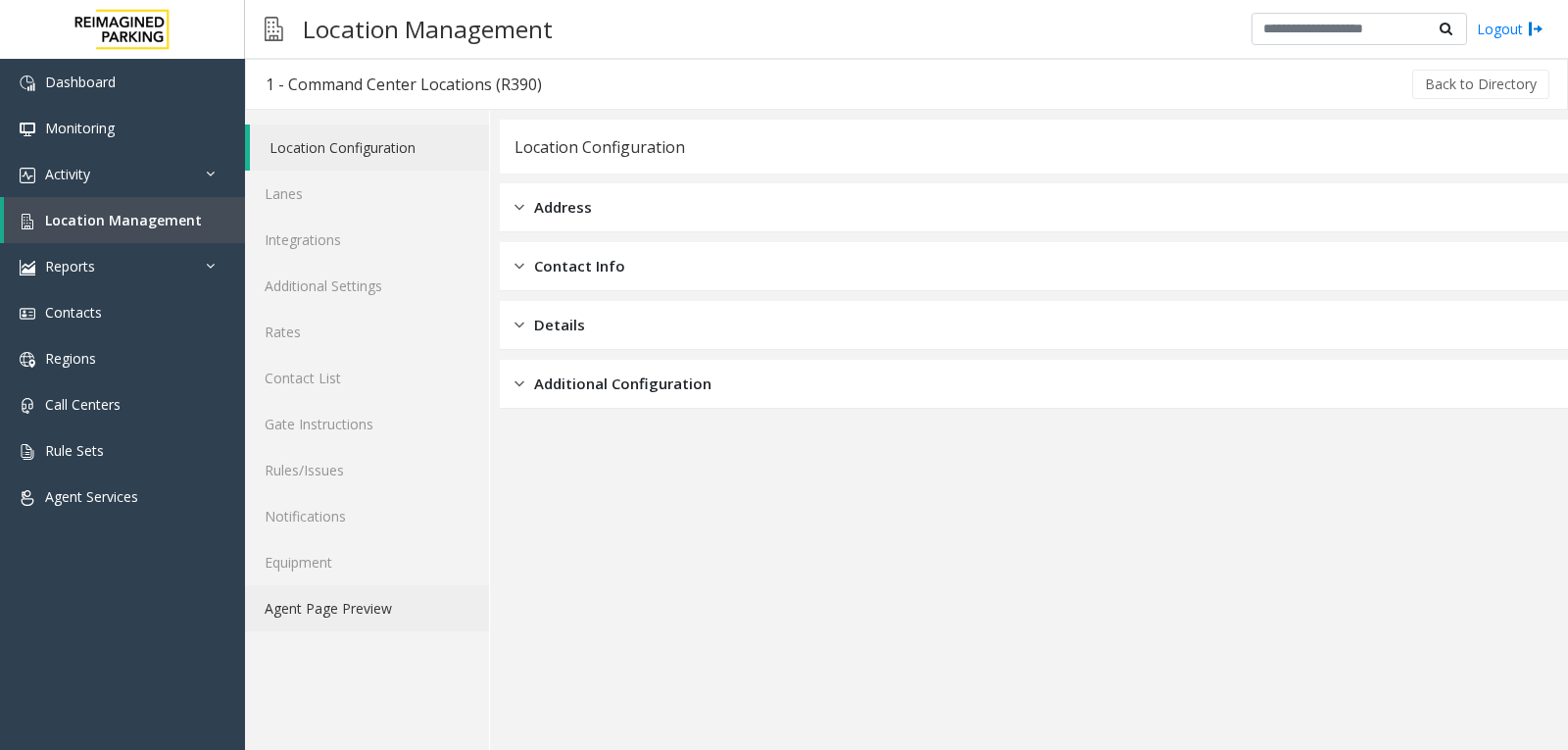 click on "Agent Page Preview" 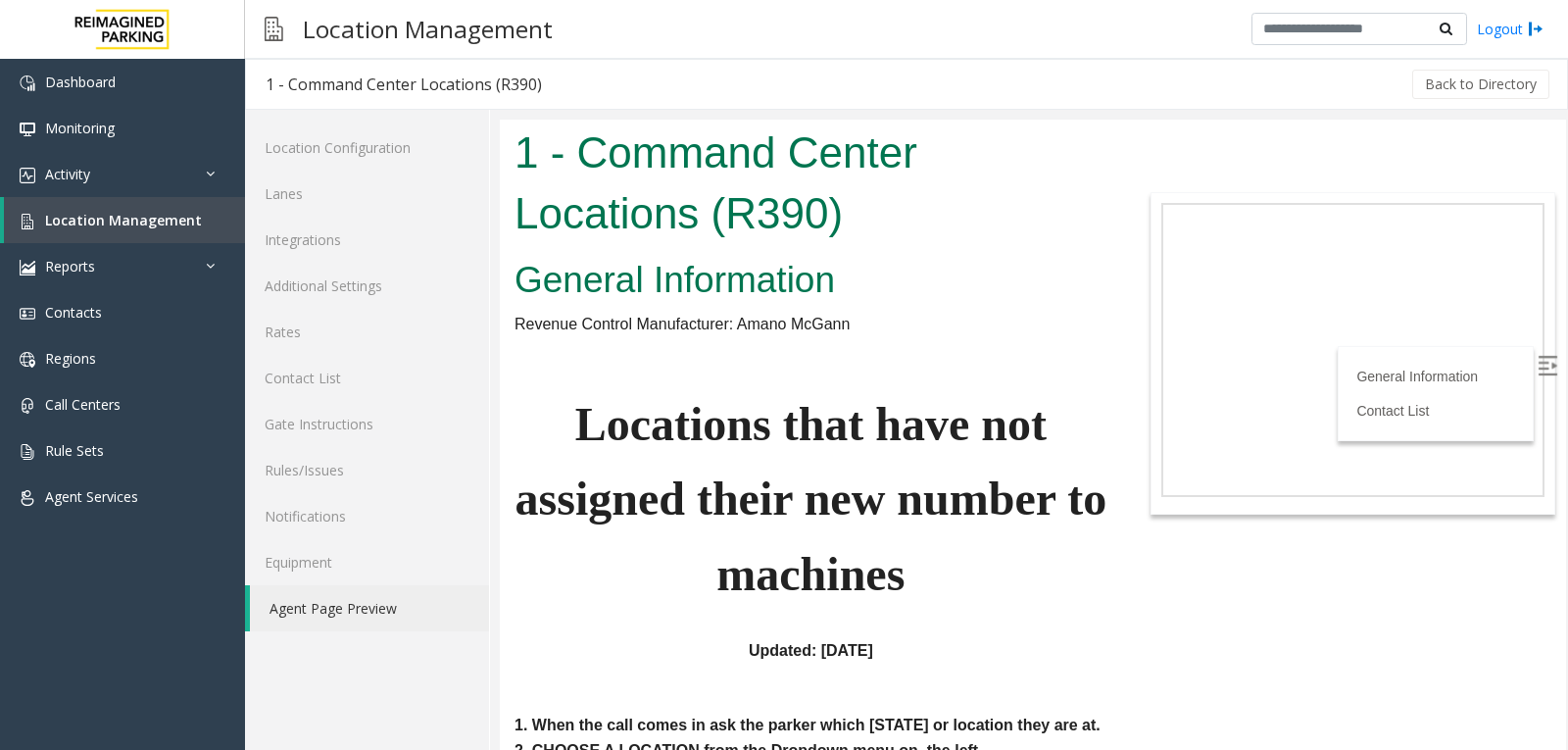 scroll, scrollTop: 0, scrollLeft: 0, axis: both 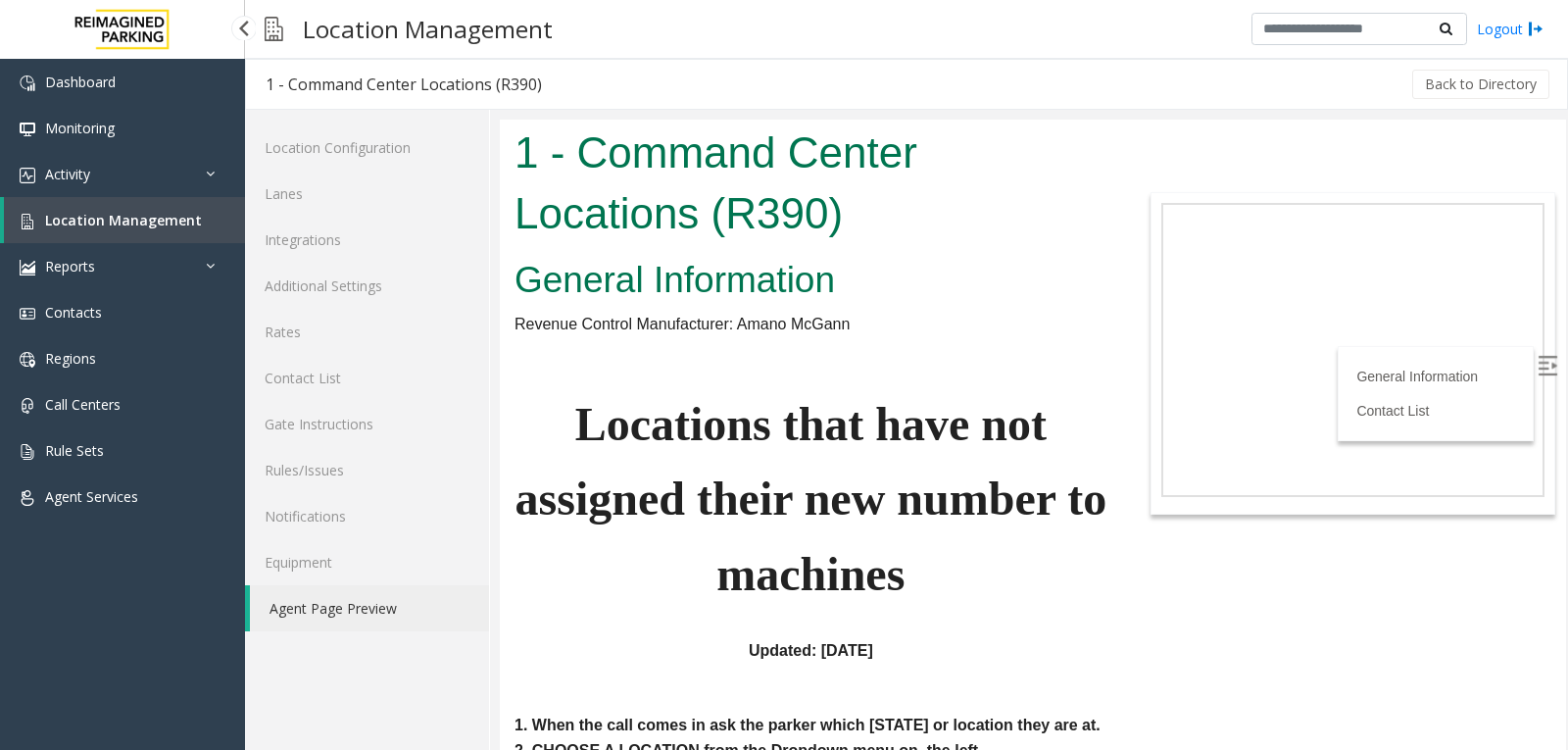 click on "Location Management" at bounding box center [123, 220] 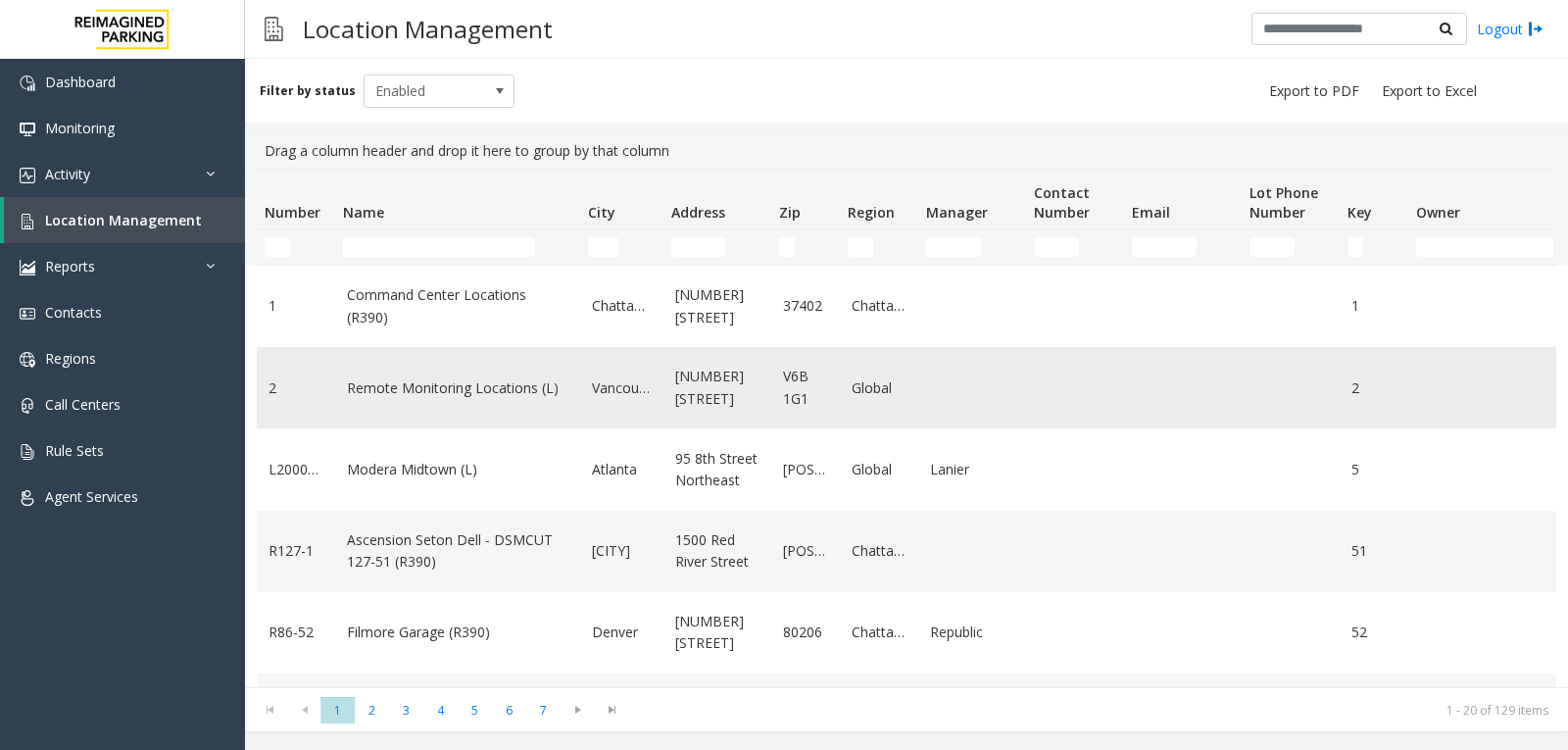 scroll, scrollTop: 98, scrollLeft: 0, axis: vertical 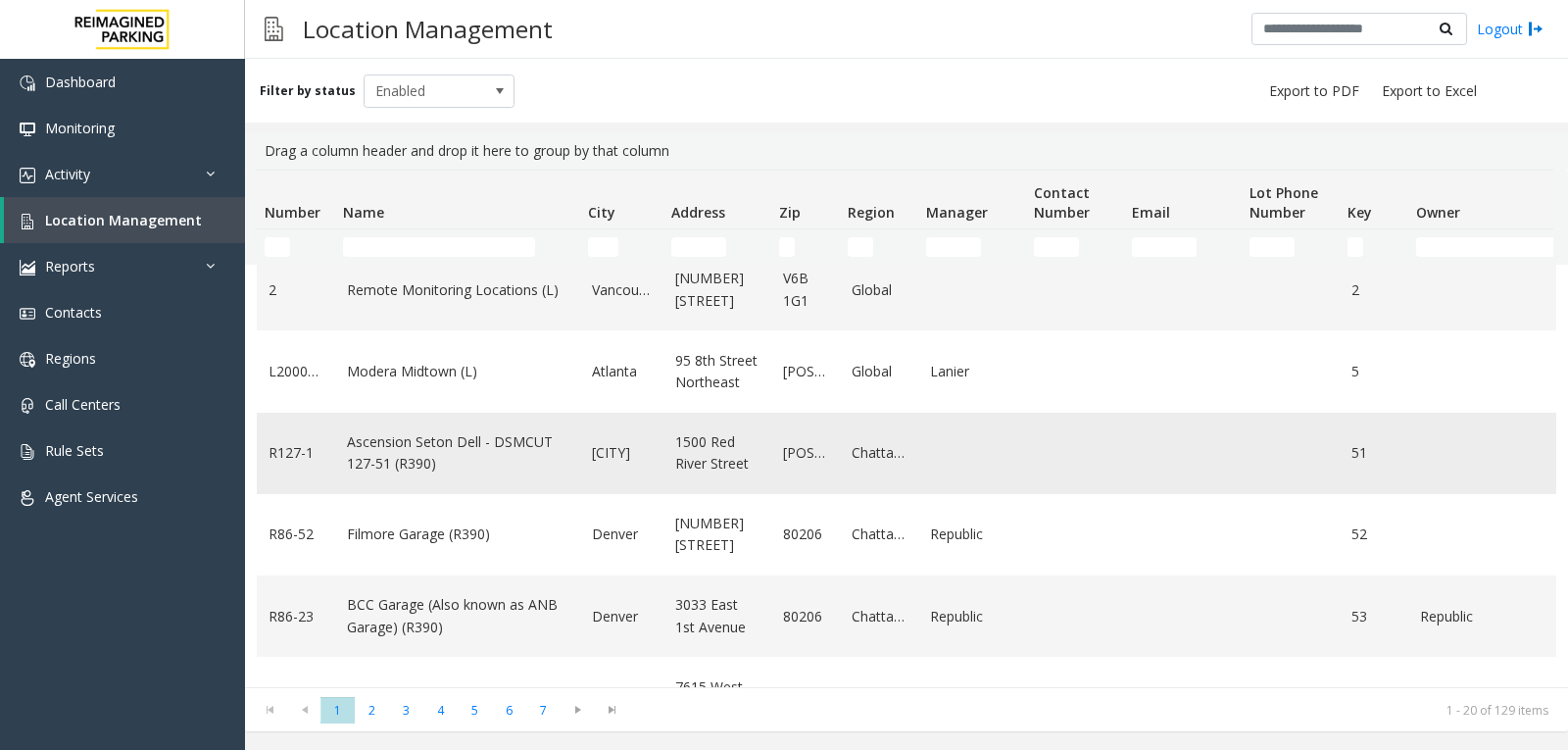 click on "Ascension Seton Dell - DSMCUT 127-51 (R390)" 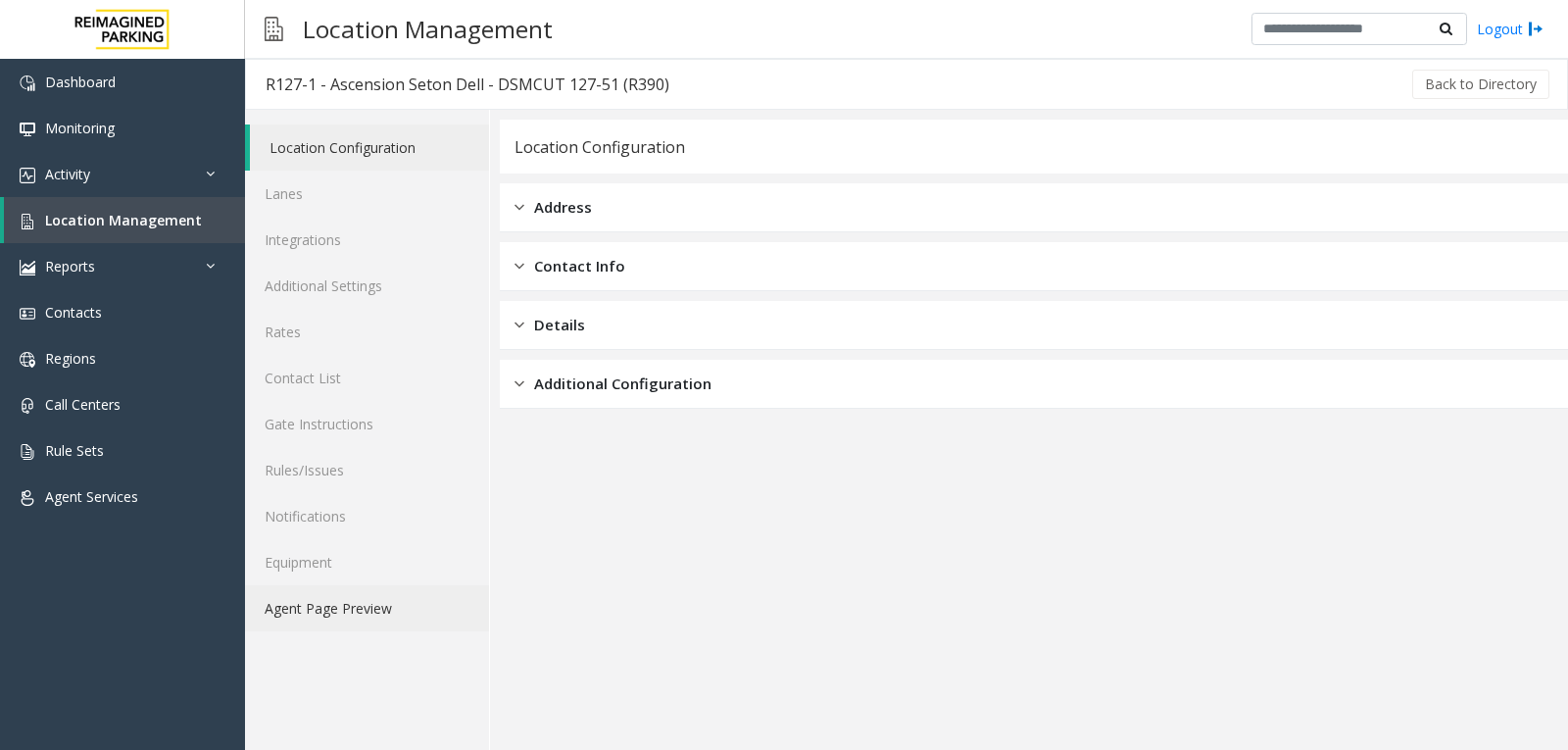 click on "Agent Page Preview" 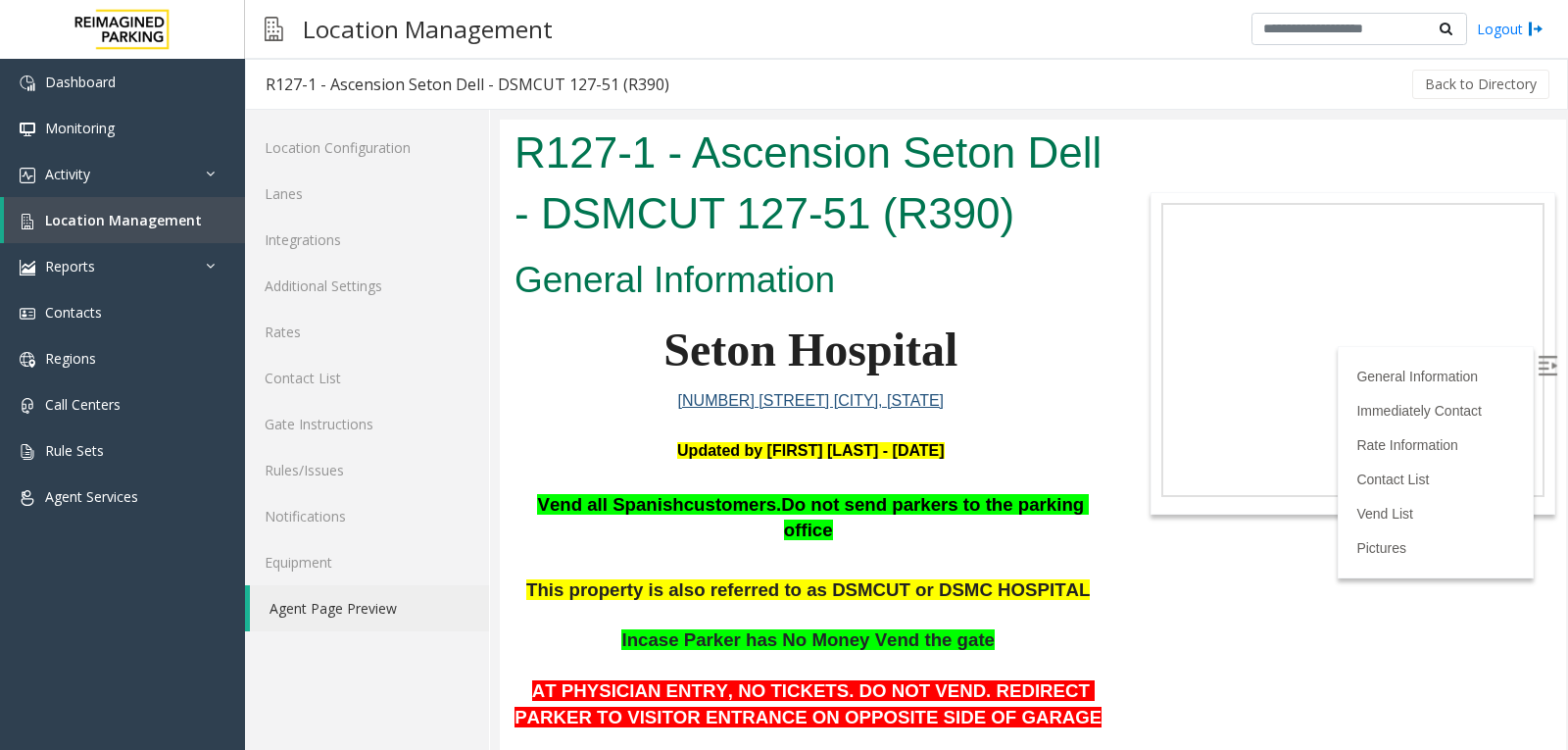 scroll, scrollTop: 0, scrollLeft: 0, axis: both 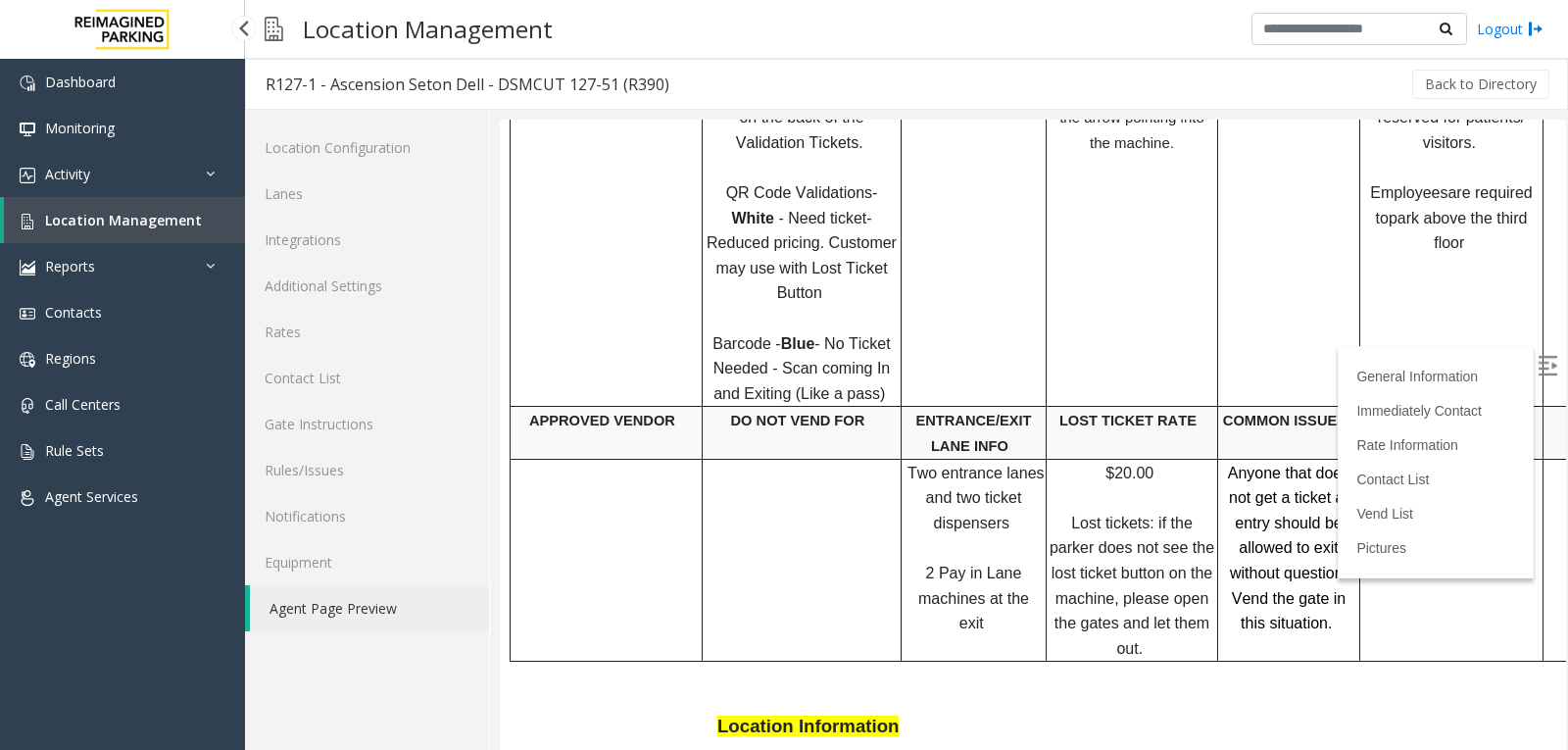 click on "Location Management" at bounding box center [123, 220] 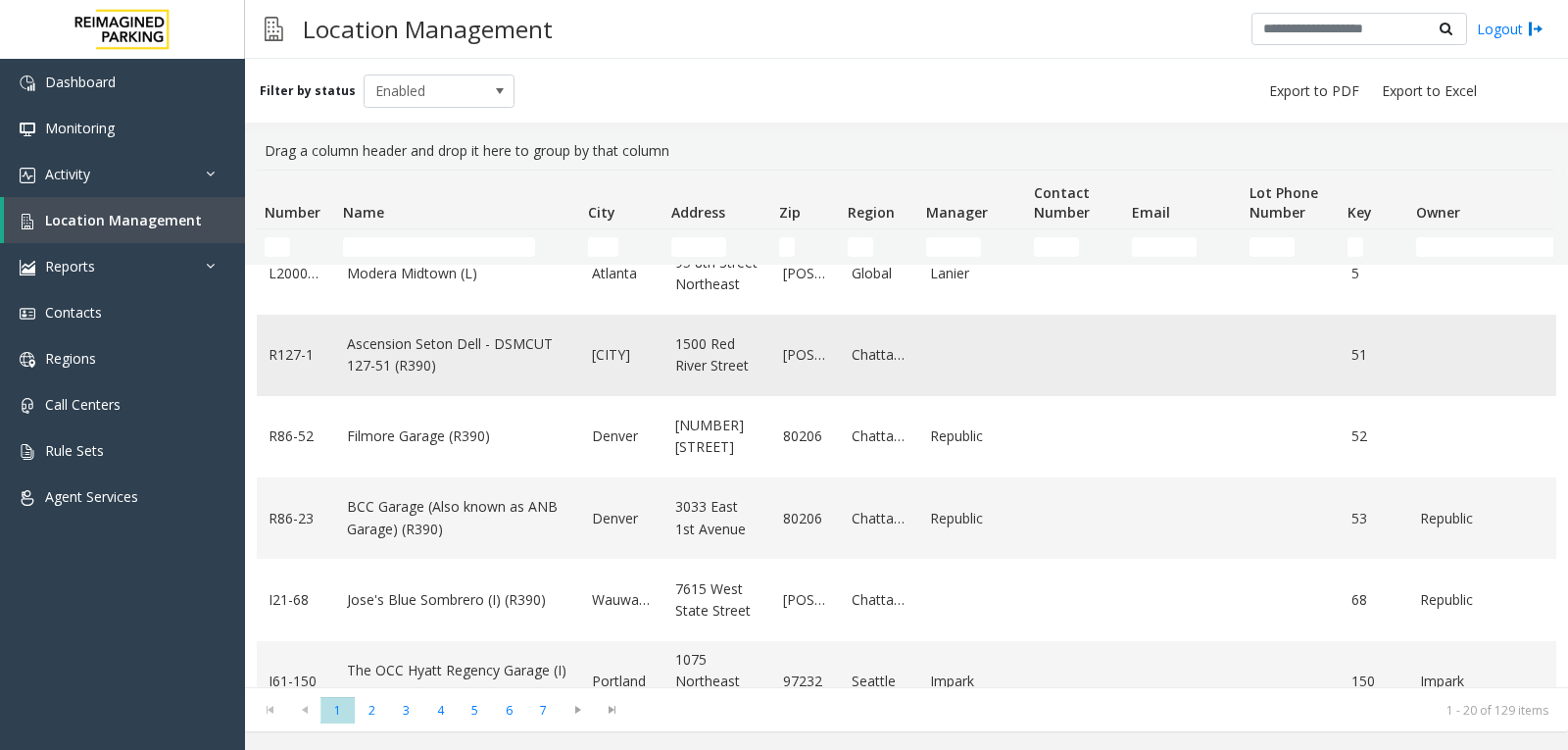 scroll, scrollTop: 294, scrollLeft: 0, axis: vertical 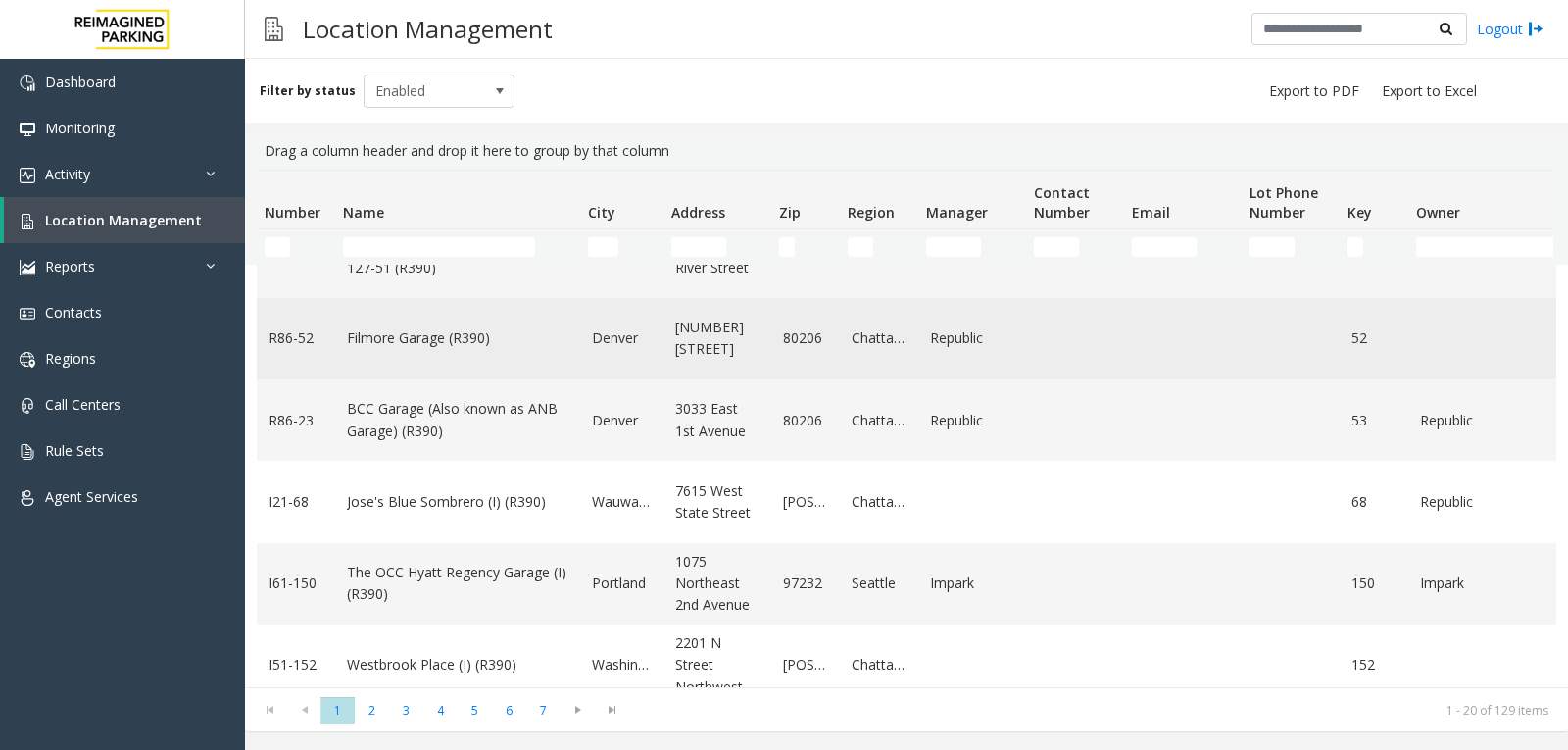 click on "Filmore Garage (R390)" 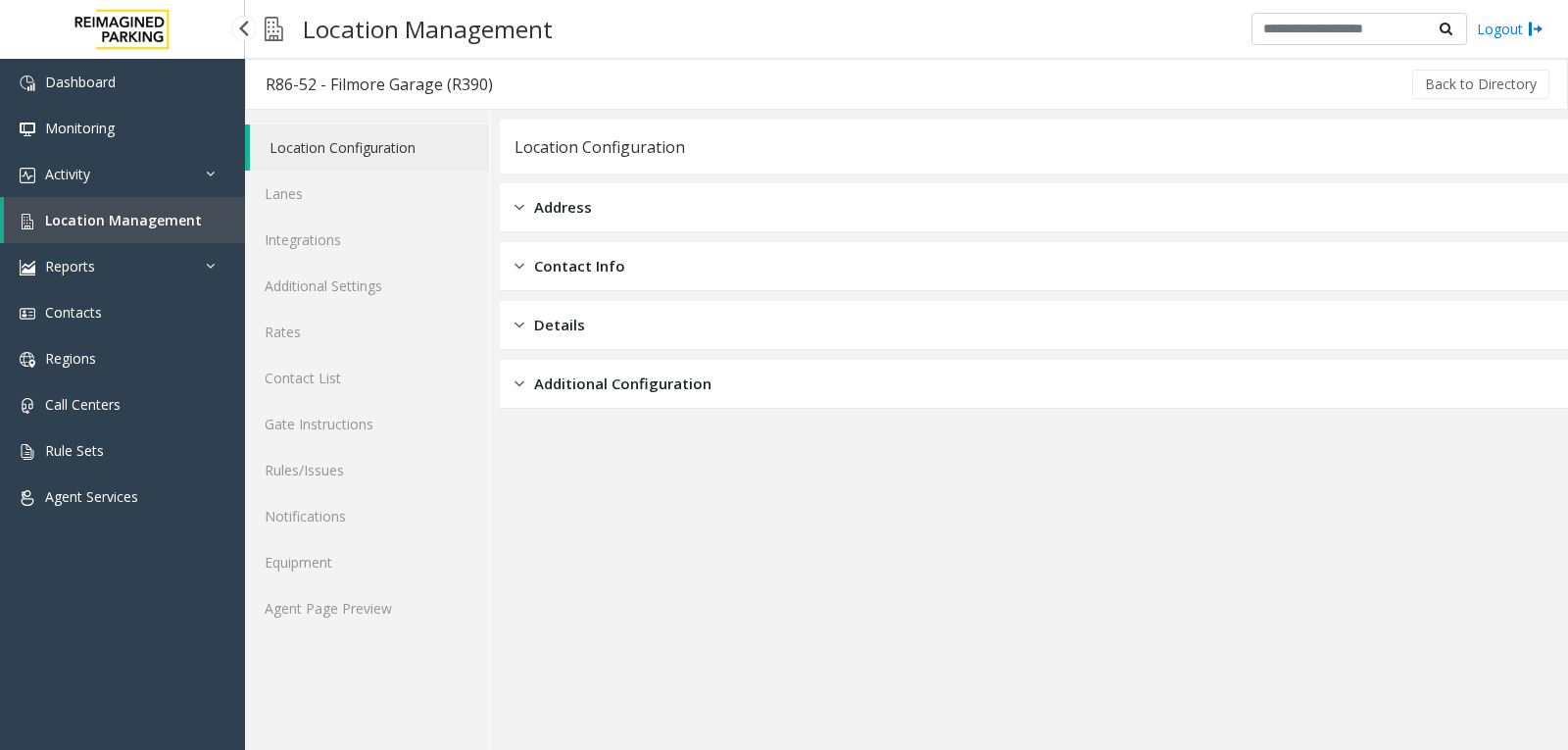 click on "Location Management" at bounding box center (123, 220) 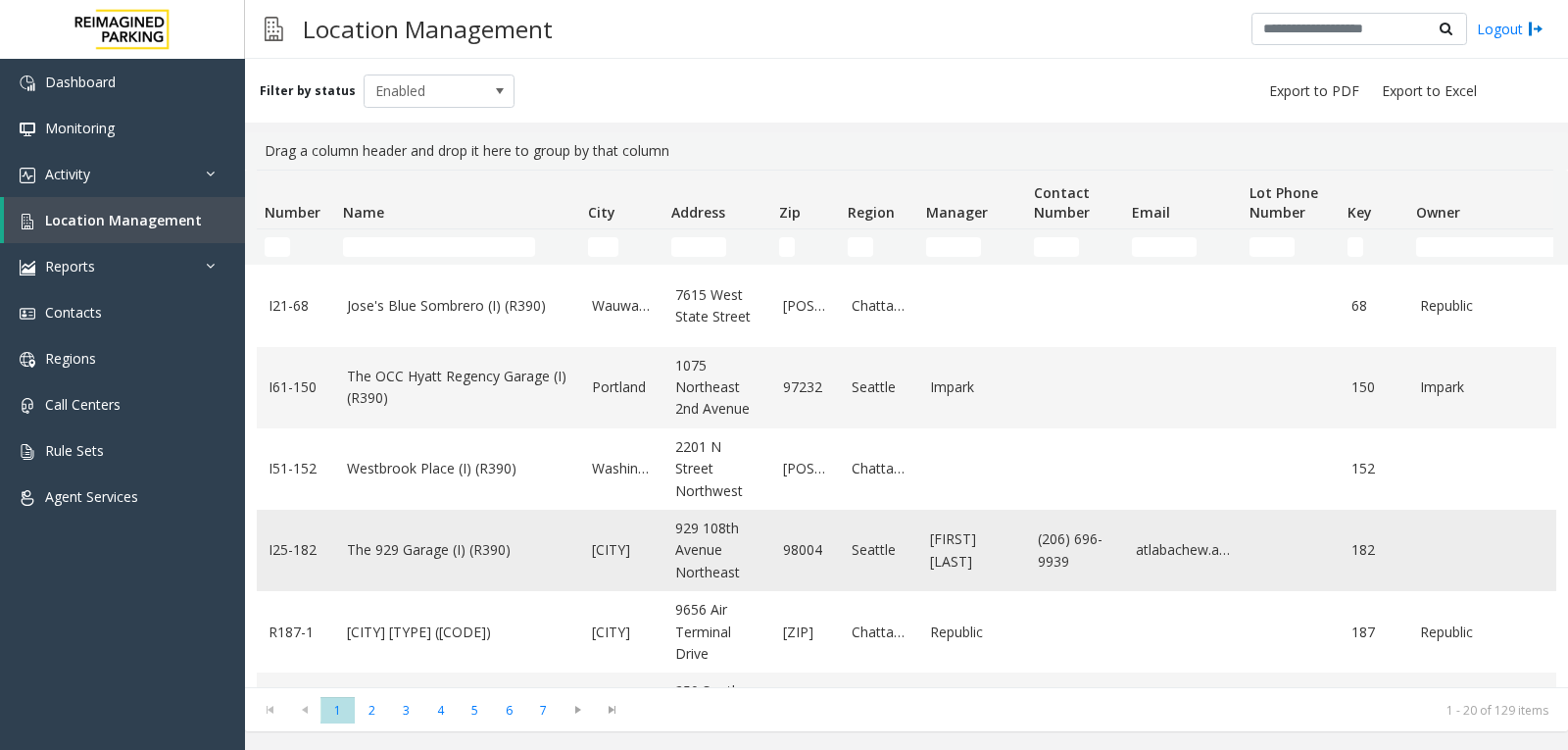 scroll, scrollTop: 588, scrollLeft: 0, axis: vertical 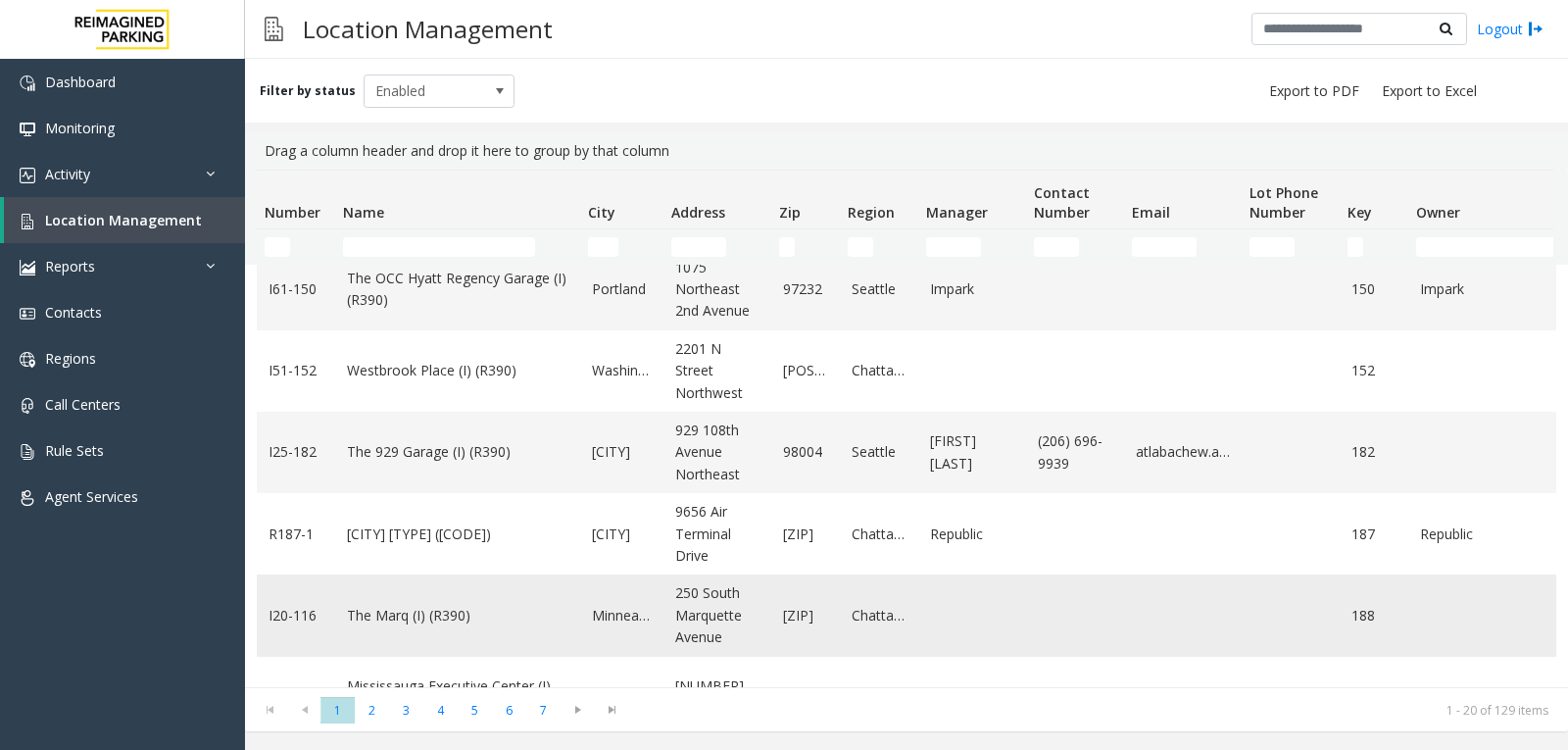 click on "The Marq (I) (R390)" 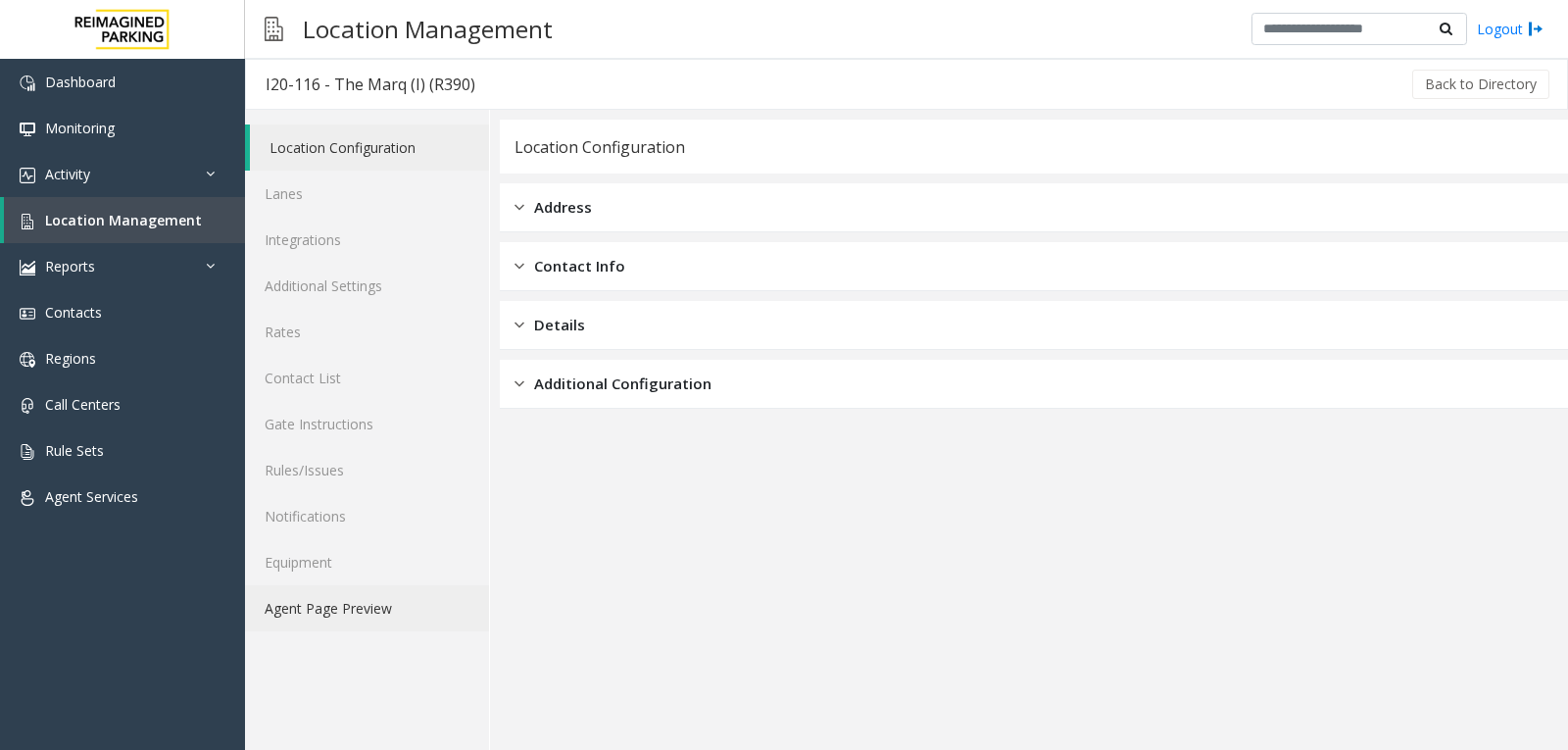 click on "Agent Page Preview" 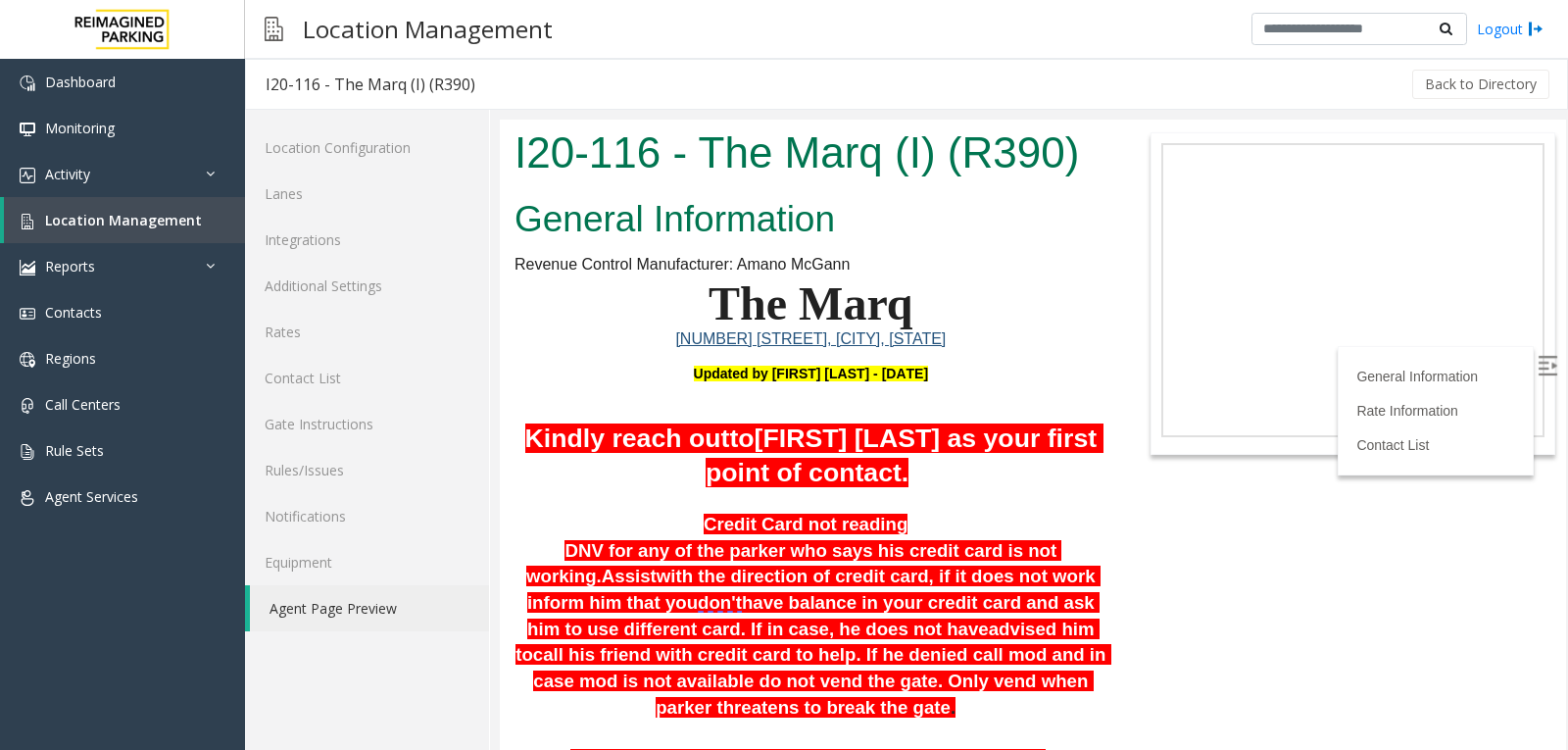 scroll, scrollTop: 0, scrollLeft: 0, axis: both 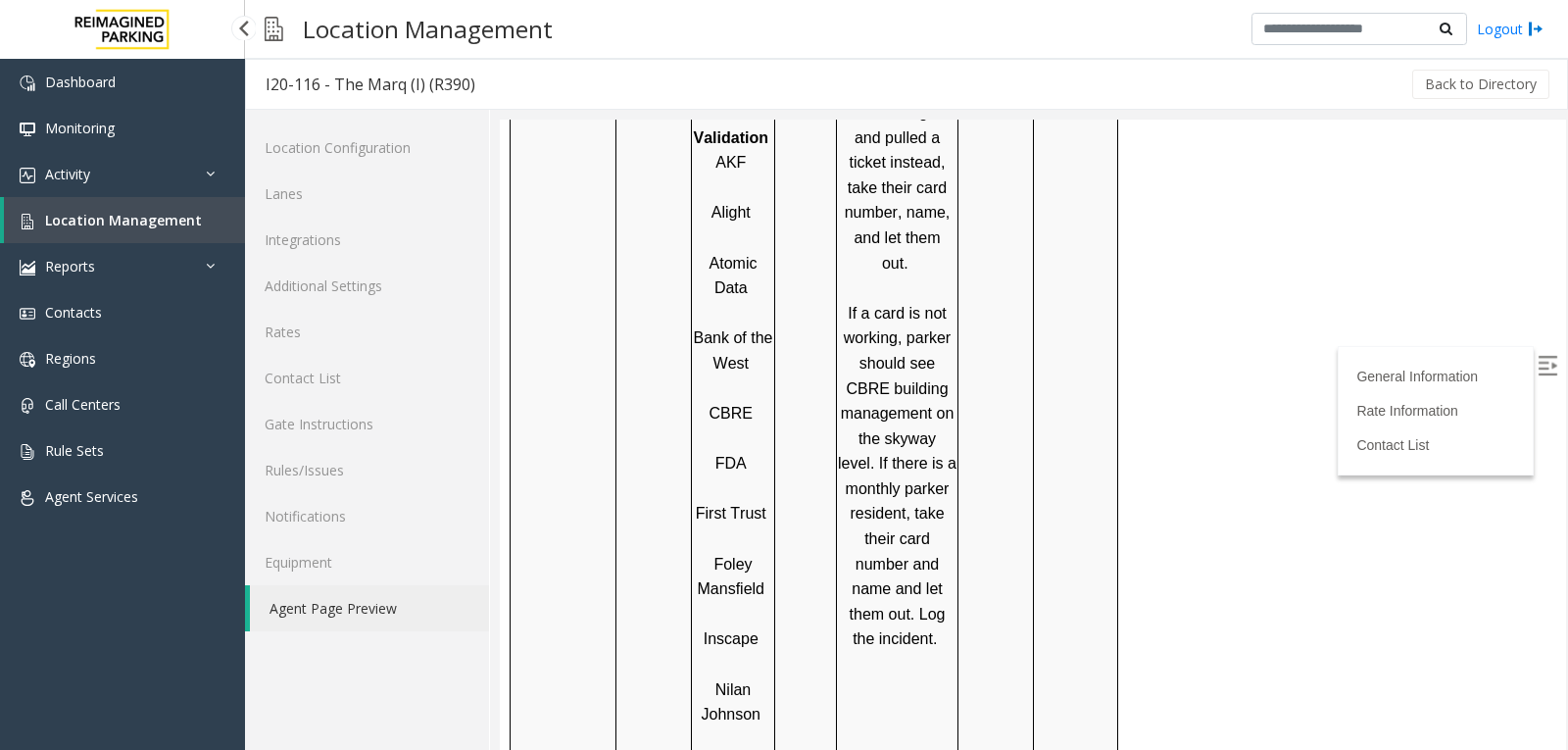 click on "Location Management" at bounding box center (124, 220) 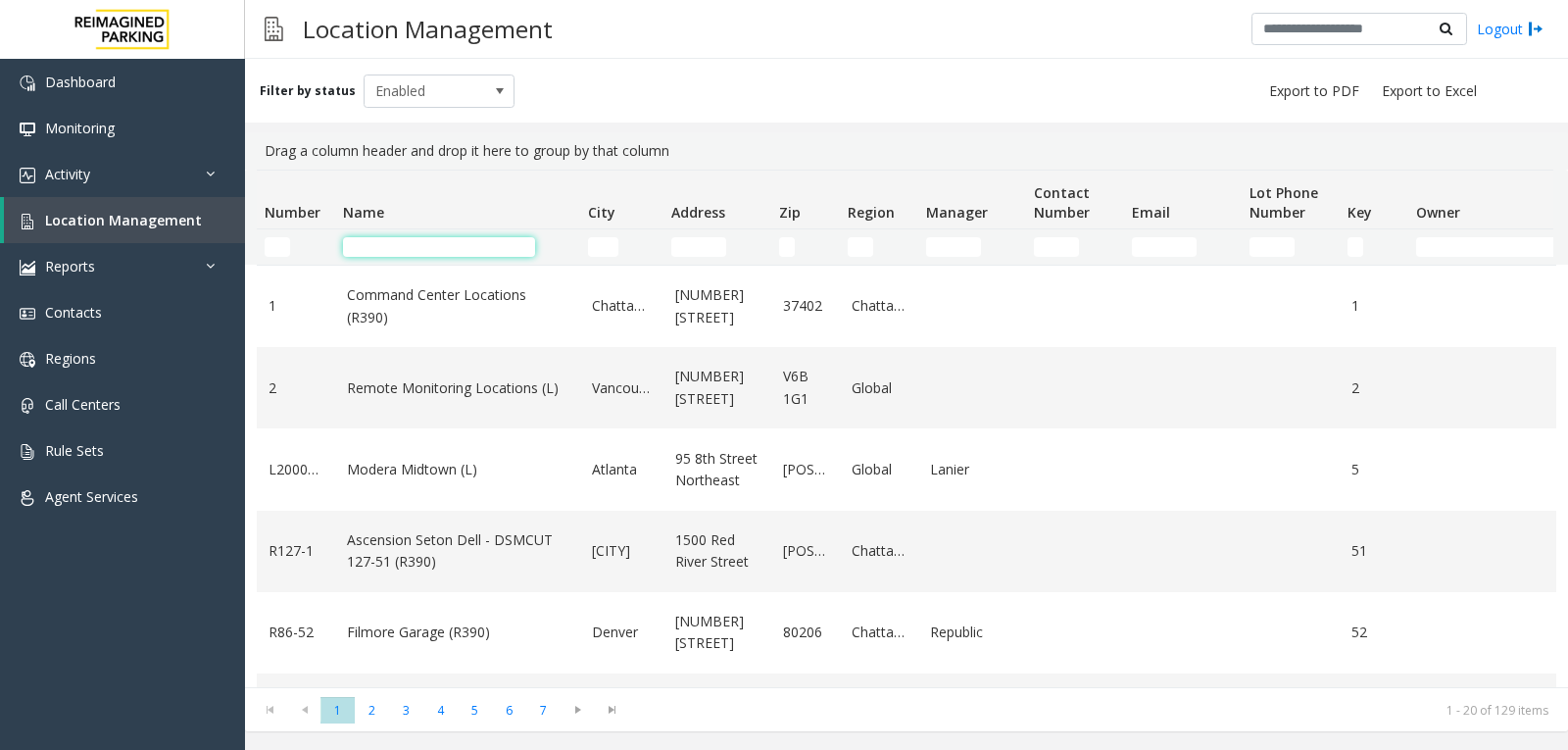 click 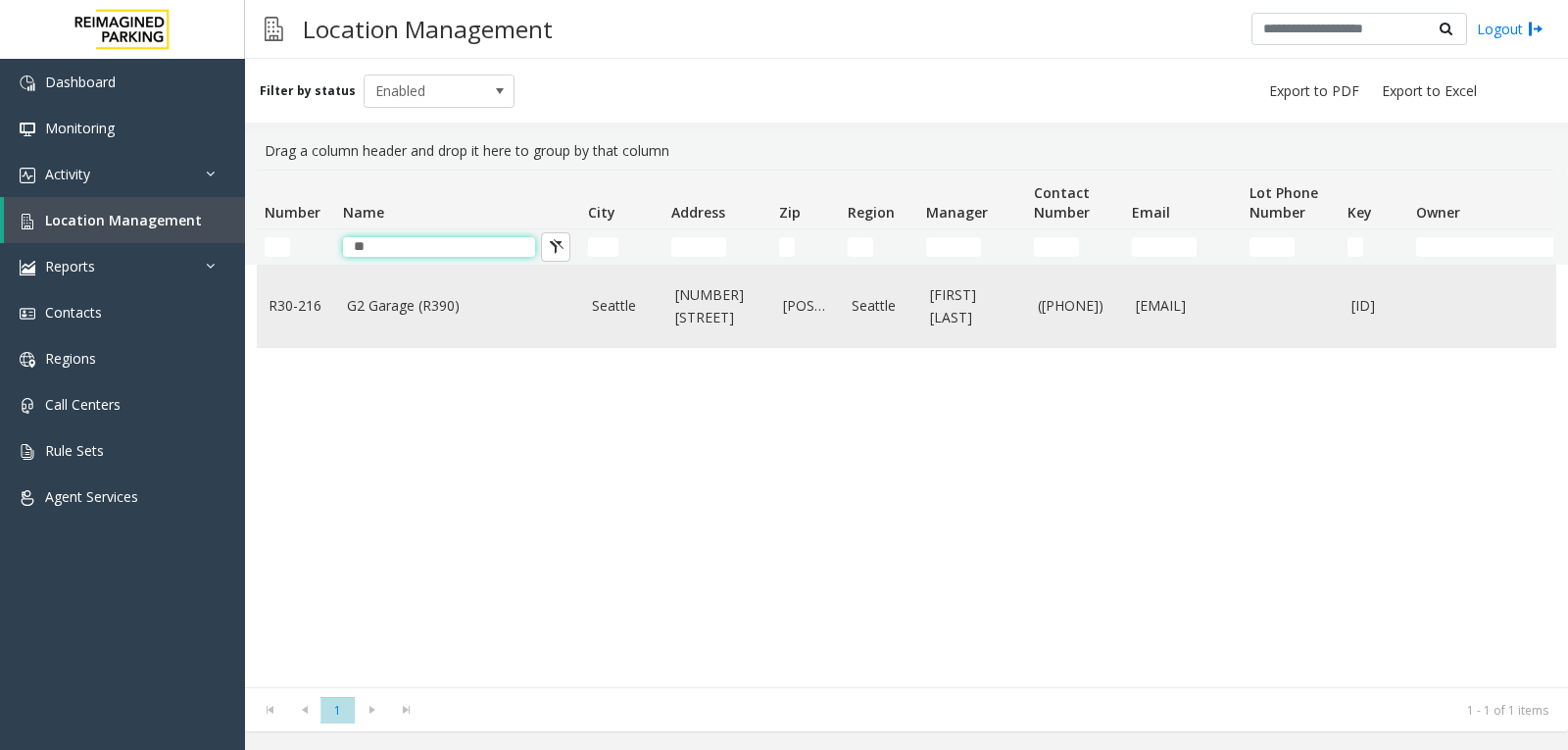 type on "**" 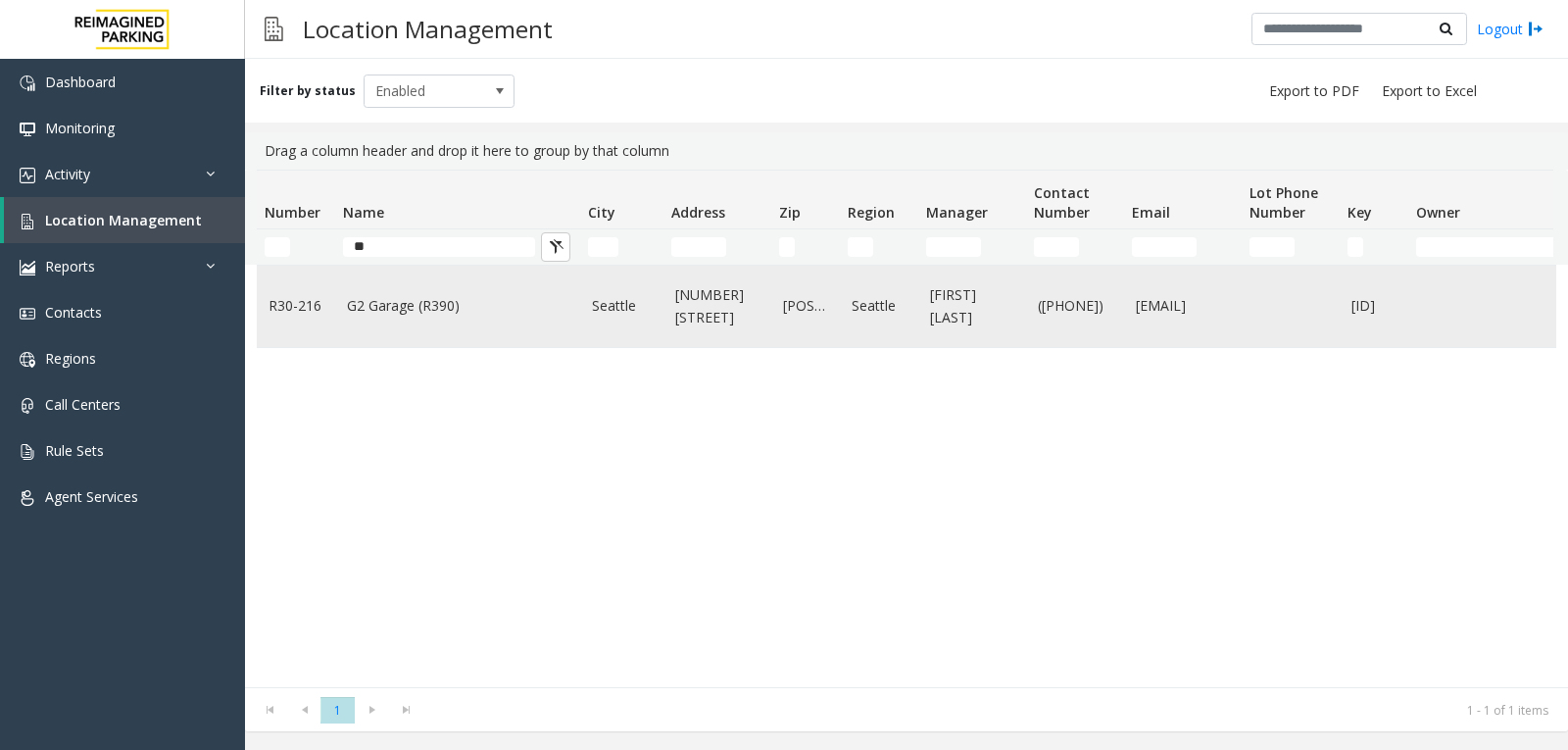 click on "G2 Garage (R390)" 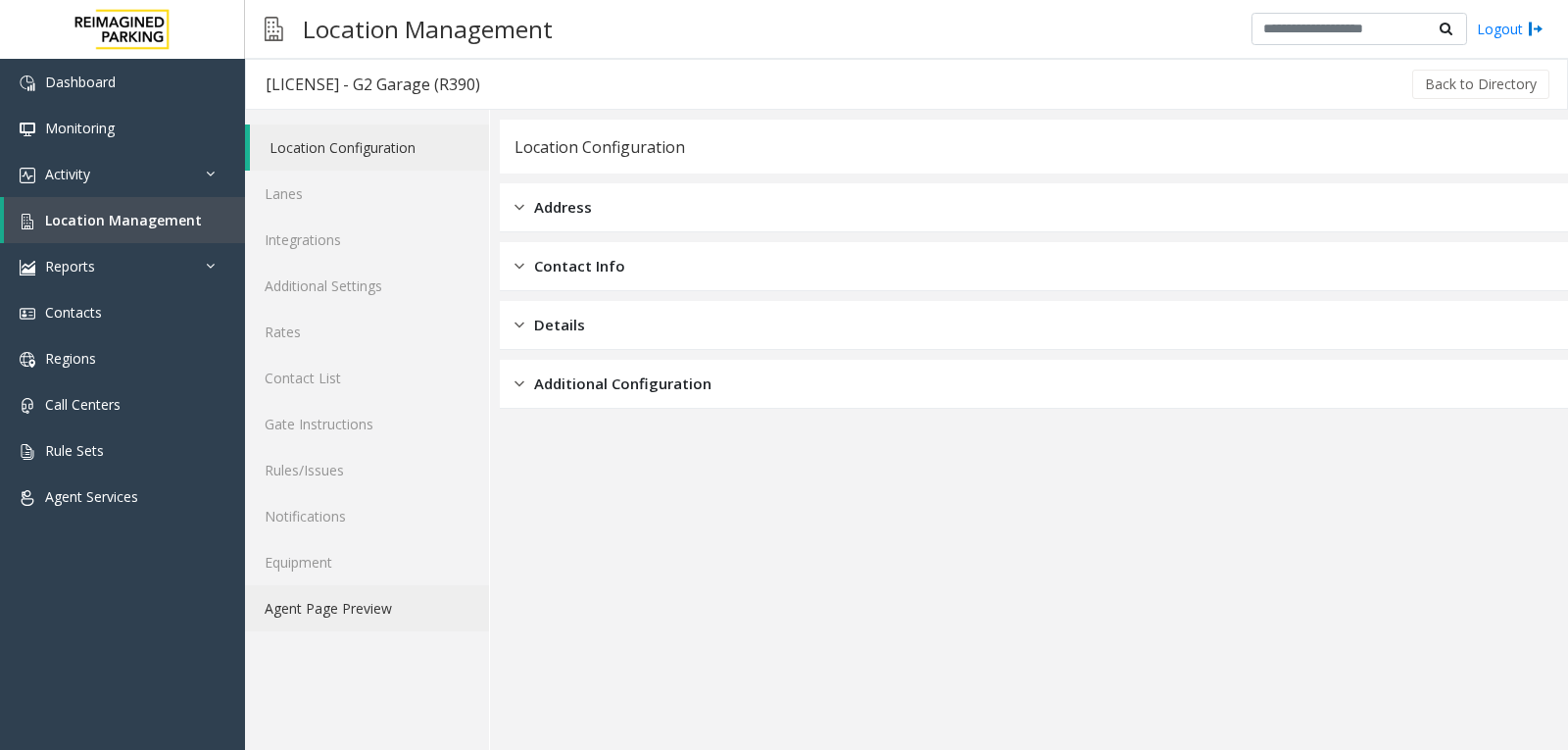 click on "Agent Page Preview" 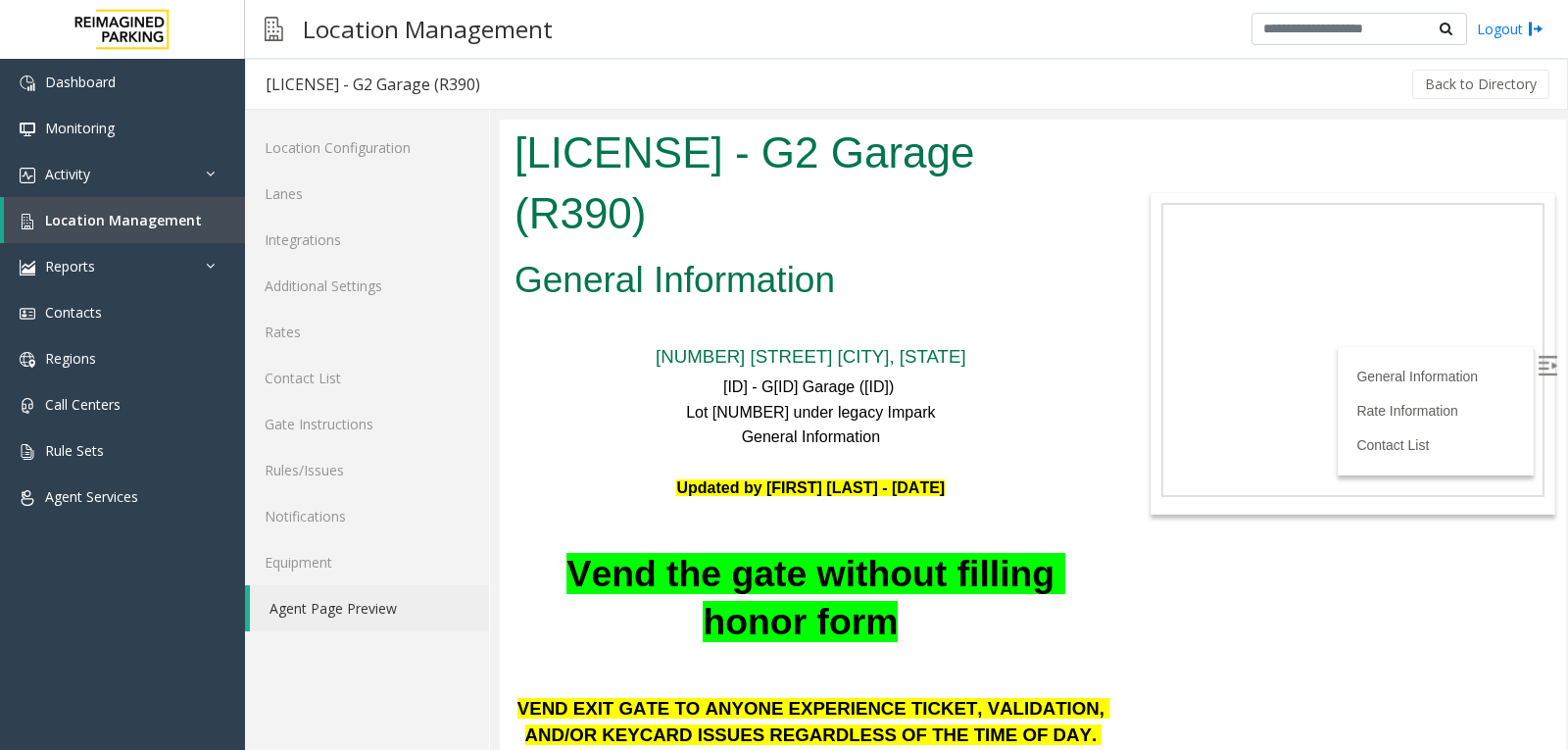 scroll, scrollTop: 0, scrollLeft: 0, axis: both 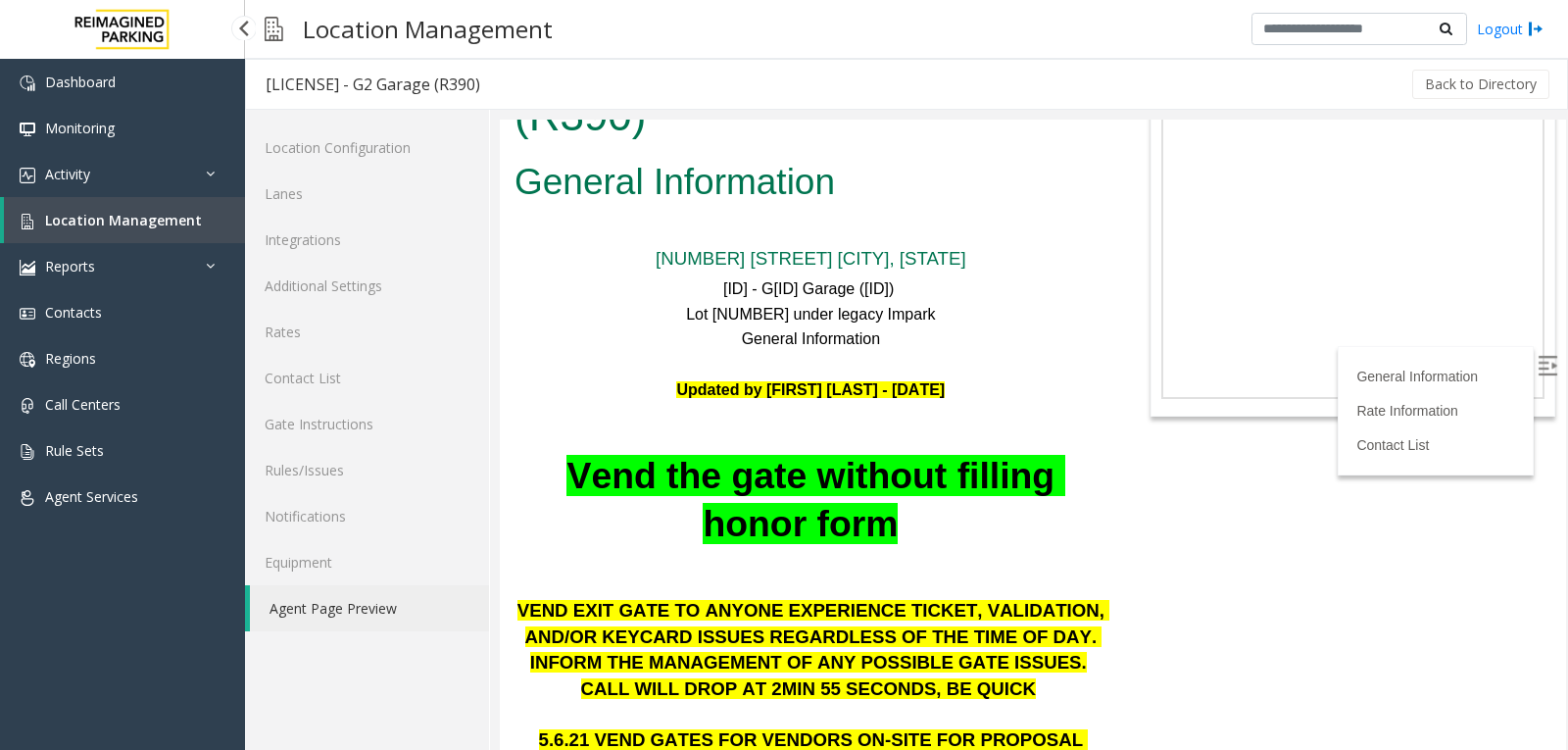 click on "Location Management" at bounding box center [124, 220] 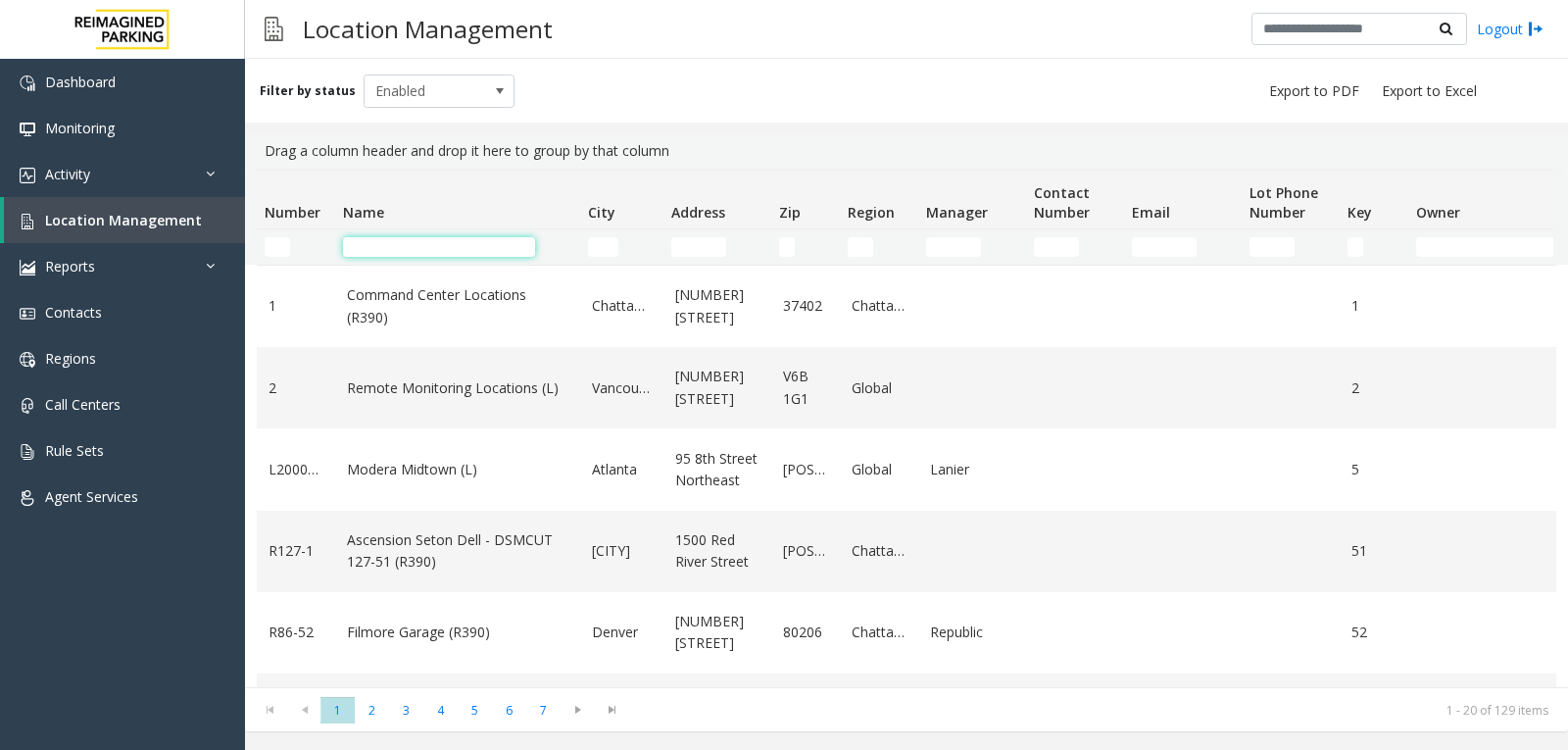 click 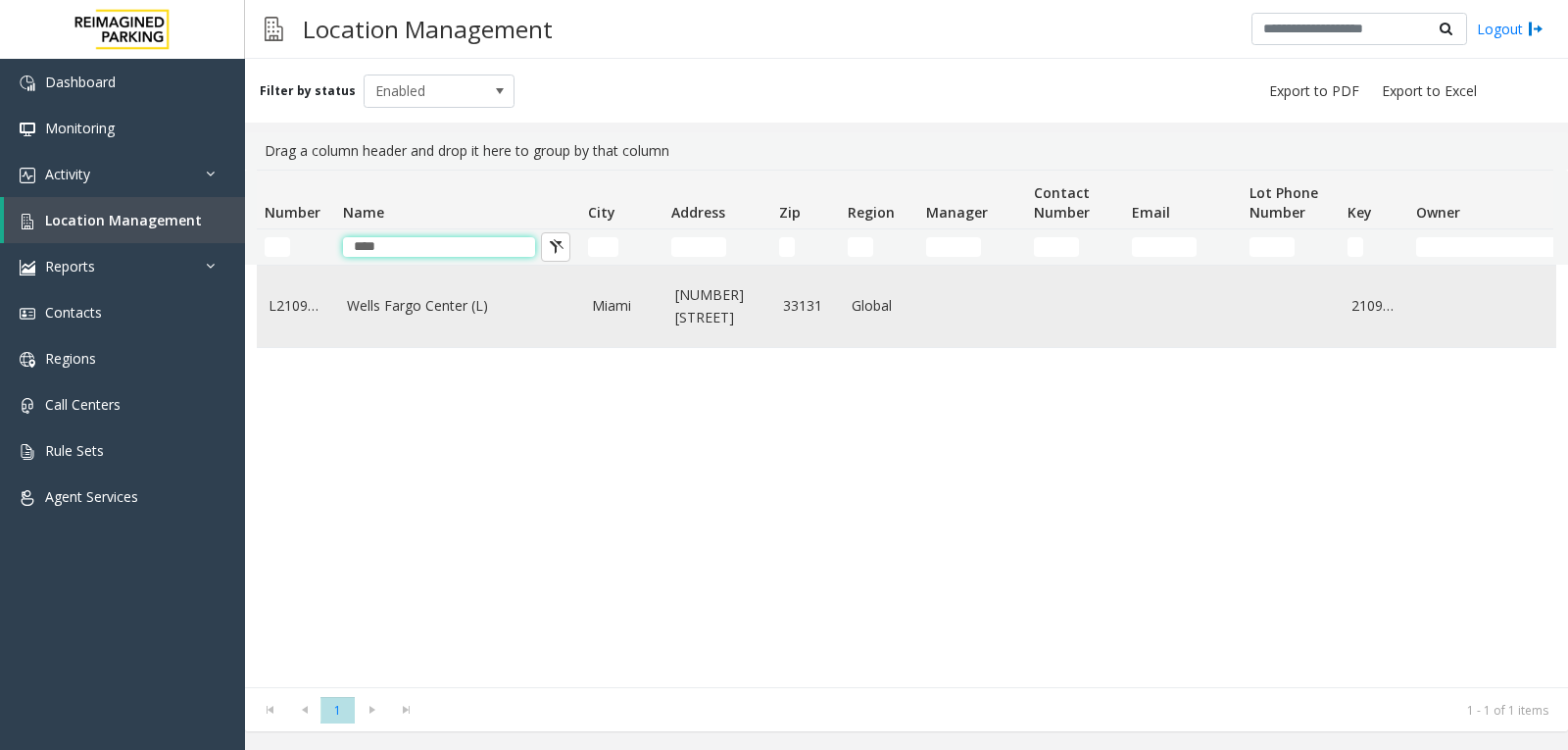 type on "****" 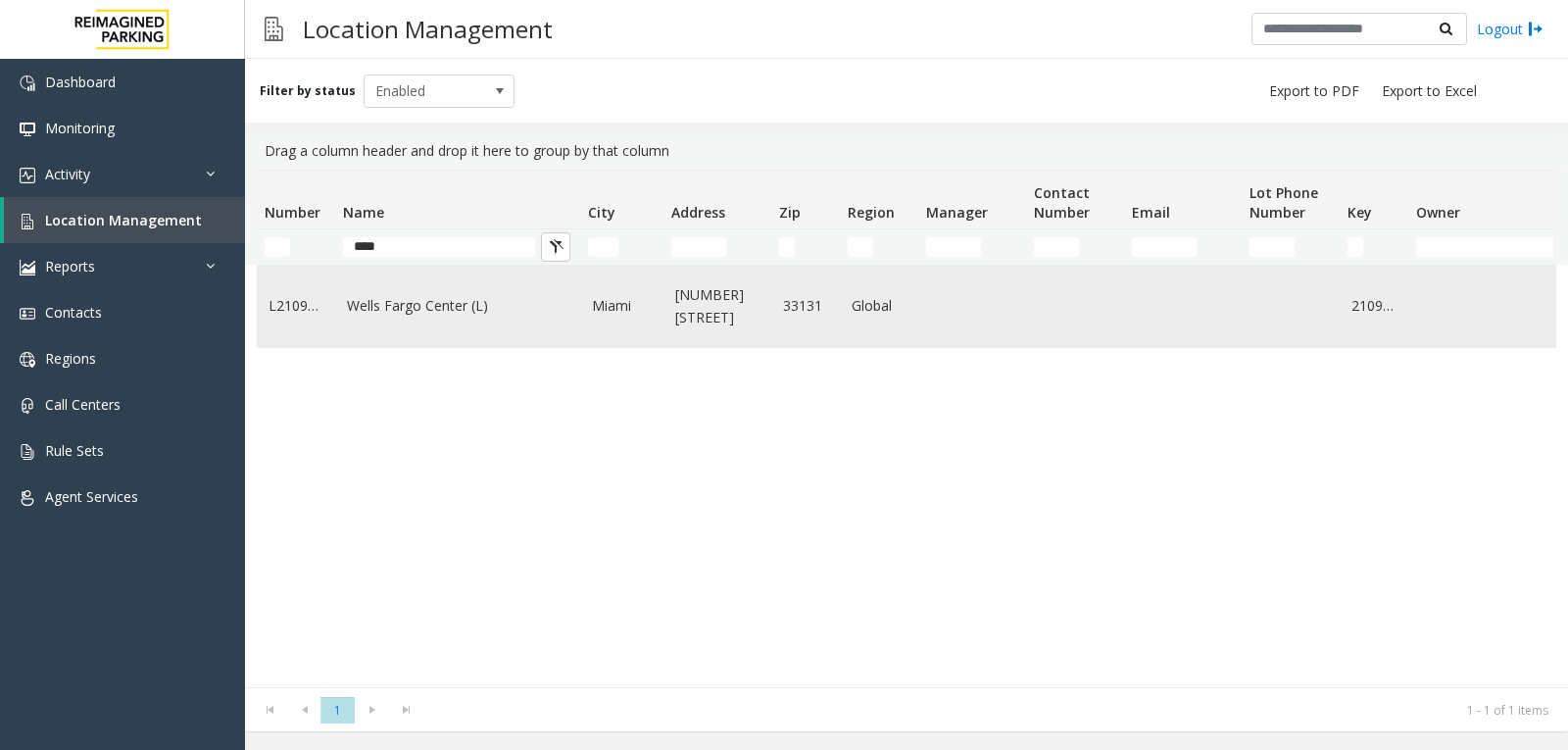 click on "Wells Fargo Center (L)" 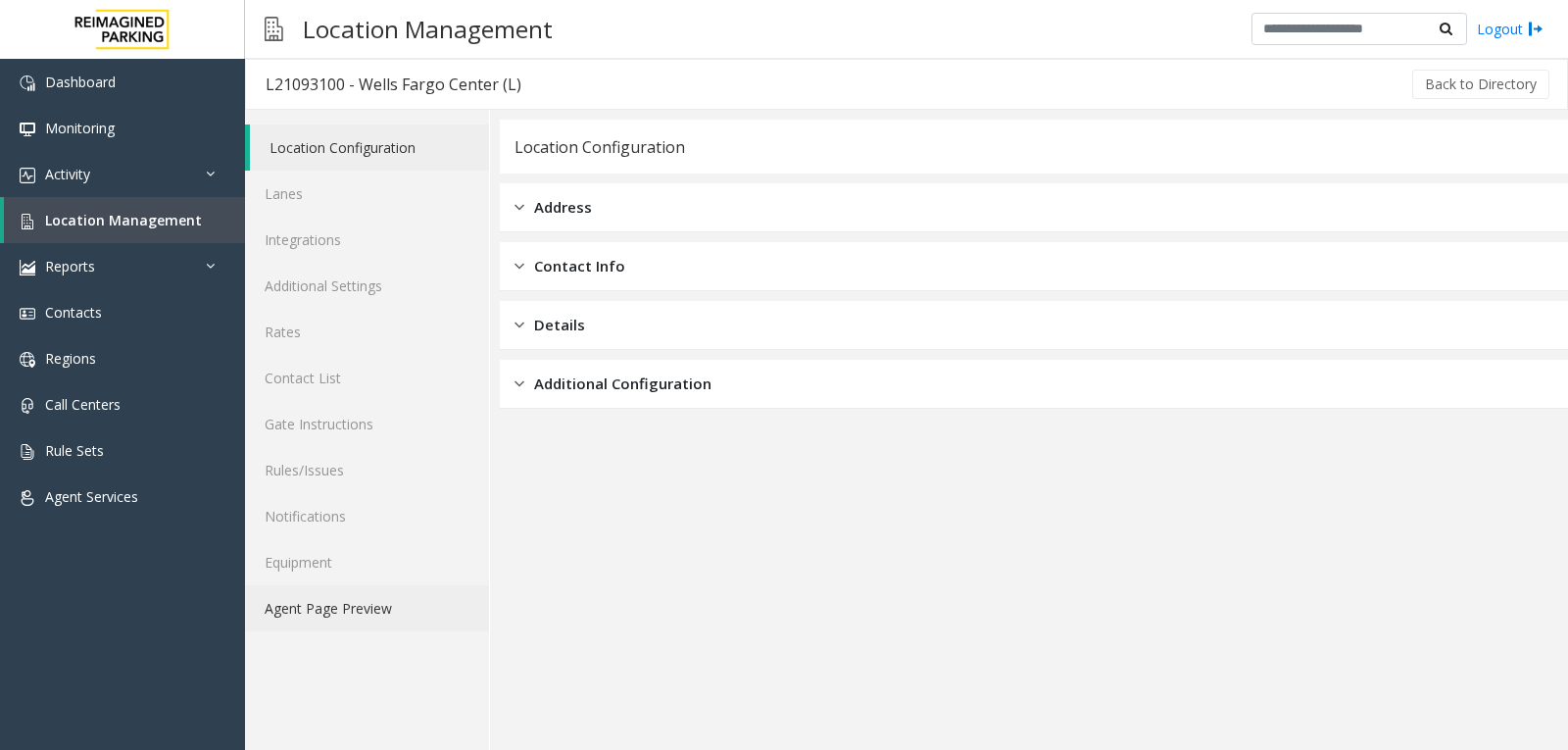 click on "Agent Page Preview" 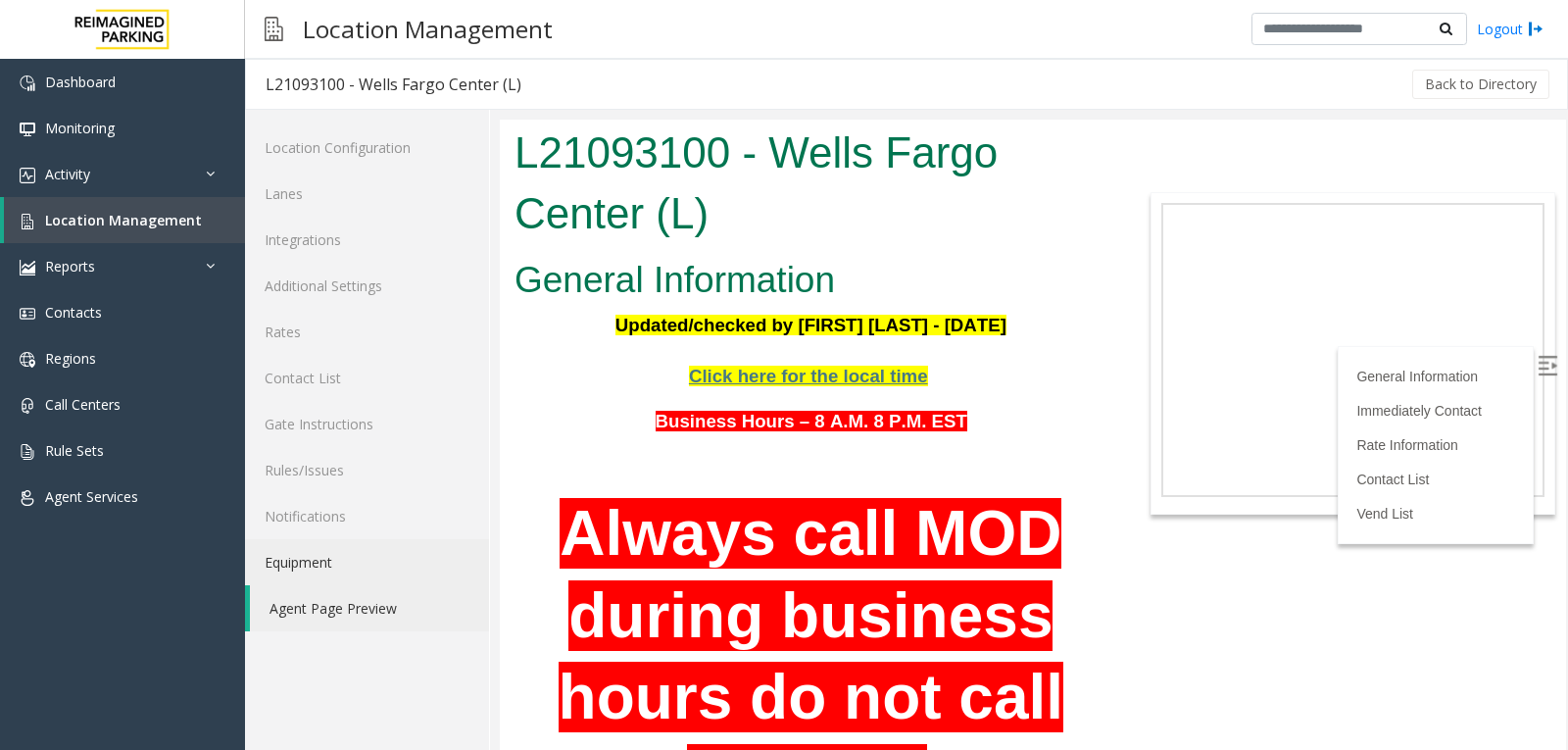 scroll, scrollTop: 0, scrollLeft: 0, axis: both 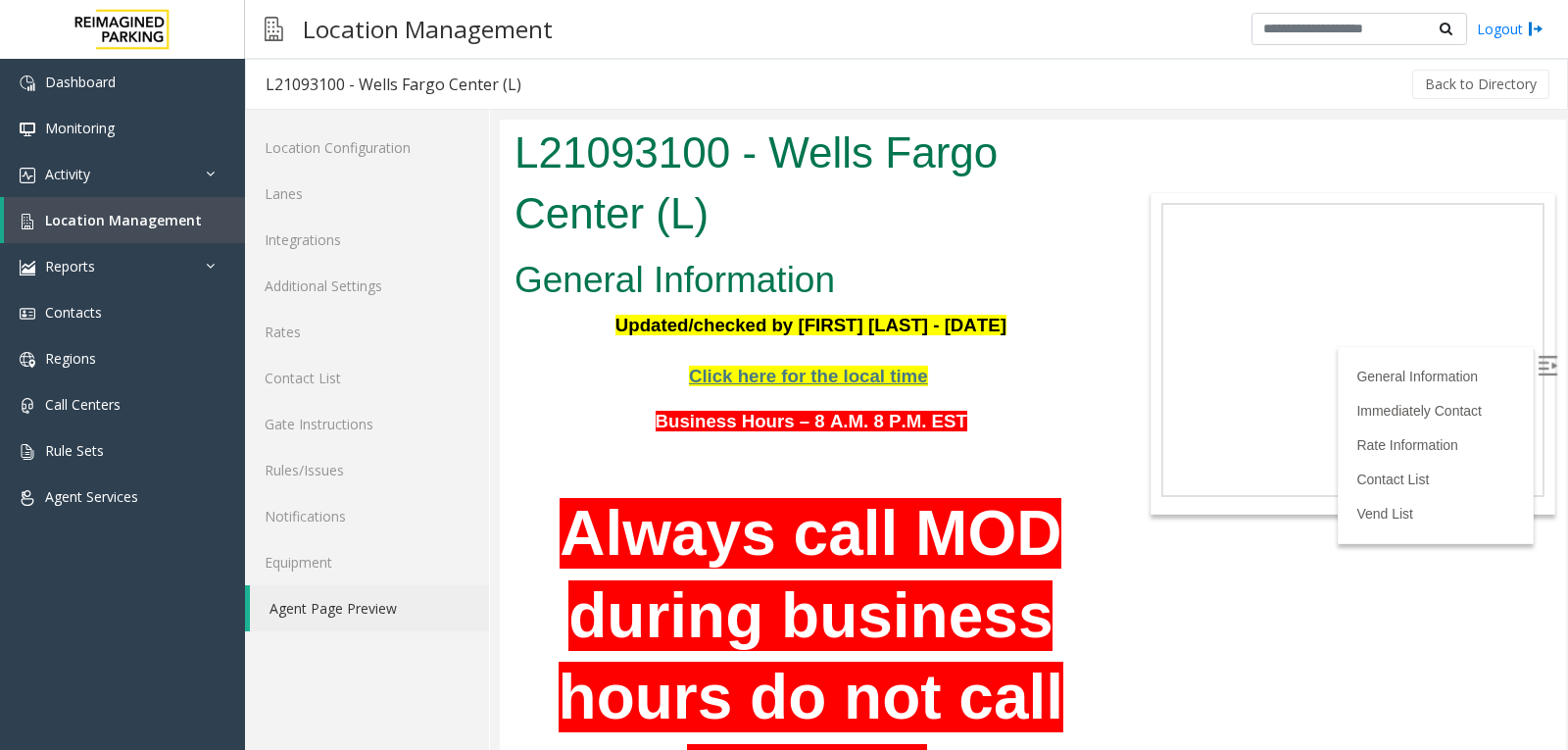 click at bounding box center [1547, 366] 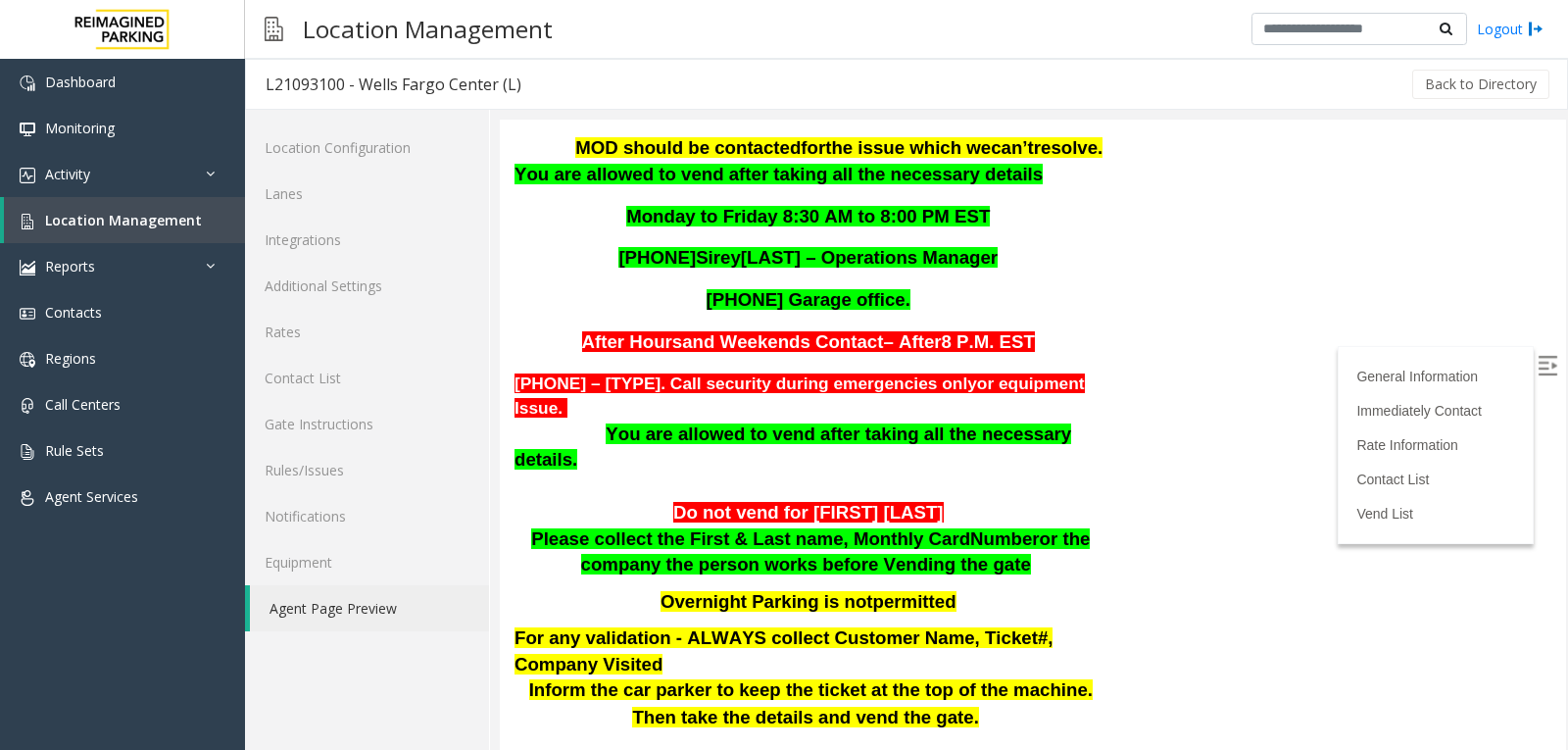 scroll, scrollTop: 1373, scrollLeft: 0, axis: vertical 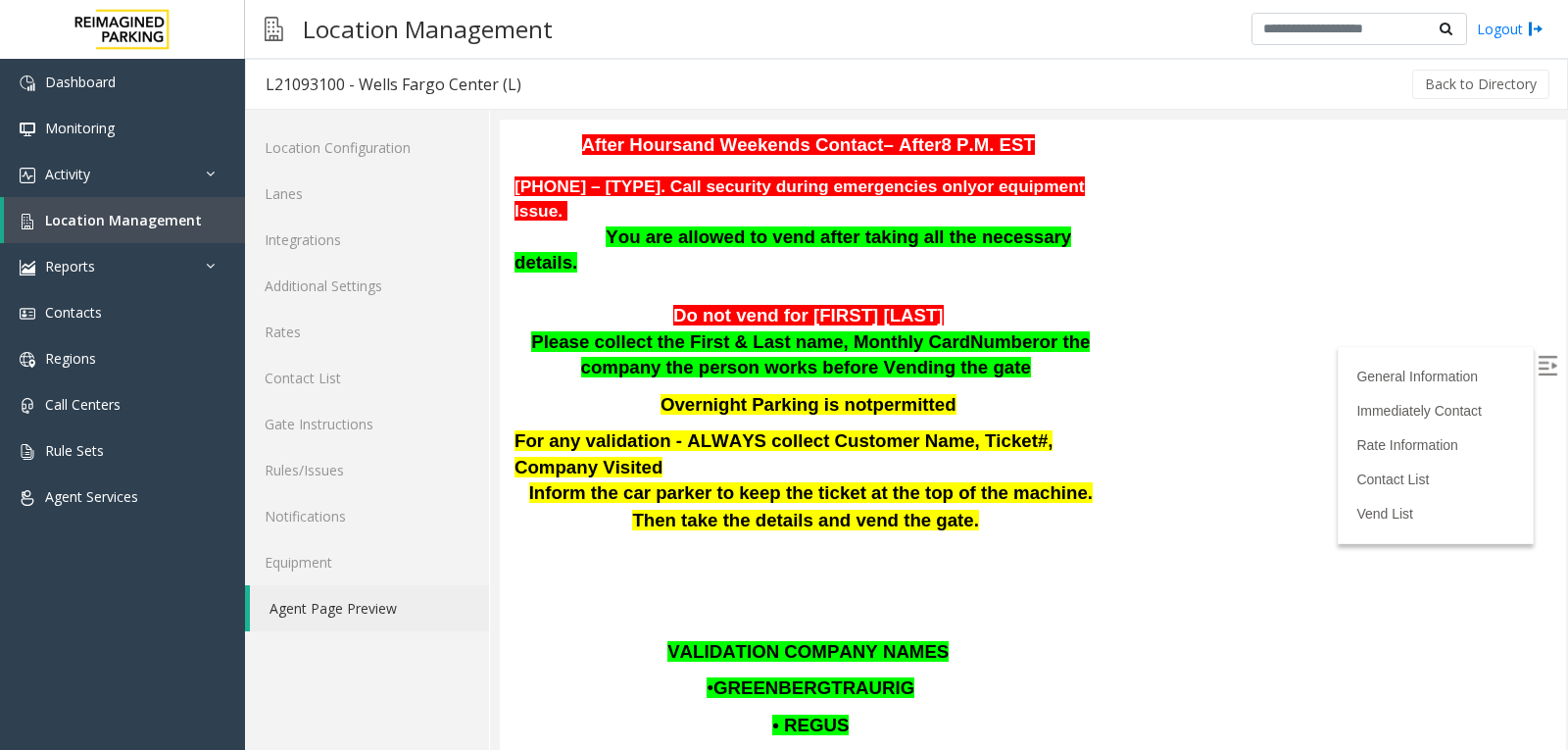 click on "L21093100 - Wells Fargo Center (L)
General Information
Updated/checked by [FIRST] [LAST]  - [DATE] Click here for the local time     Business Hours – 8 A.M. - 8 P.M. EST   Always call MOD during business hours do not call security    System  accepts APPLE Pay and Google Pay on the POF and both exit machines.   Always call  [FIRST]   forten  [FIRST] [LAST] if you need  assistance
Please note that no access should be provided to the parkers below until payment is received.  If the parker requests assistance, please have them obtain a ticket and email the parking office for assistance. [FIRST] [LAST] - Fora                                                MOD should be contacted  for  the issue which we  ca n’t  resolve .                                                                    You are allowed to vend after taking all the necessary details   Monday to Friday 8:30 AM to 8:00 PM EST   [PHONE] [FIRST]" at bounding box center (1033, -938) 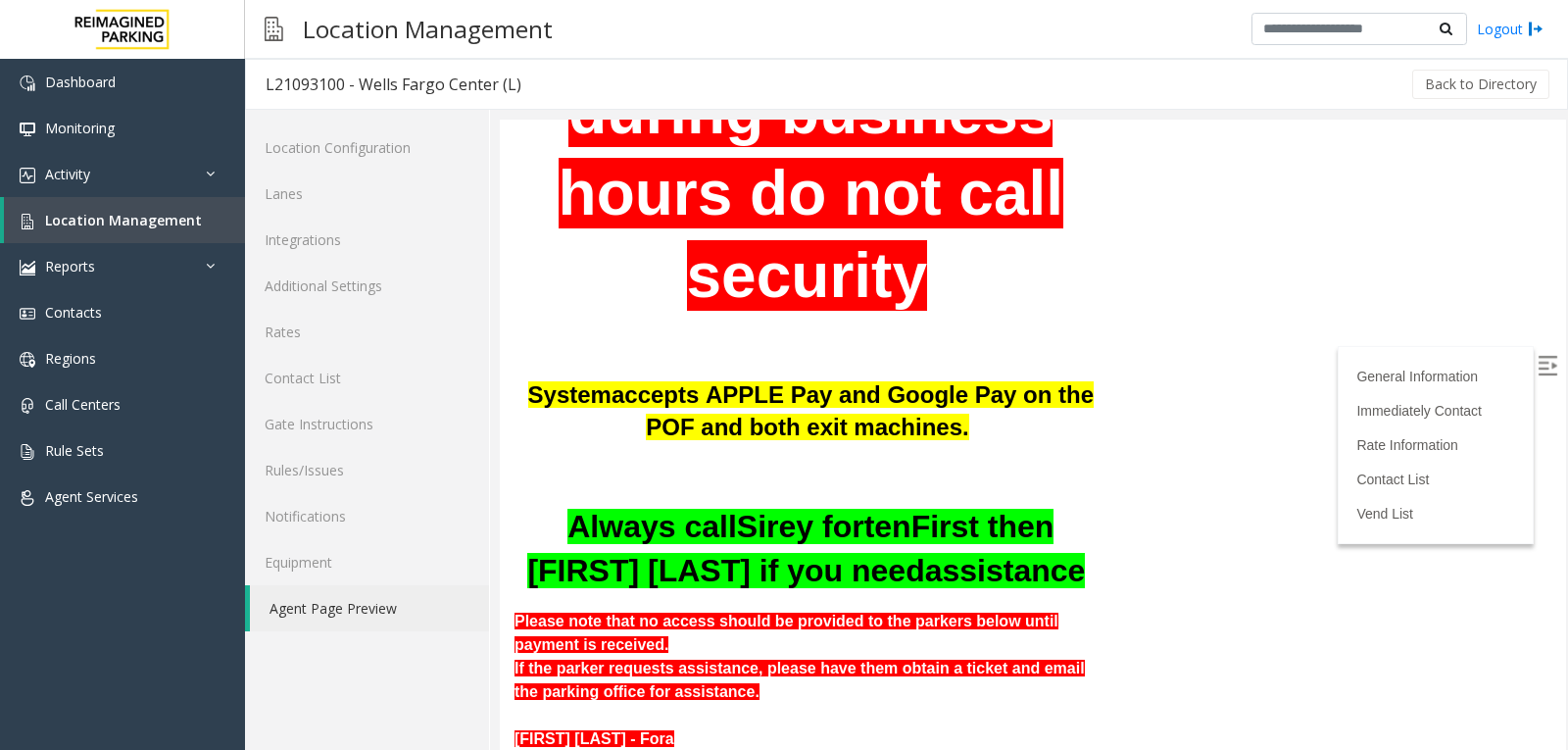scroll, scrollTop: 2681, scrollLeft: 0, axis: vertical 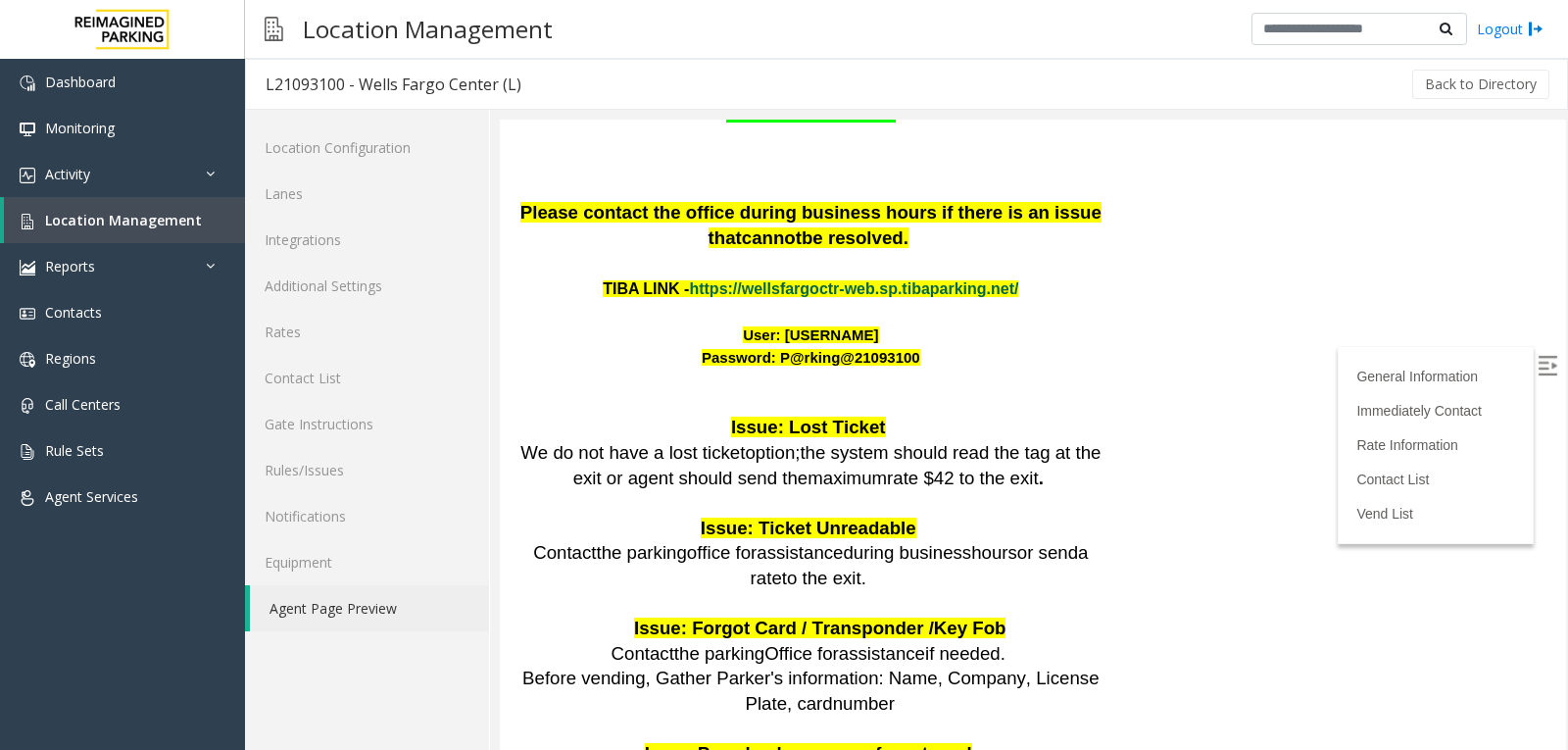 click on "https://wellsfargoctr-web.sp.tibaparking.net/" at bounding box center [854, 288] 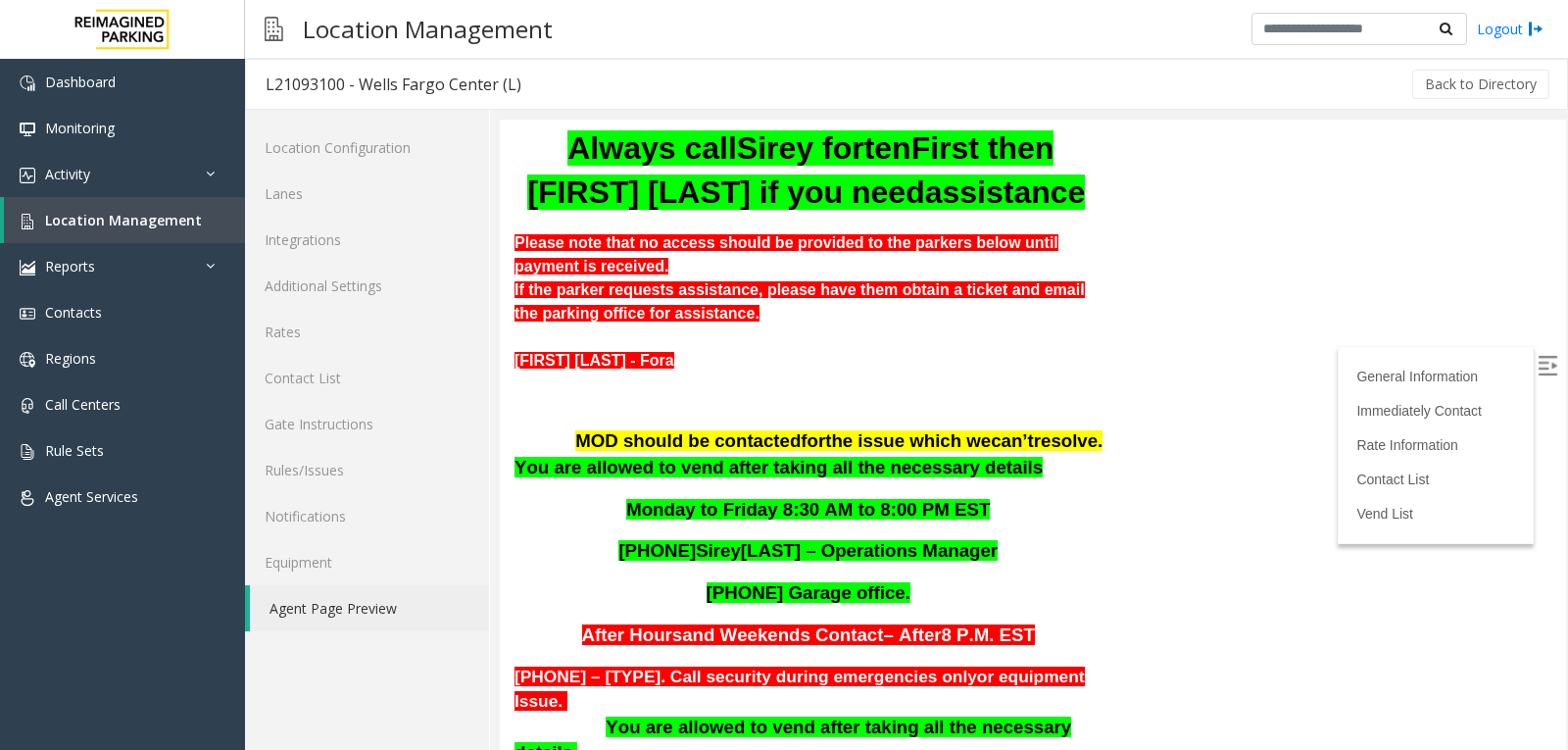 scroll, scrollTop: 917, scrollLeft: 0, axis: vertical 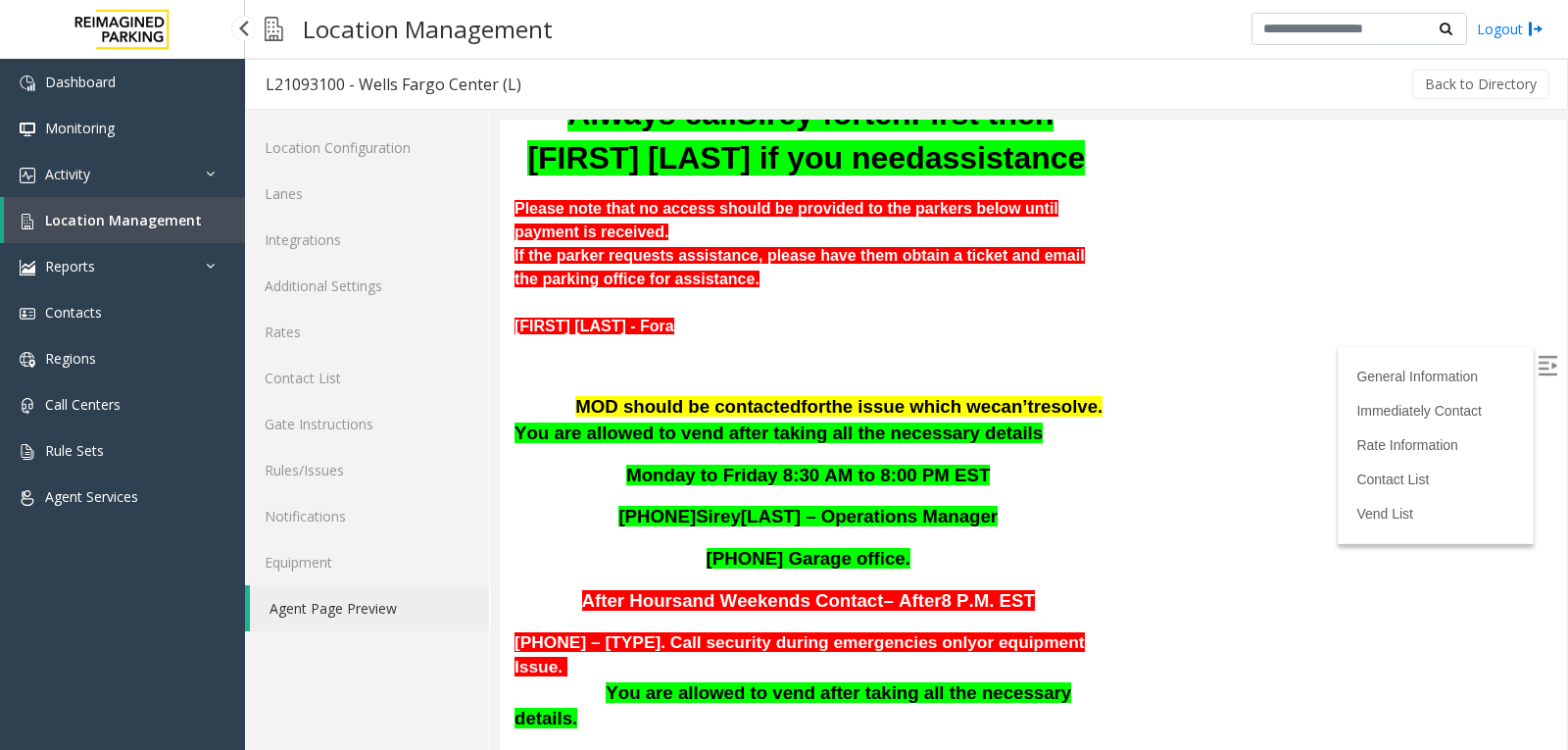 click on "Location Management" at bounding box center [123, 220] 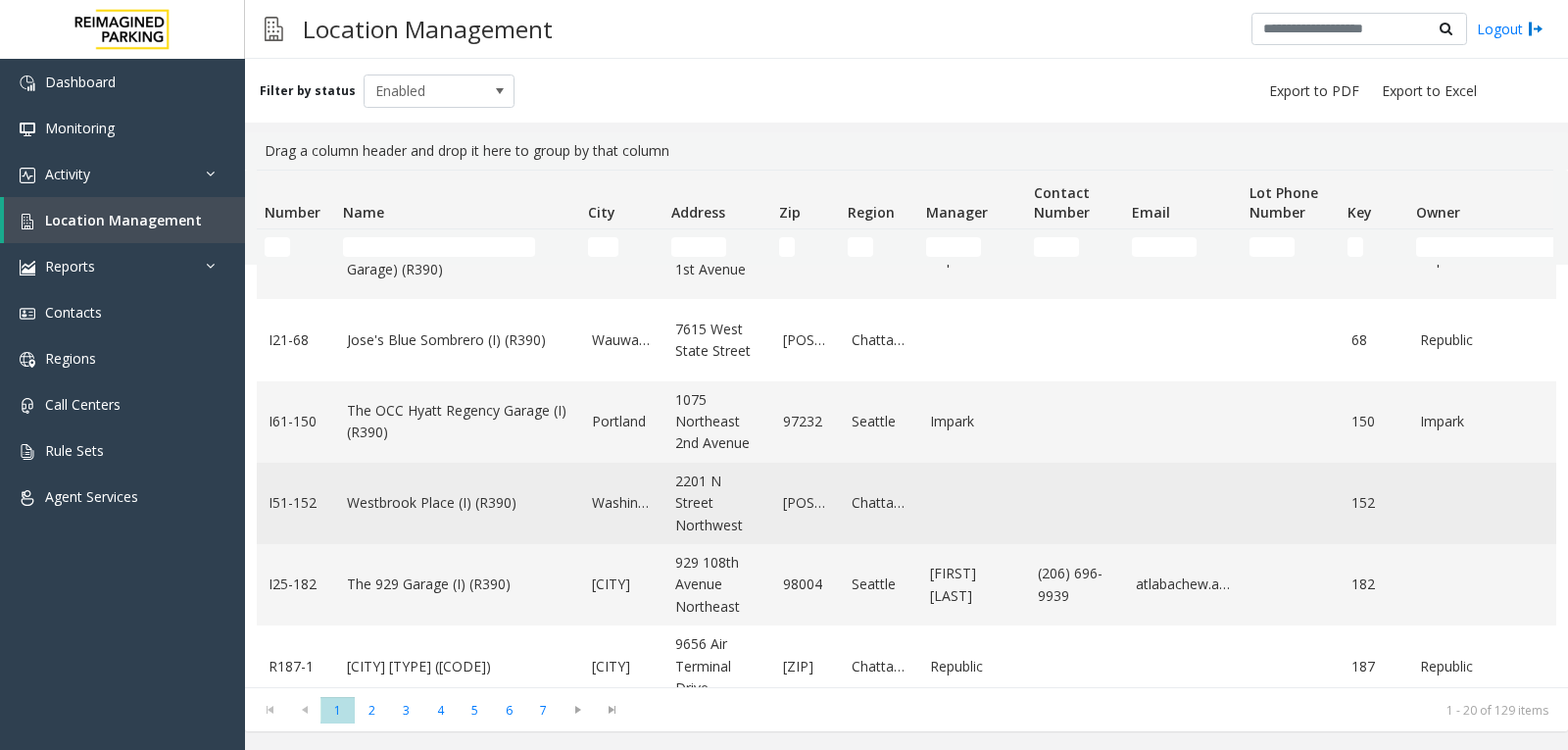 scroll, scrollTop: 490, scrollLeft: 0, axis: vertical 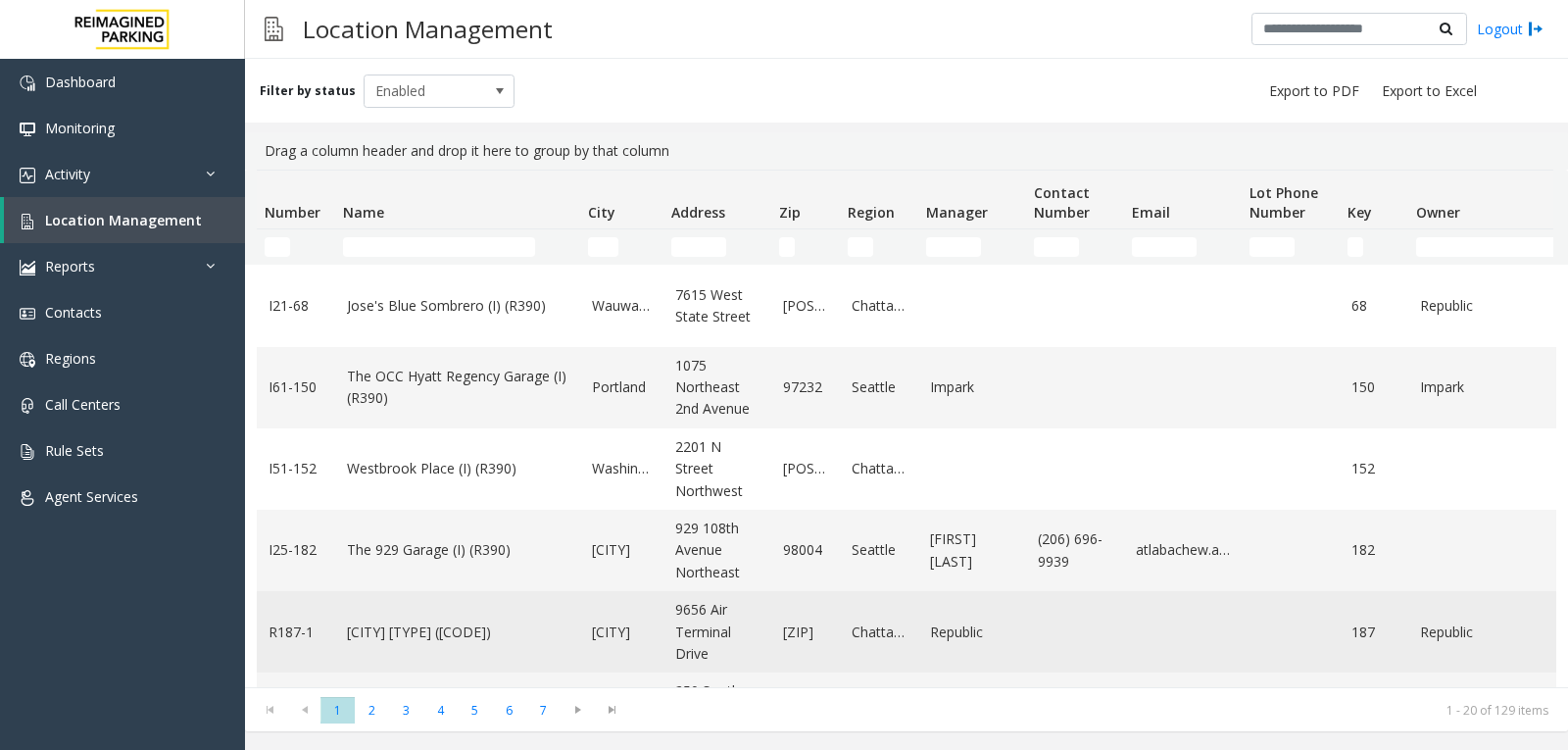 click on "[CITY] [TYPE] ([CODE])" 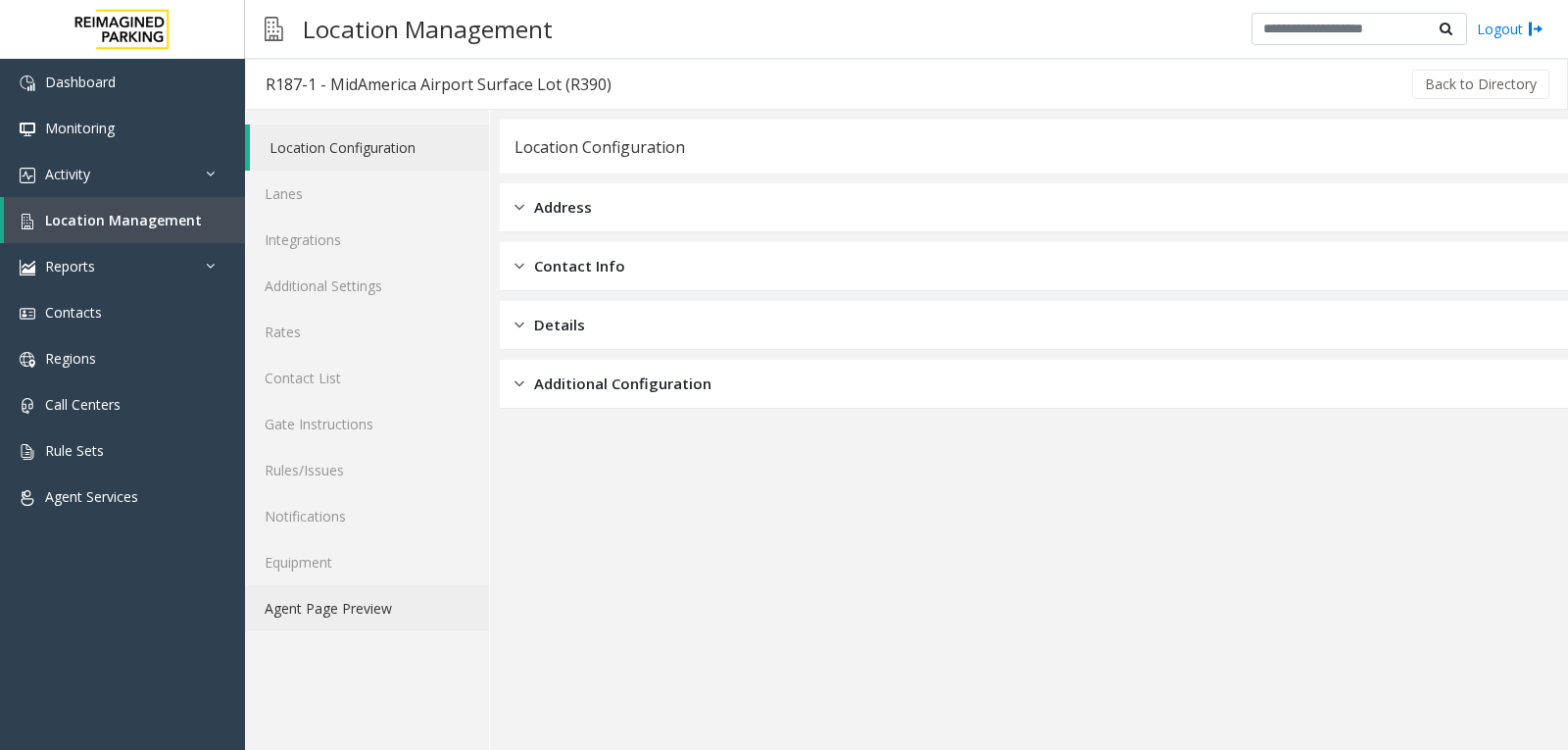 click on "Agent Page Preview" 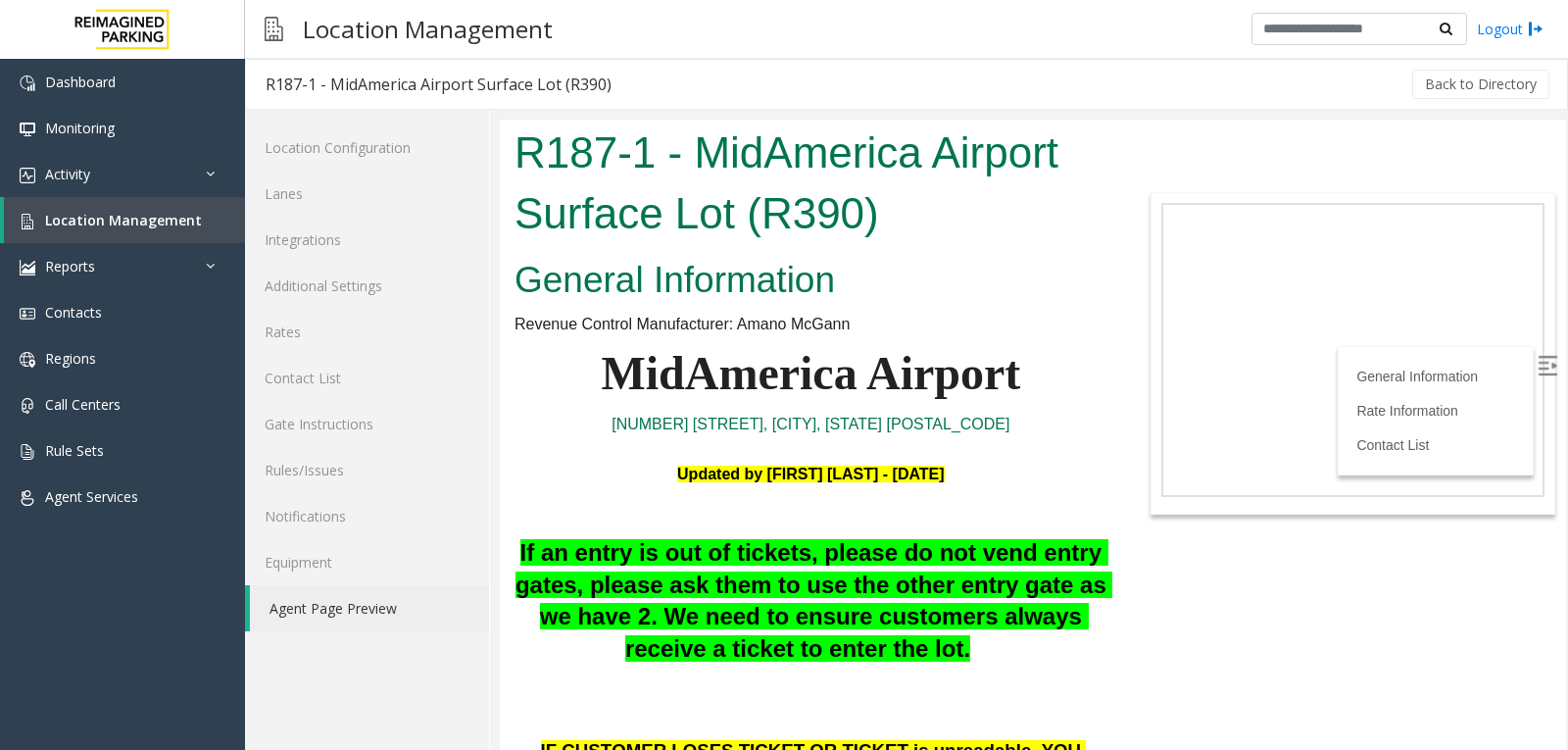 scroll, scrollTop: 0, scrollLeft: 0, axis: both 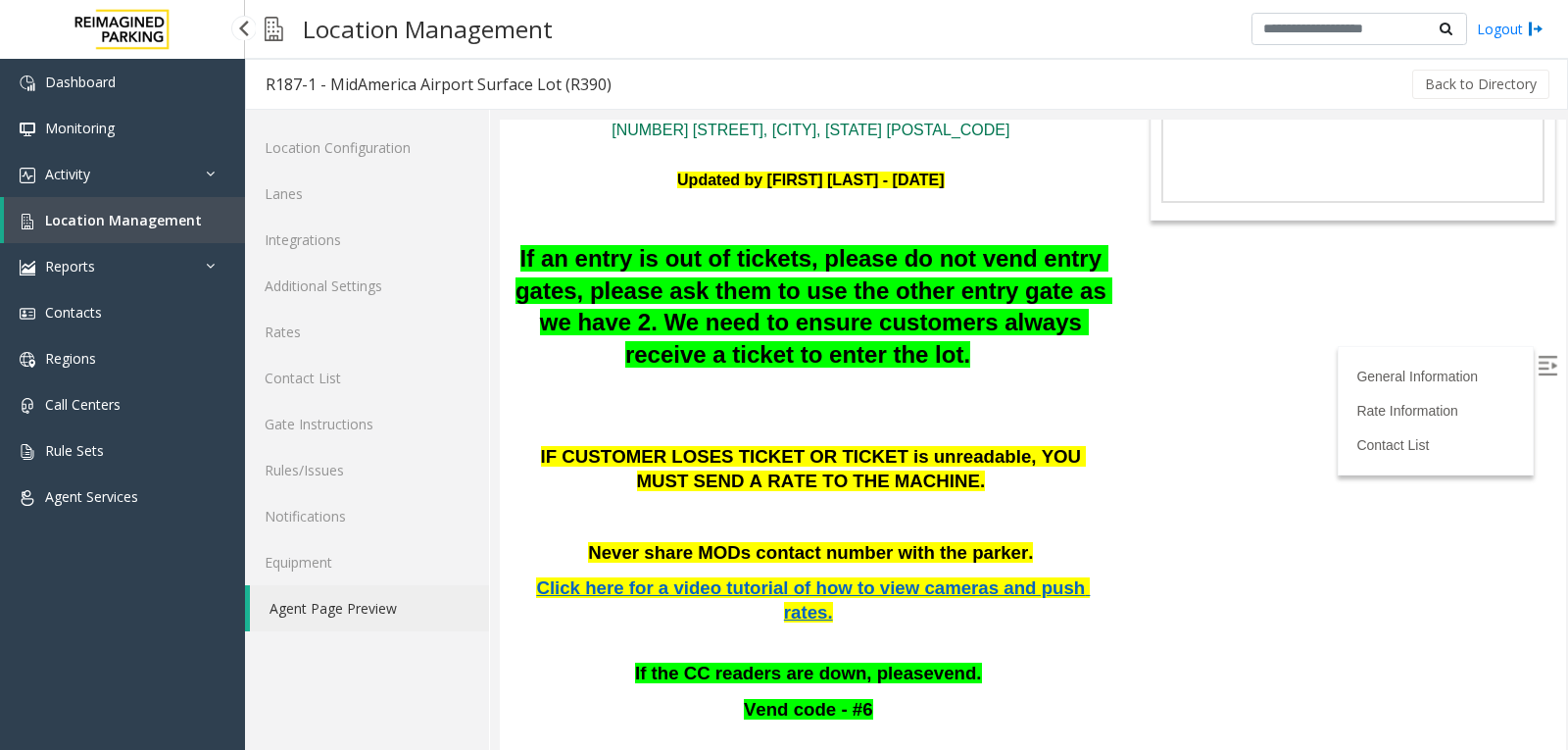 click on "Location Management" at bounding box center [123, 220] 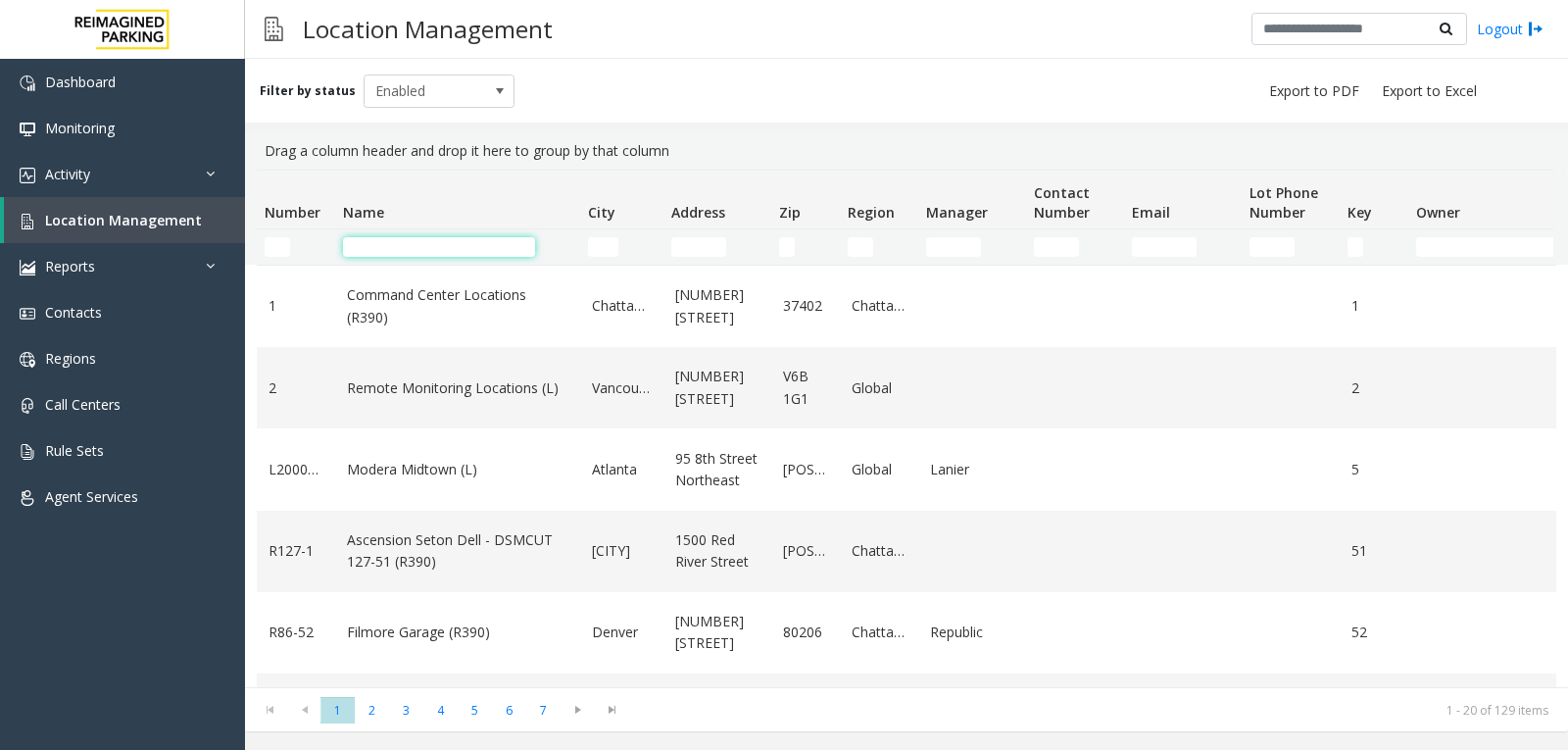 click 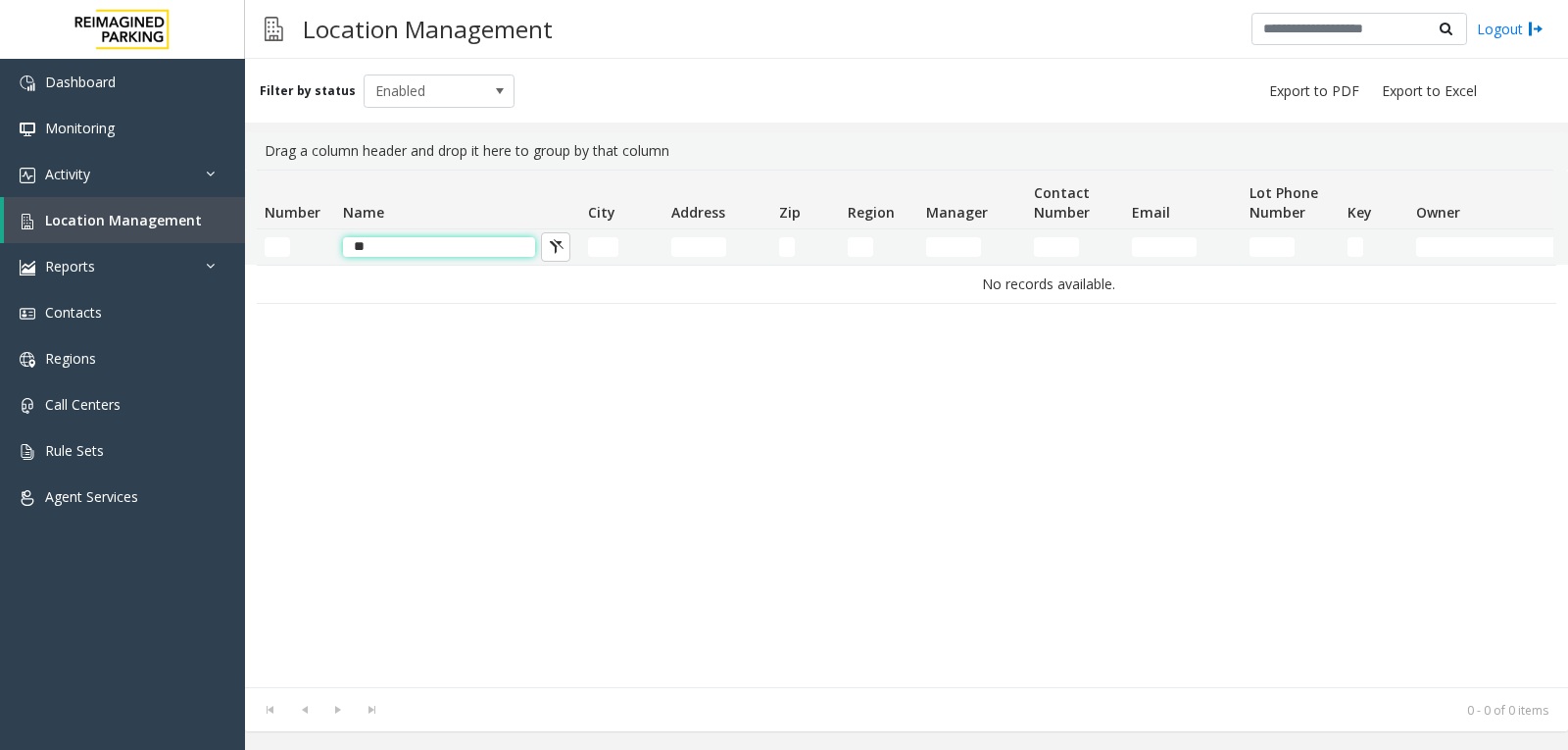type on "*" 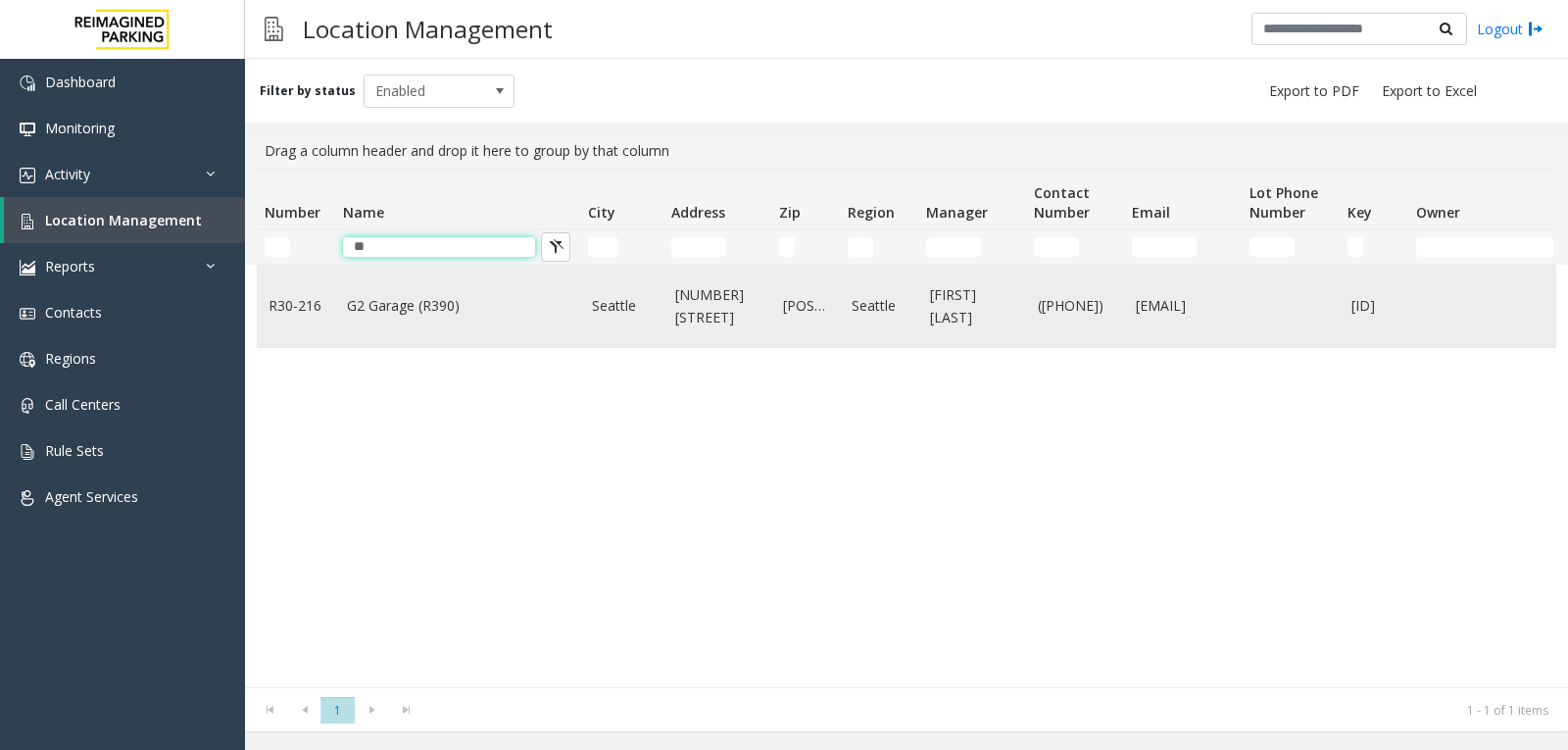 type on "**" 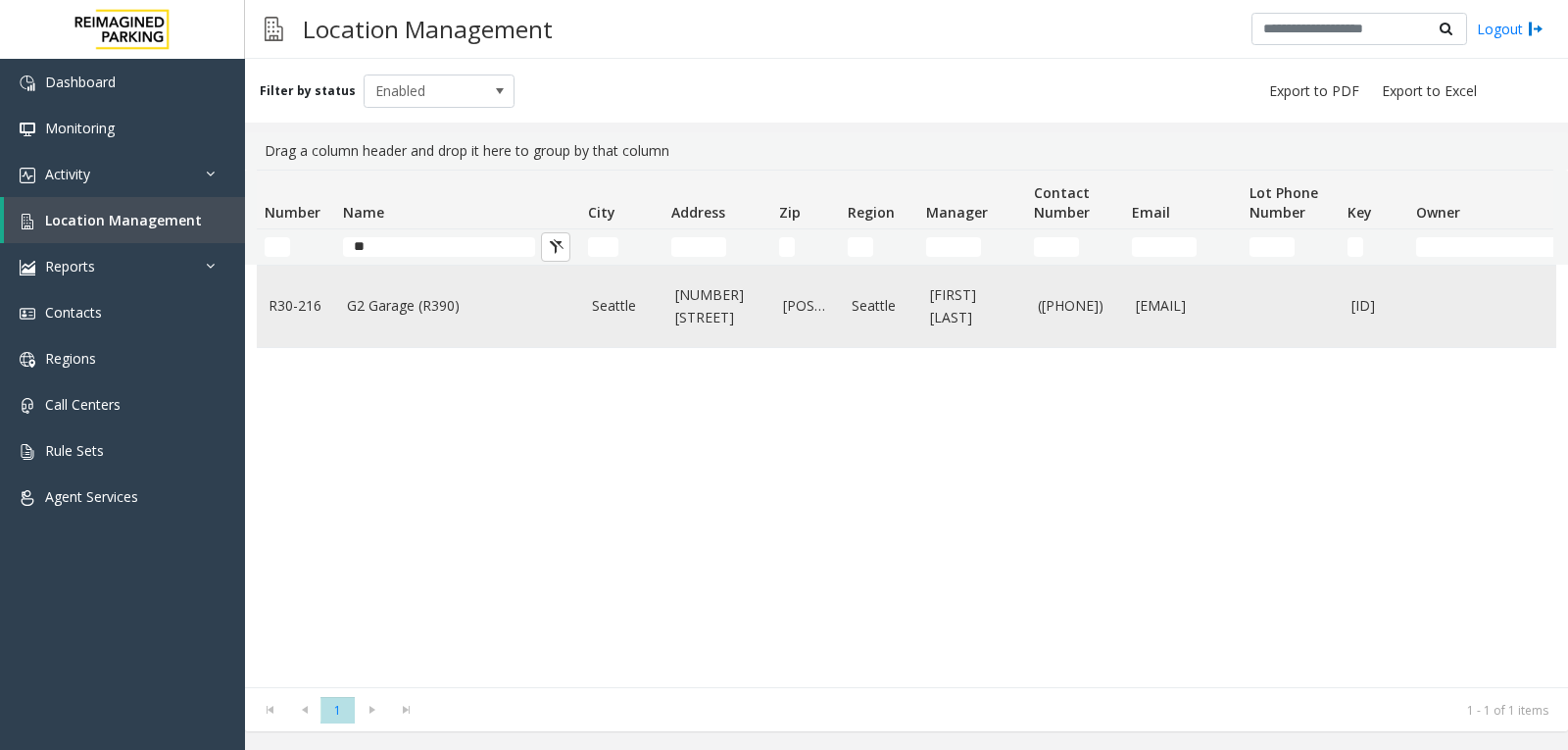 click on "G2 Garage (R390)" 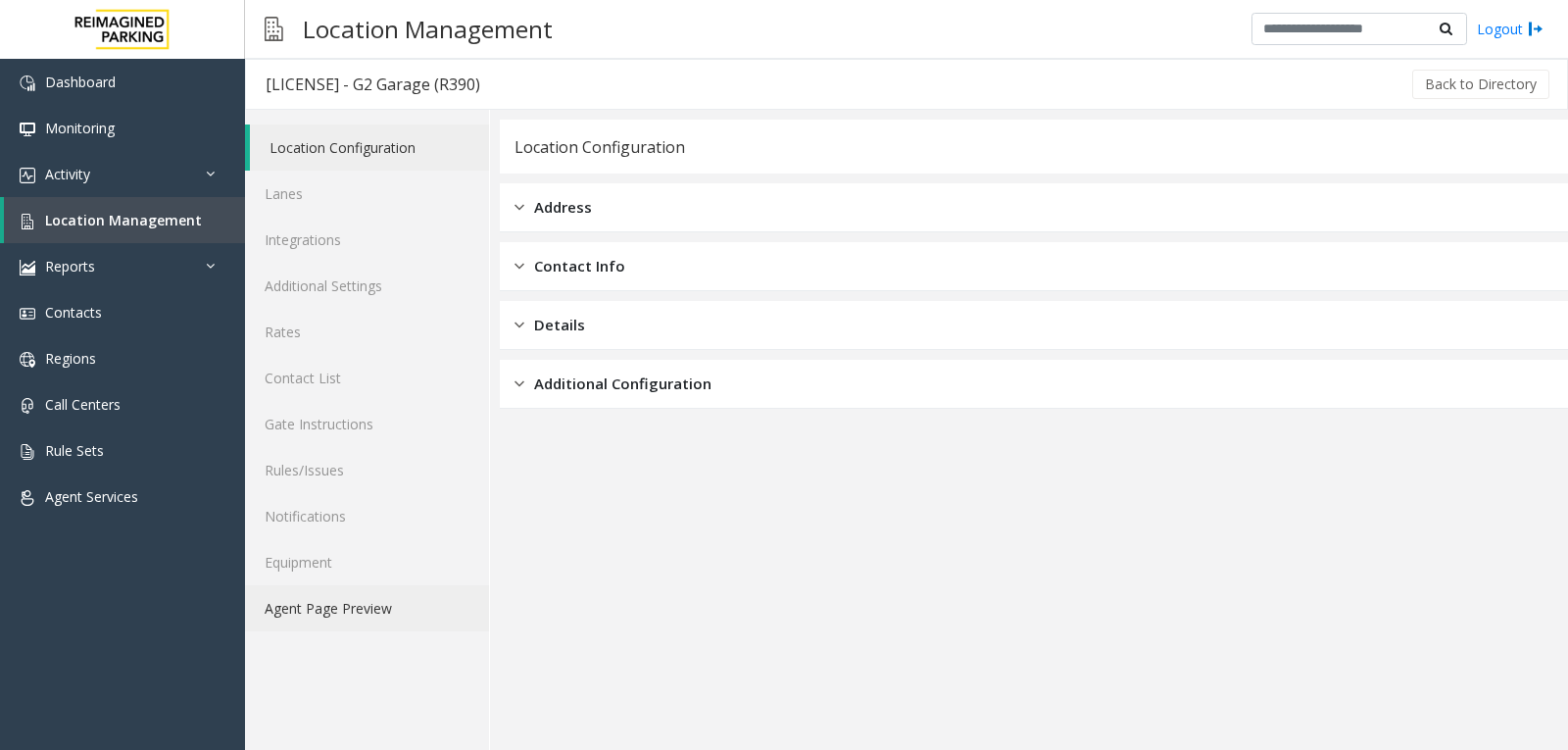 click on "Agent Page Preview" 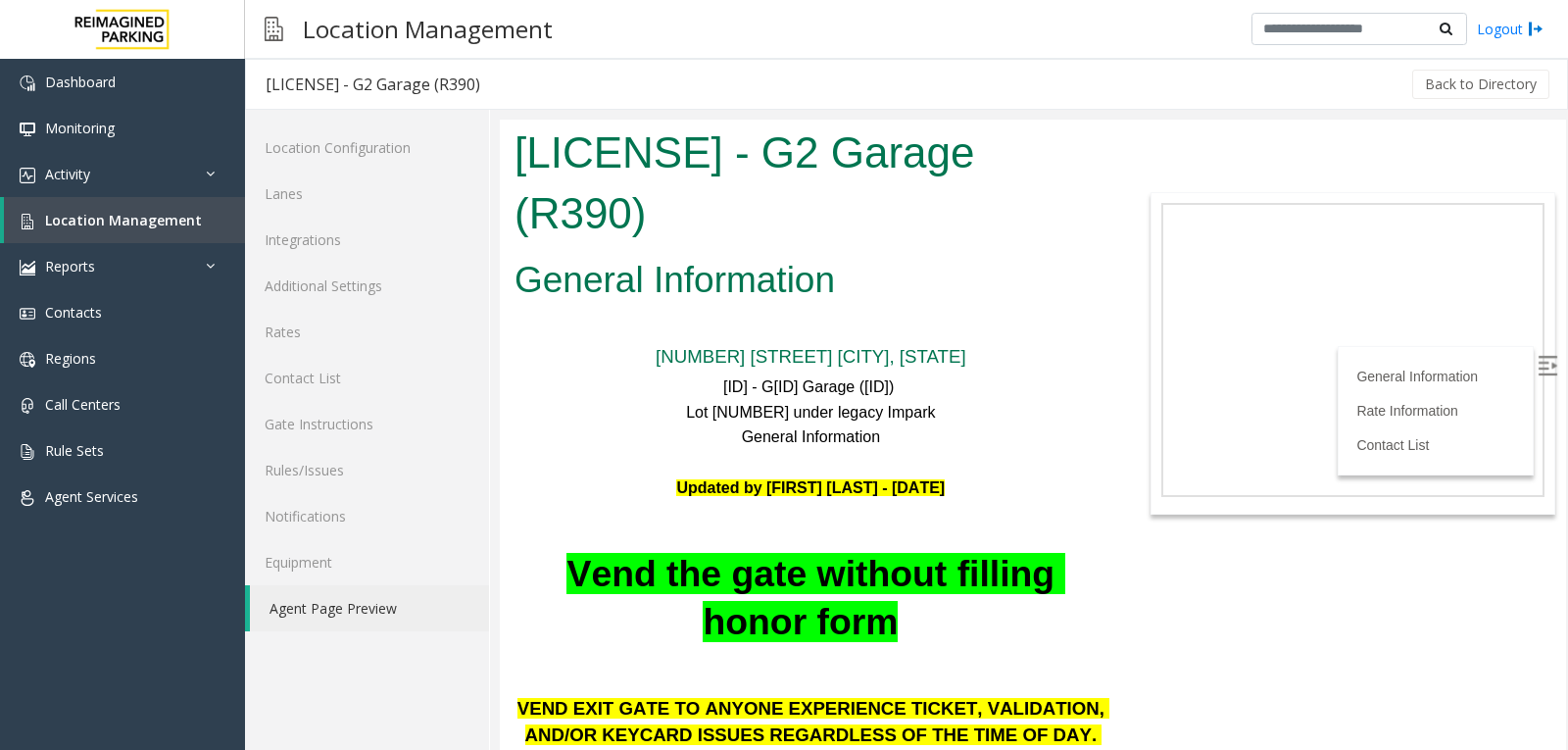 scroll, scrollTop: 686, scrollLeft: 0, axis: vertical 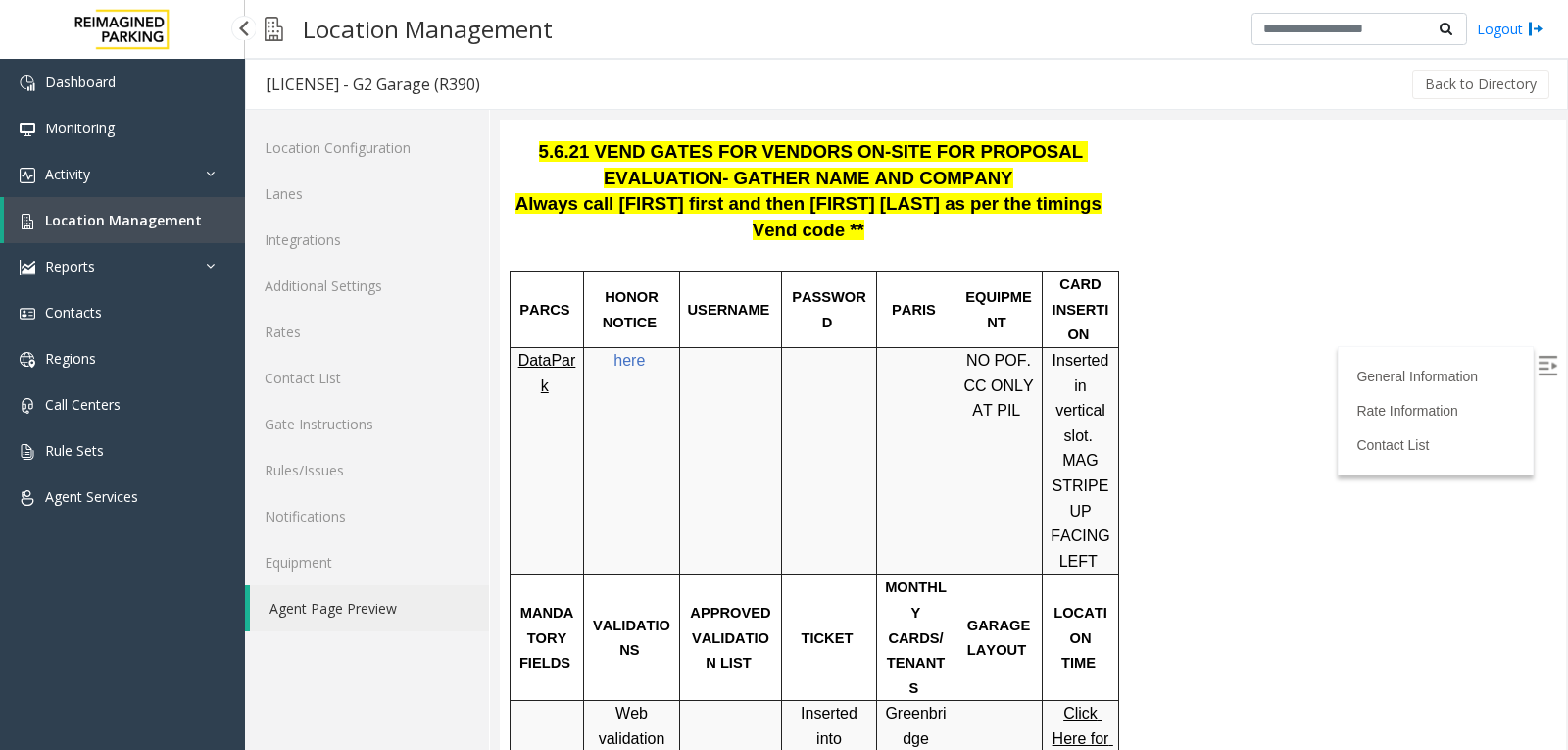 click on "Location Management" at bounding box center [123, 220] 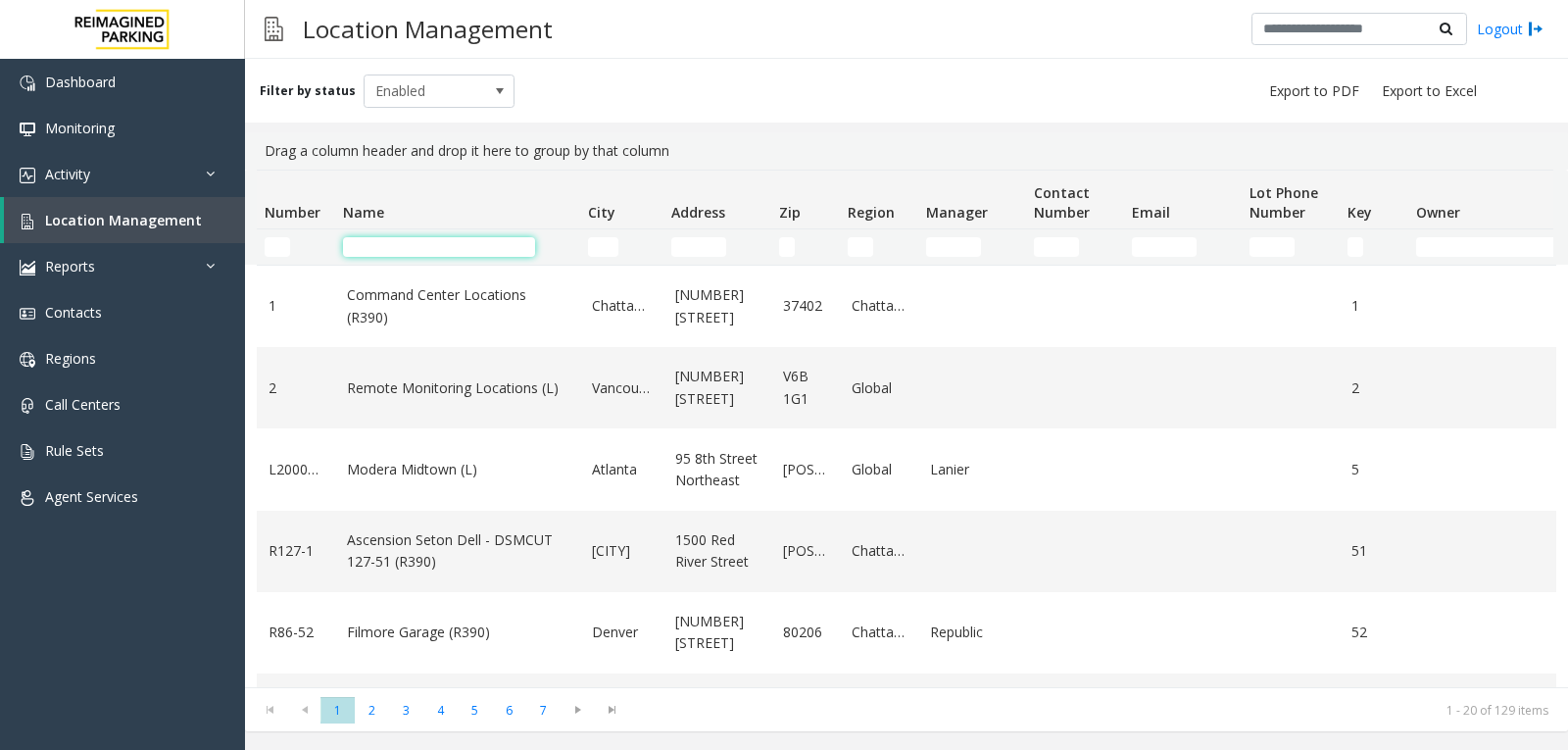 click 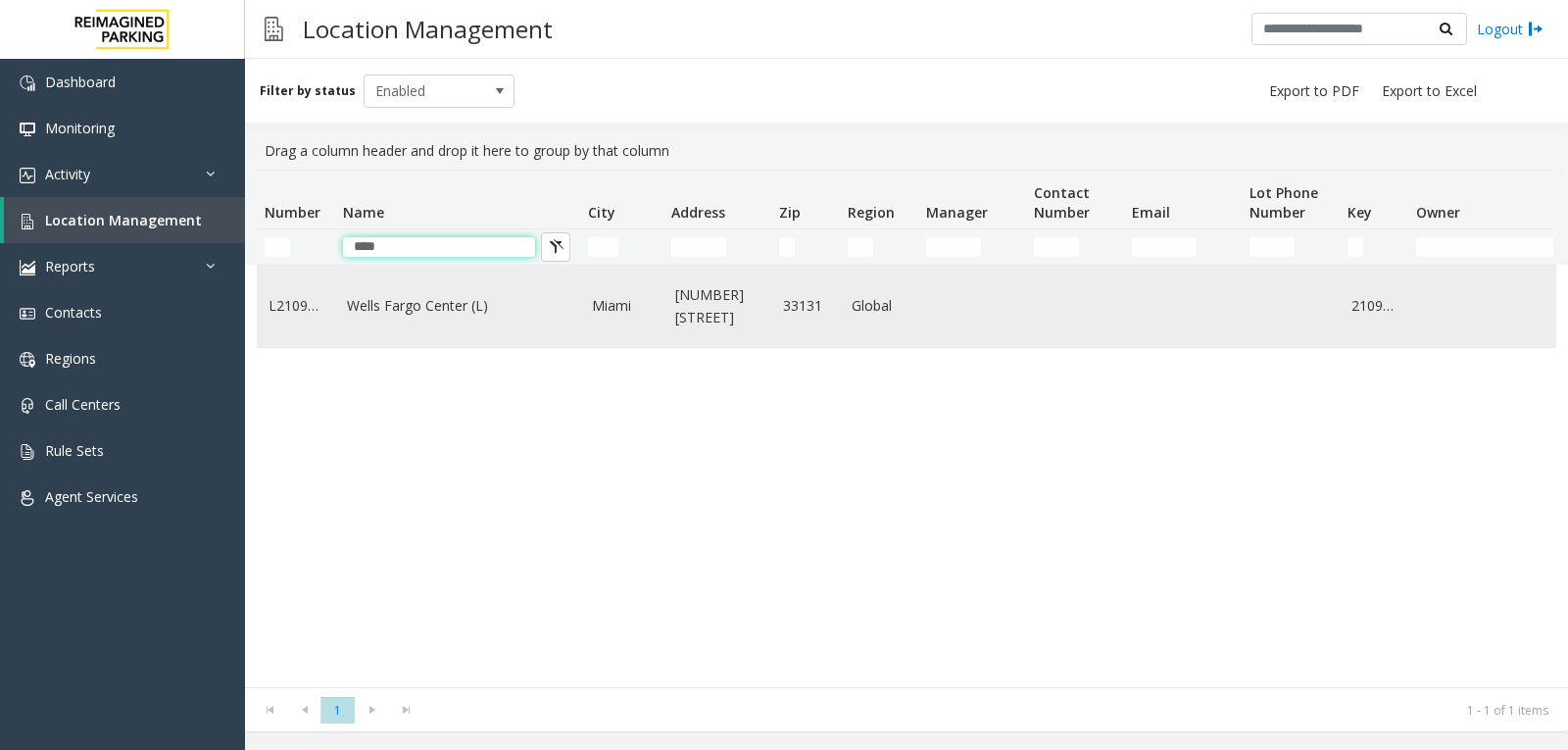 type on "****" 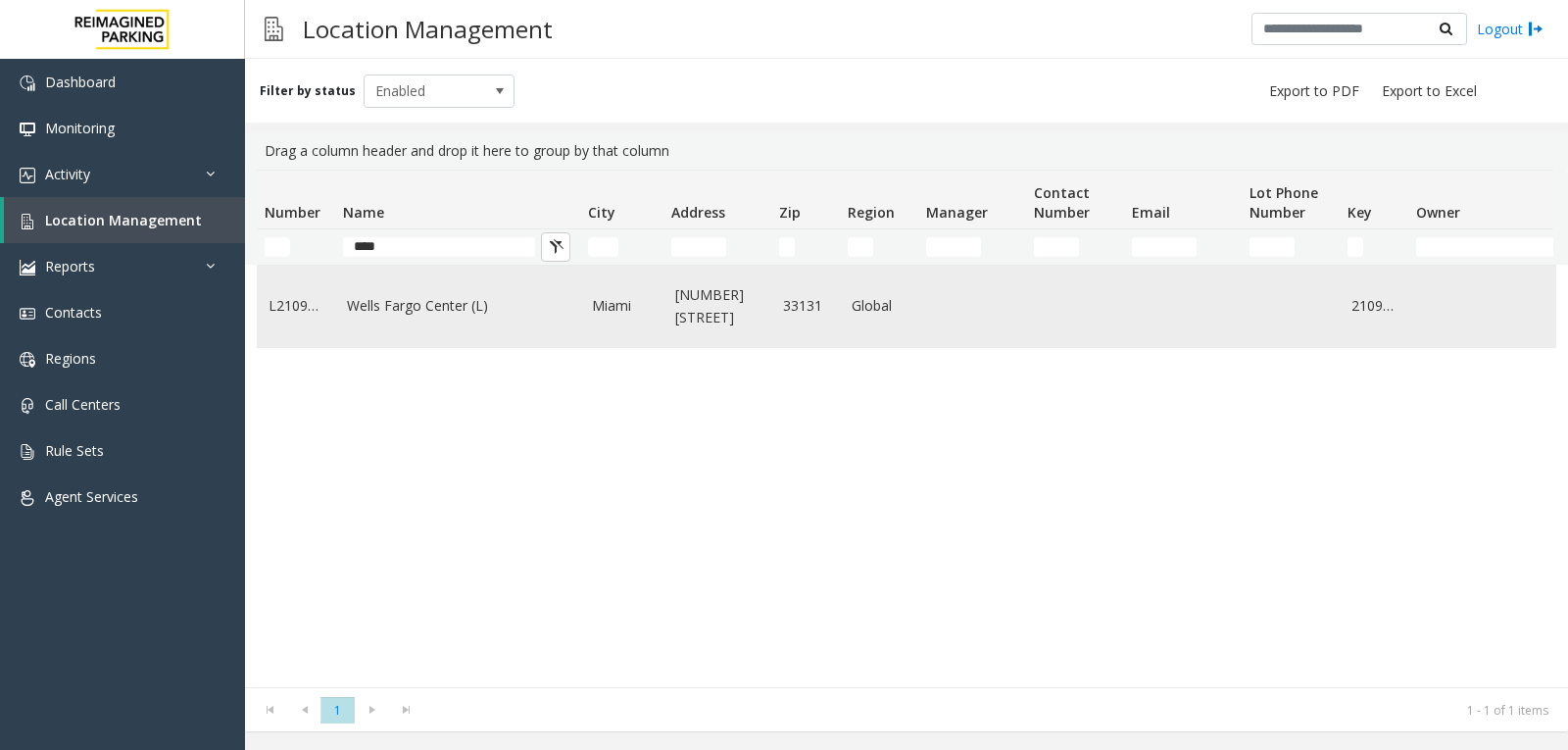 click on "Wells Fargo Center (L)" 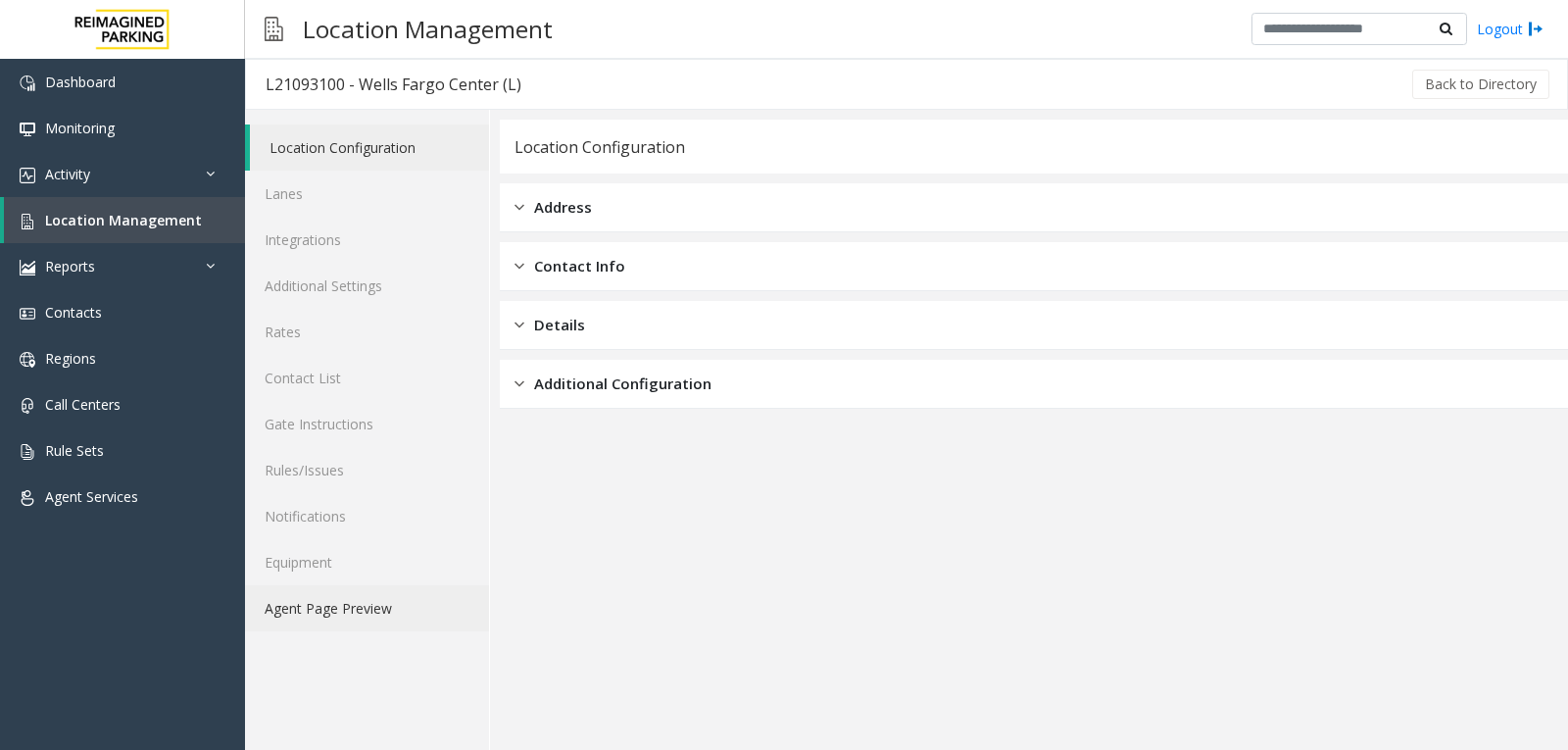 click on "Agent Page Preview" 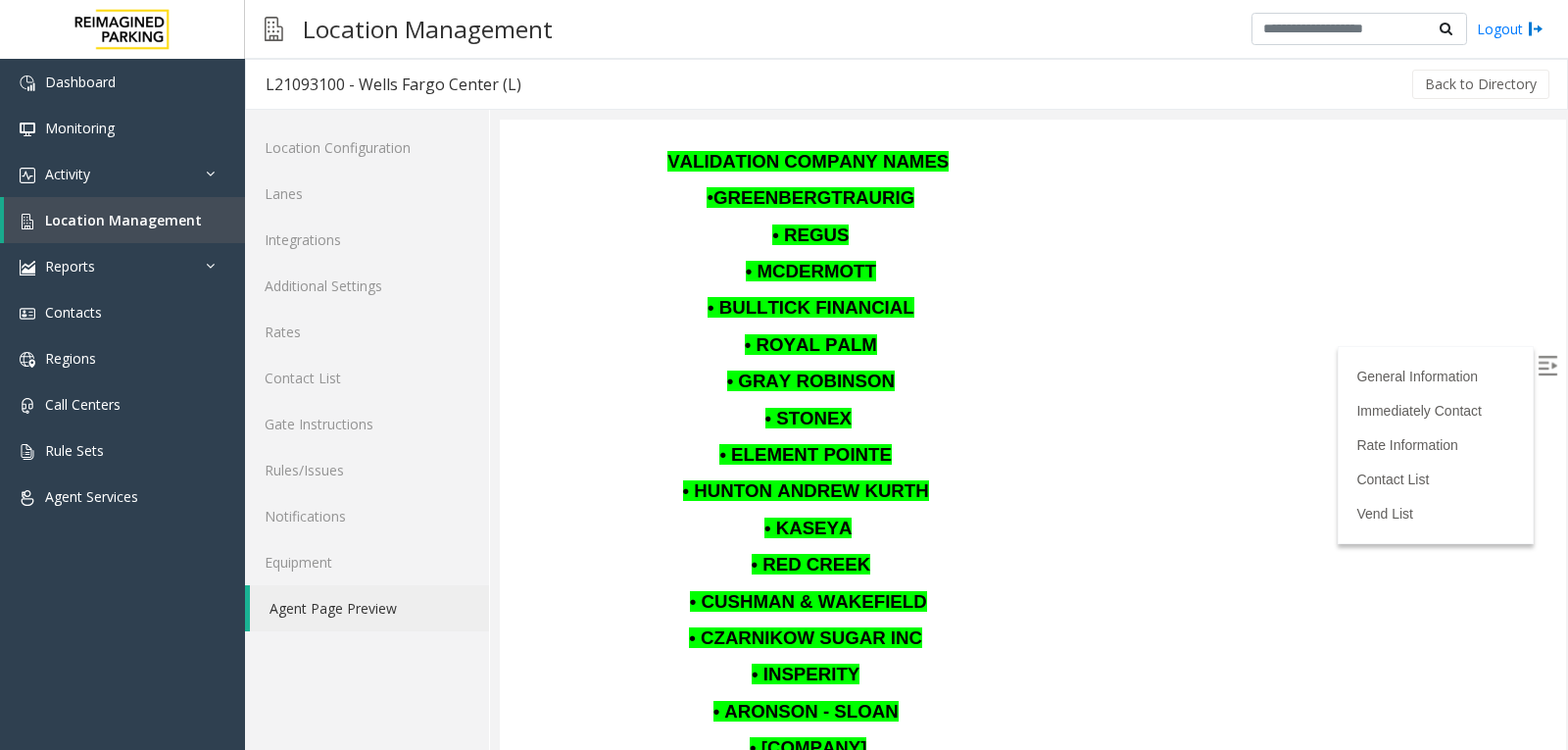 scroll, scrollTop: 2549, scrollLeft: 0, axis: vertical 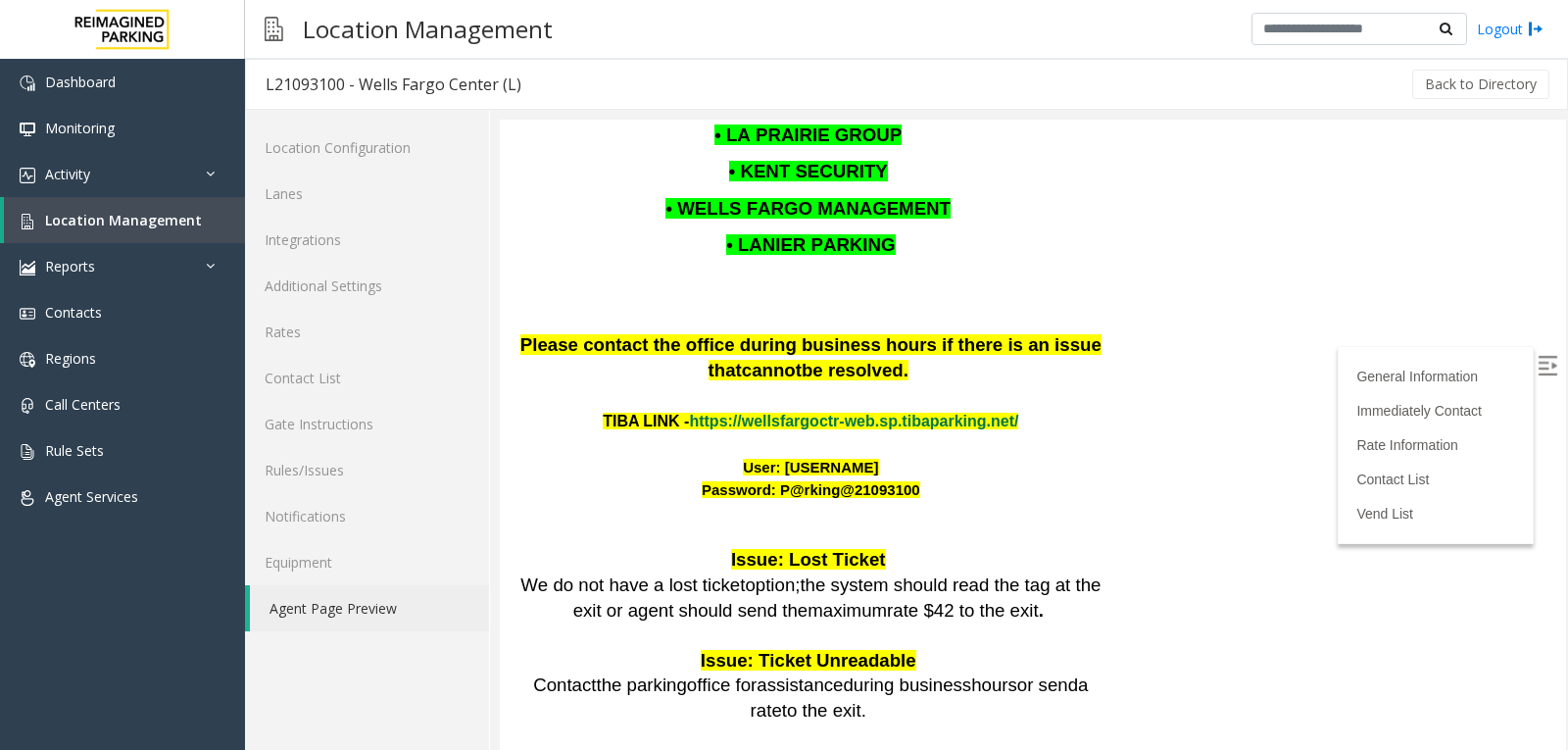 click at bounding box center [1547, 366] 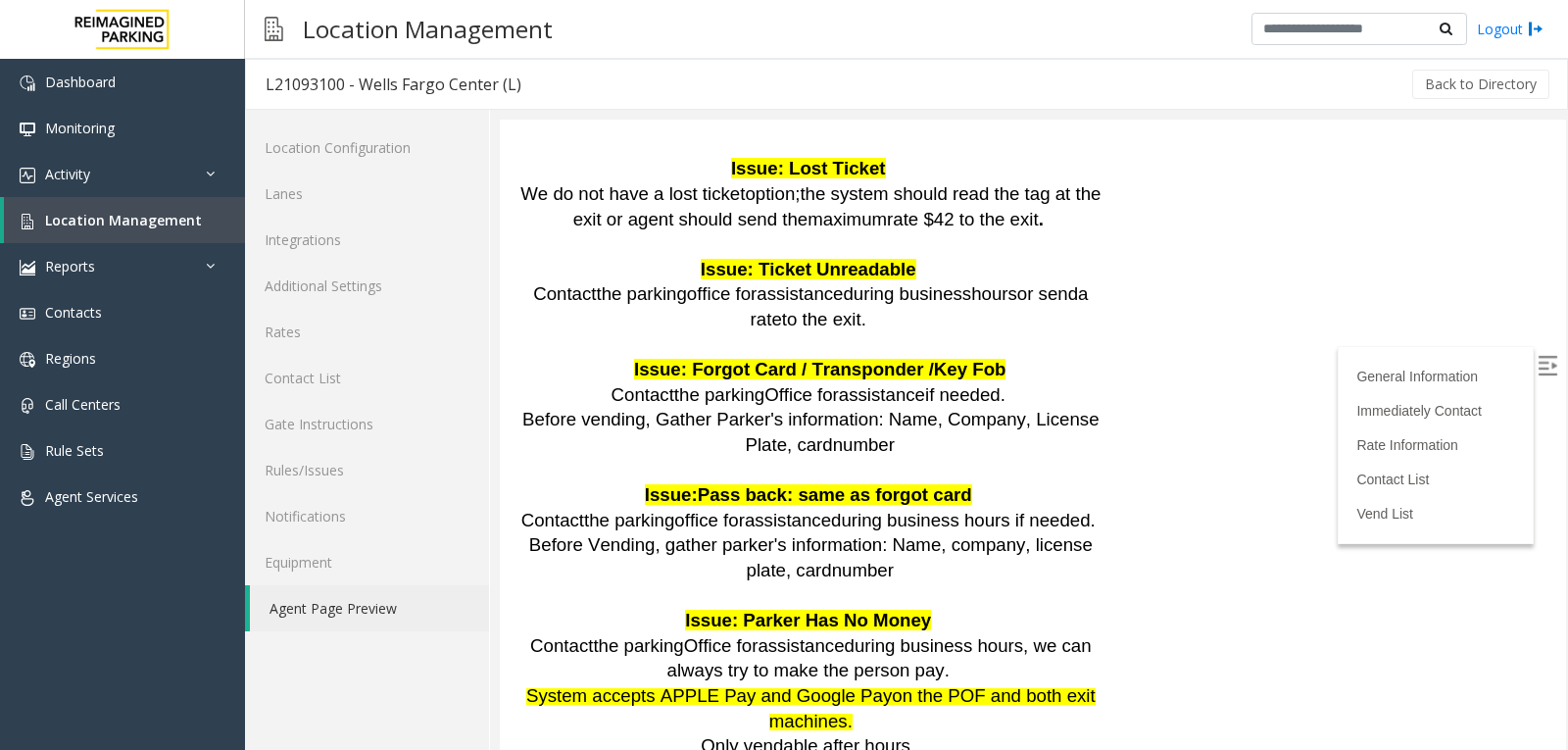 scroll, scrollTop: 2941, scrollLeft: 0, axis: vertical 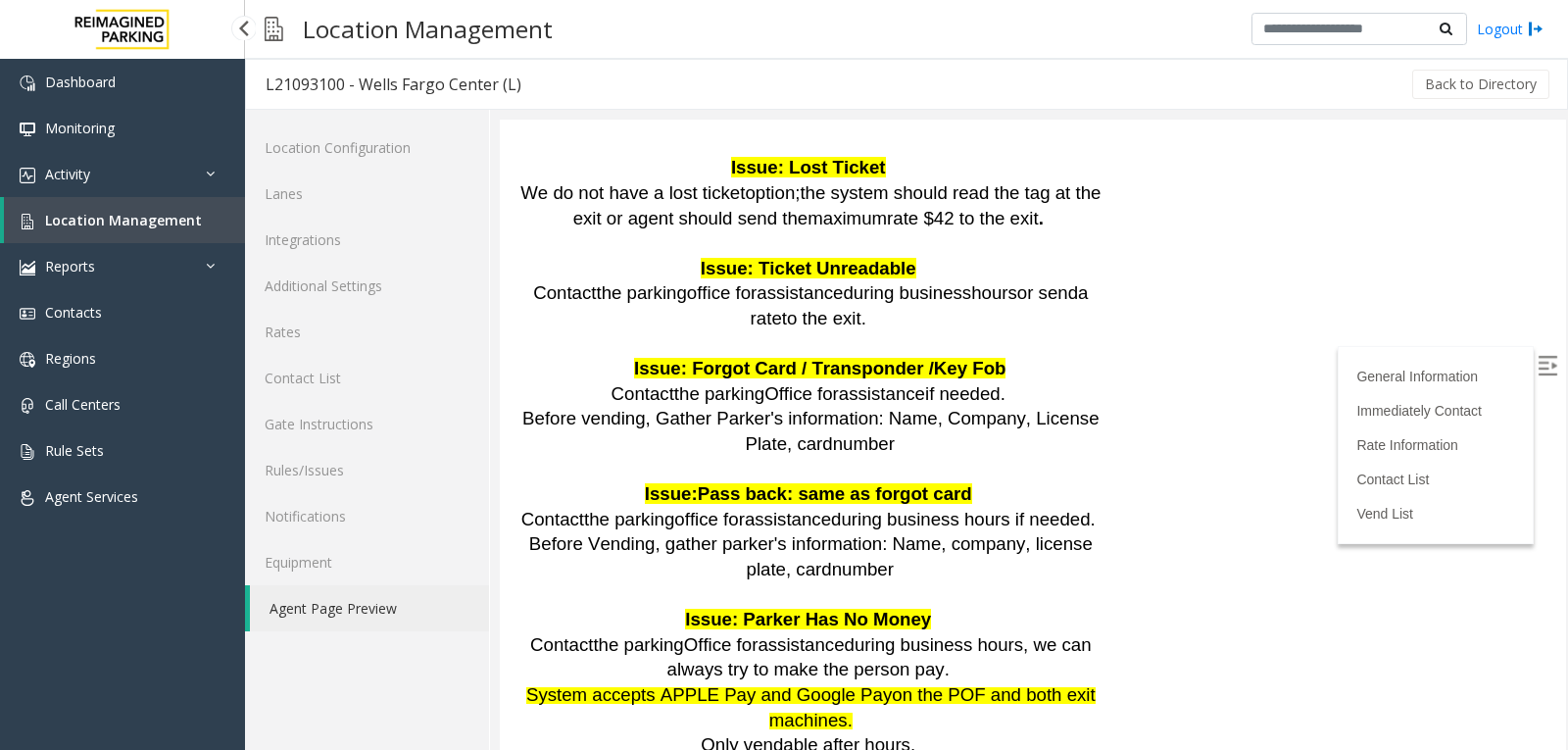 click on "Location Management" at bounding box center (123, 220) 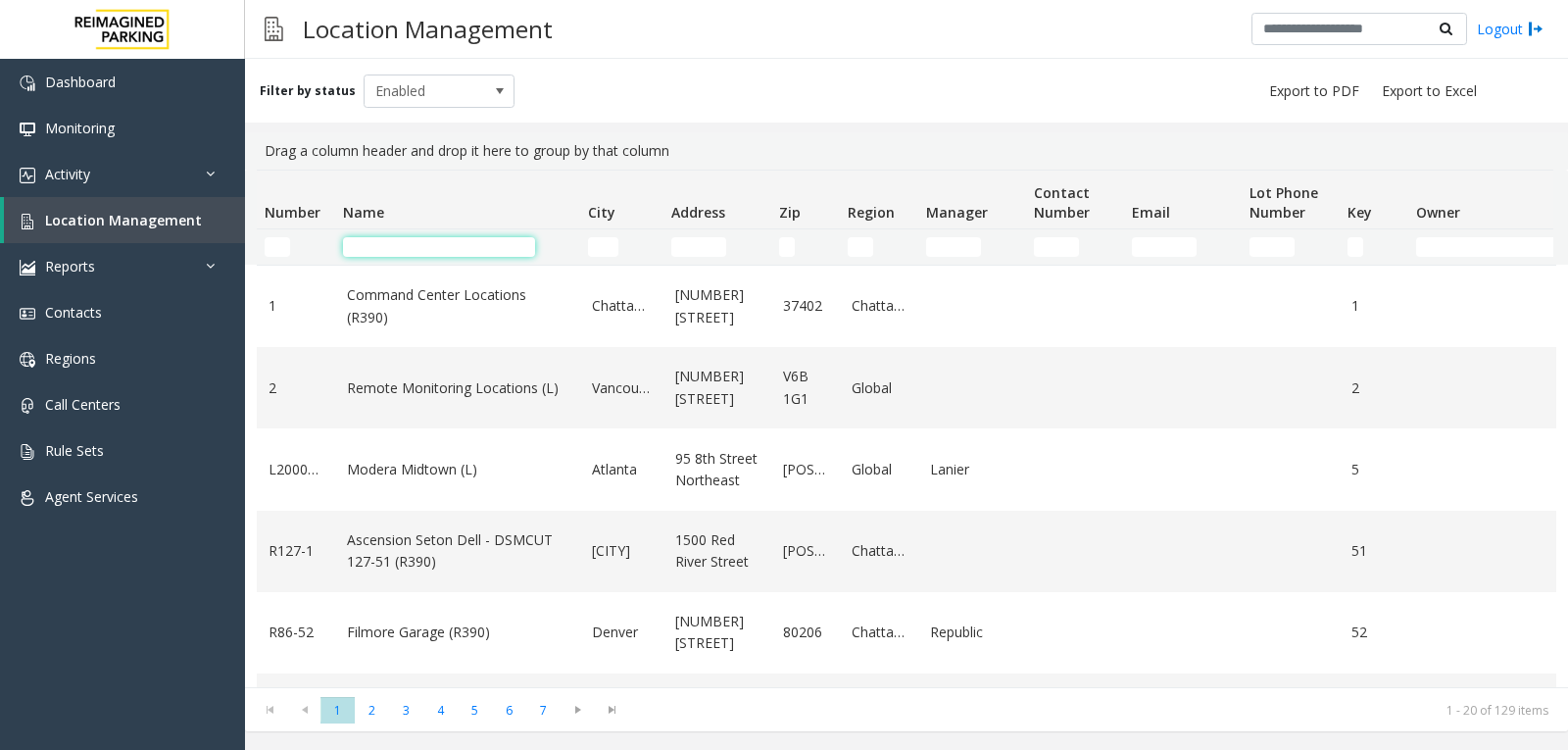 click 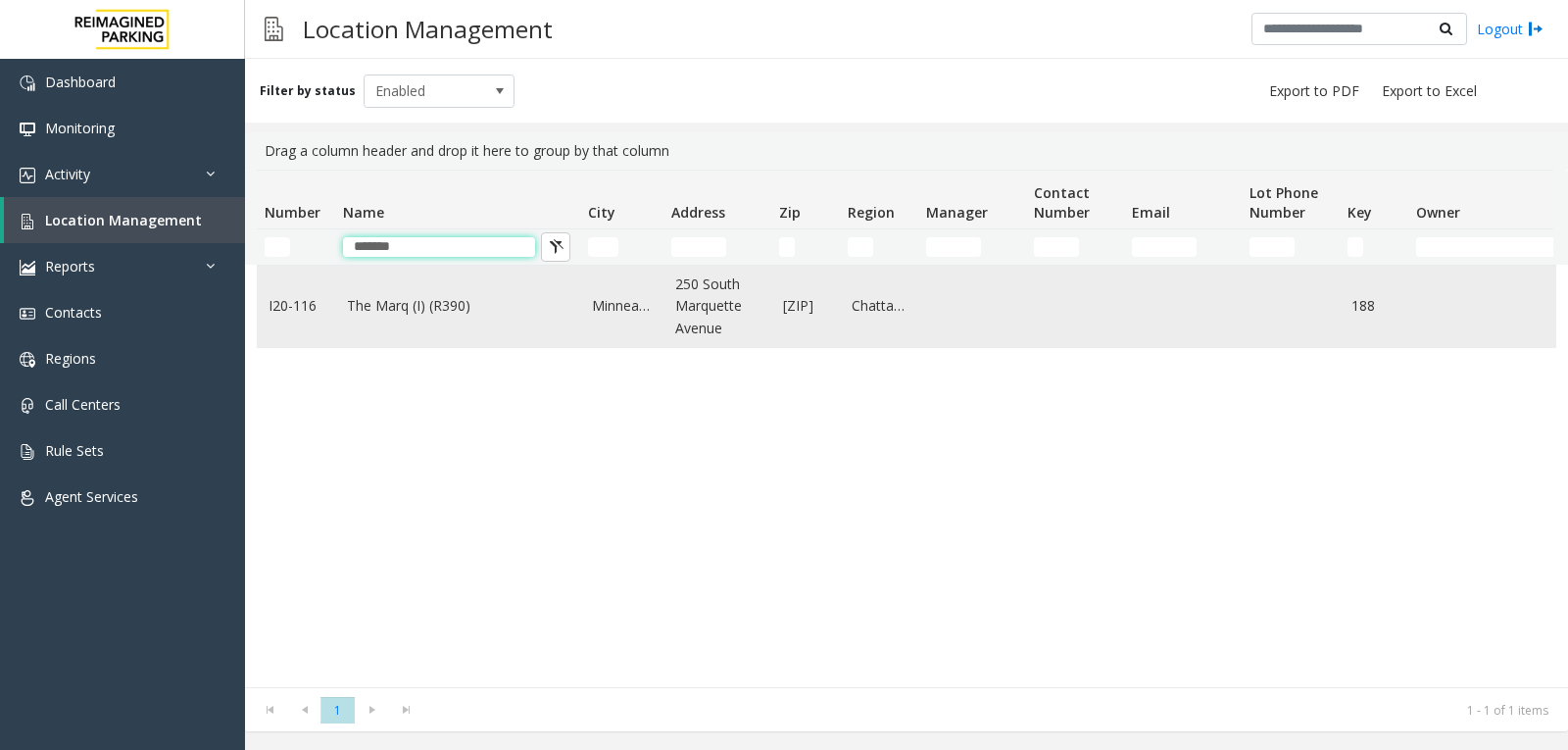 type on "*******" 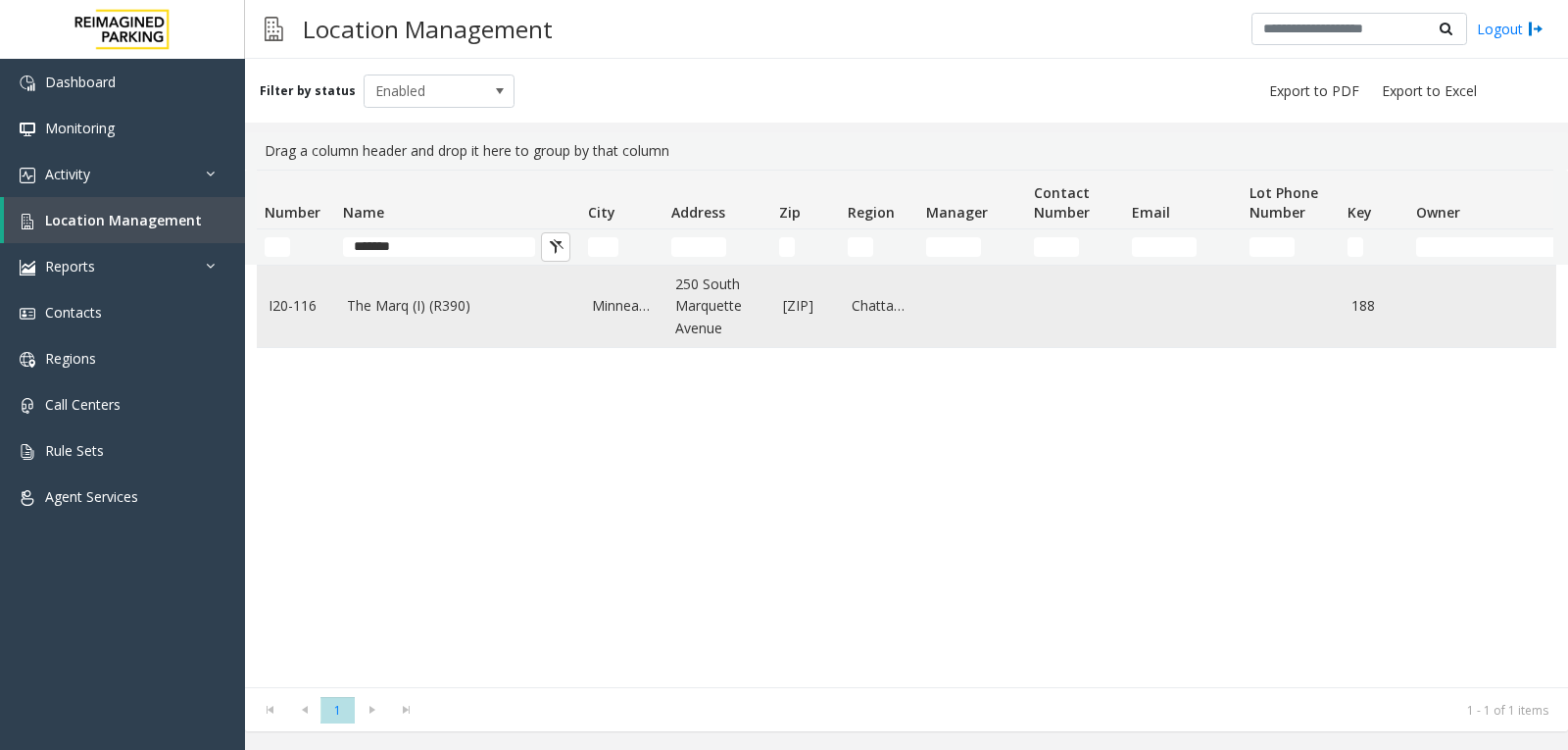 click on "The Marq (I) (R390)" 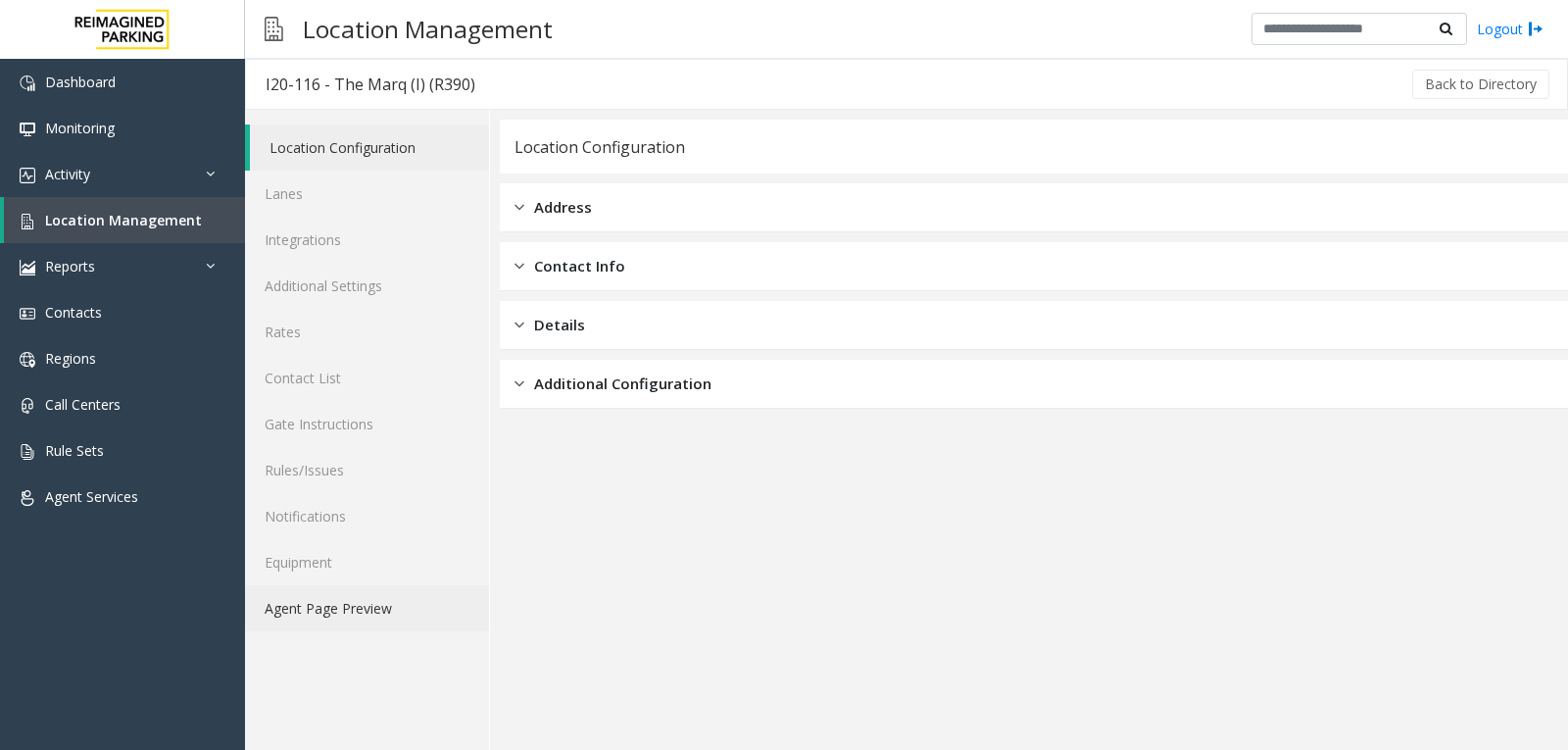 click on "Agent Page Preview" 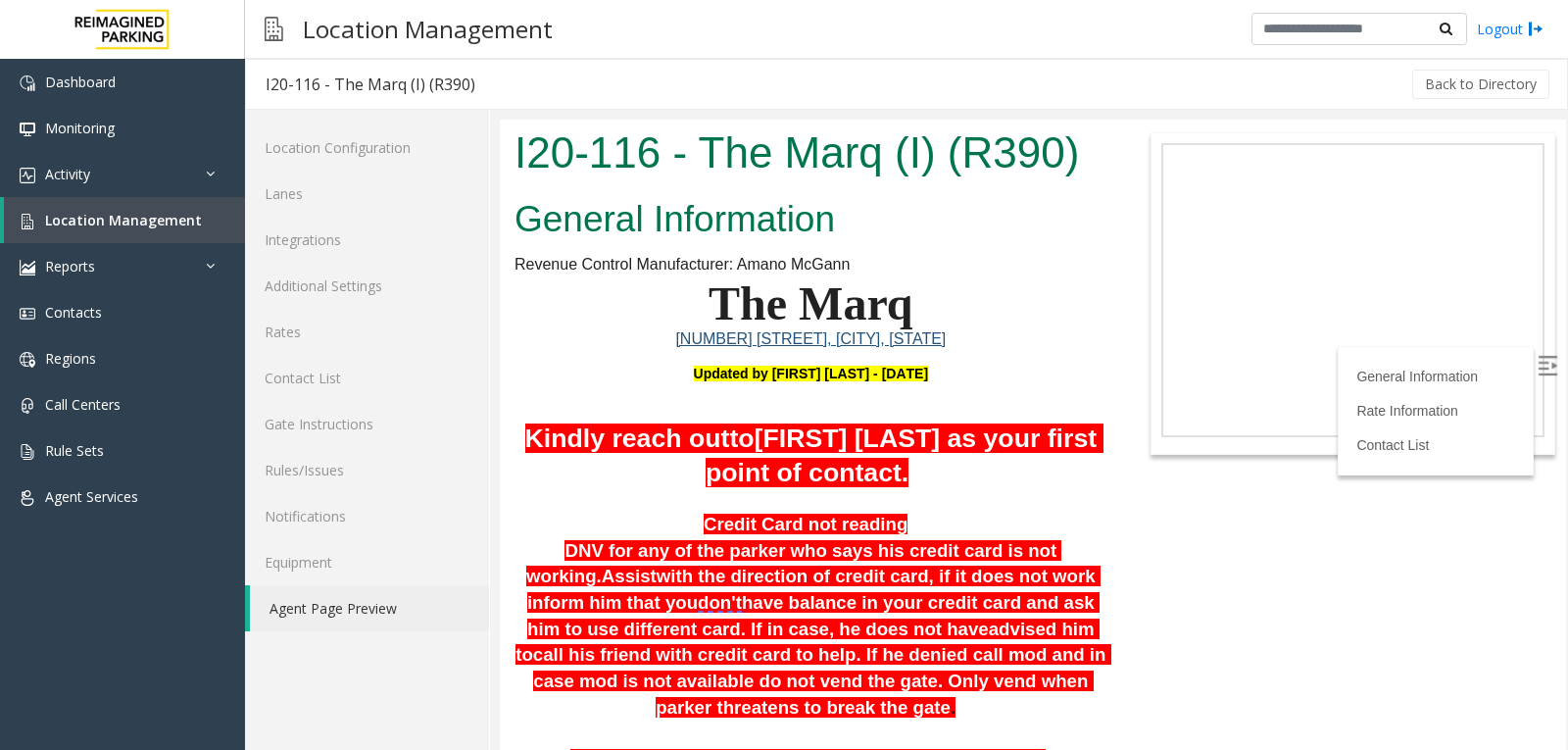 scroll, scrollTop: 490, scrollLeft: 0, axis: vertical 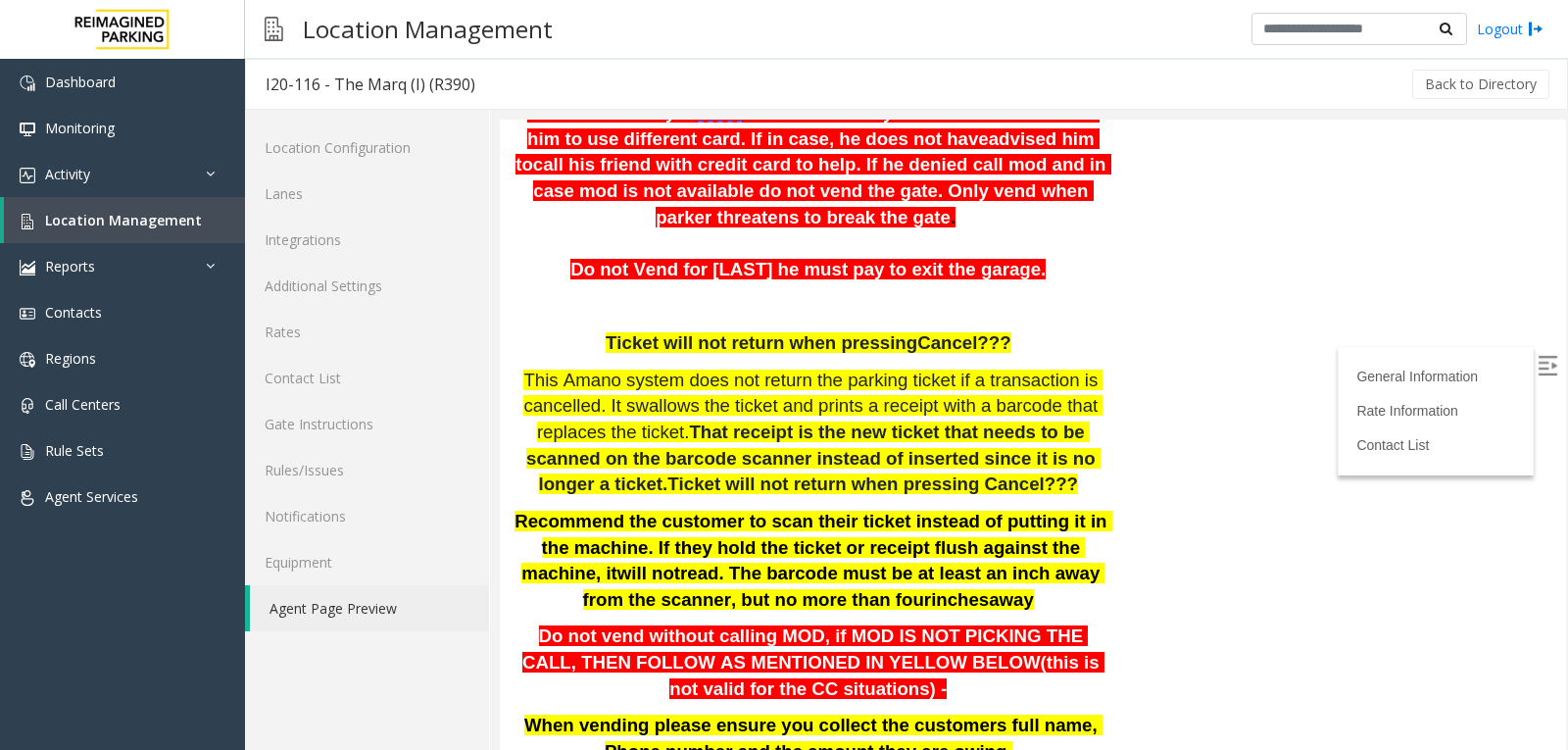 click at bounding box center (1547, 366) 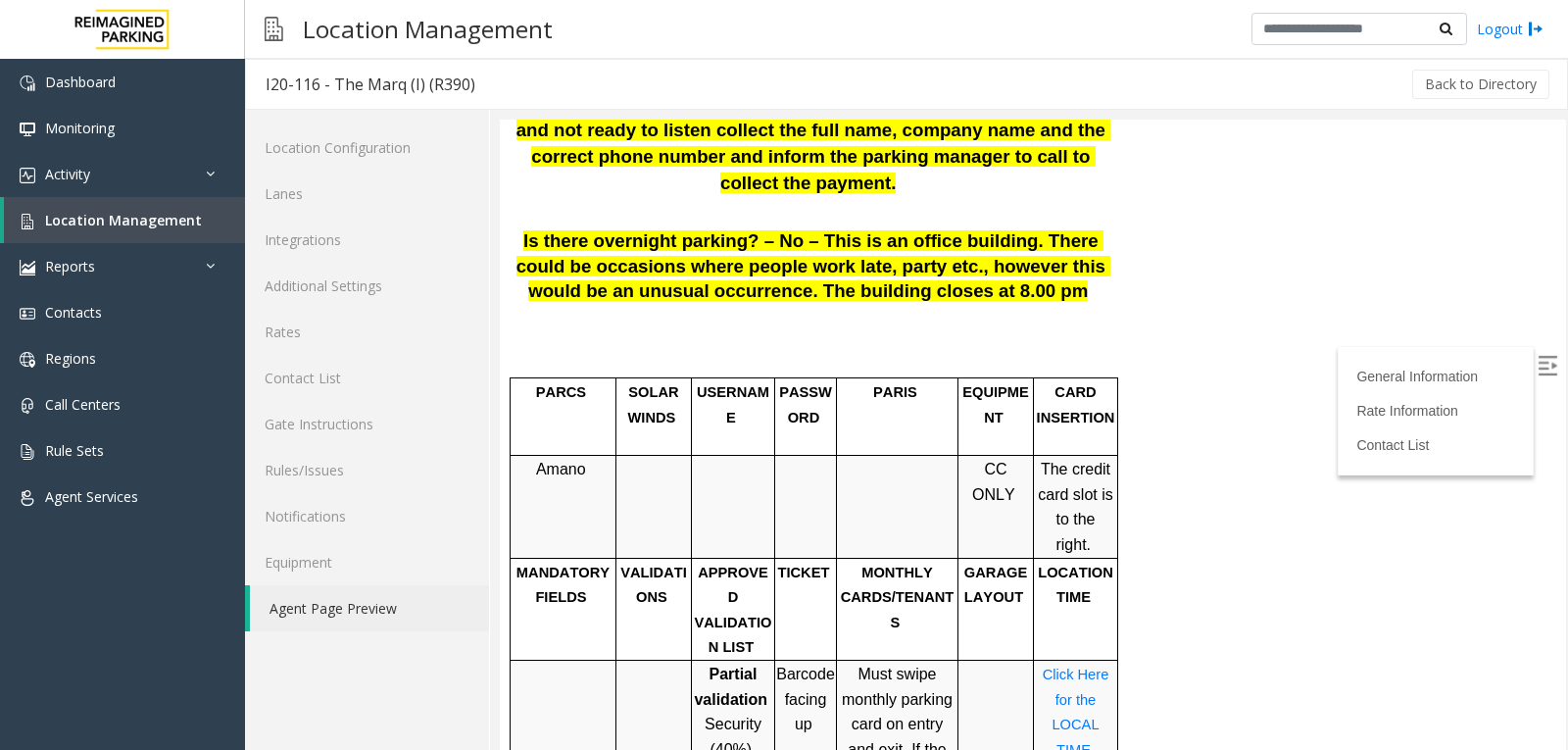 scroll, scrollTop: 1373, scrollLeft: 0, axis: vertical 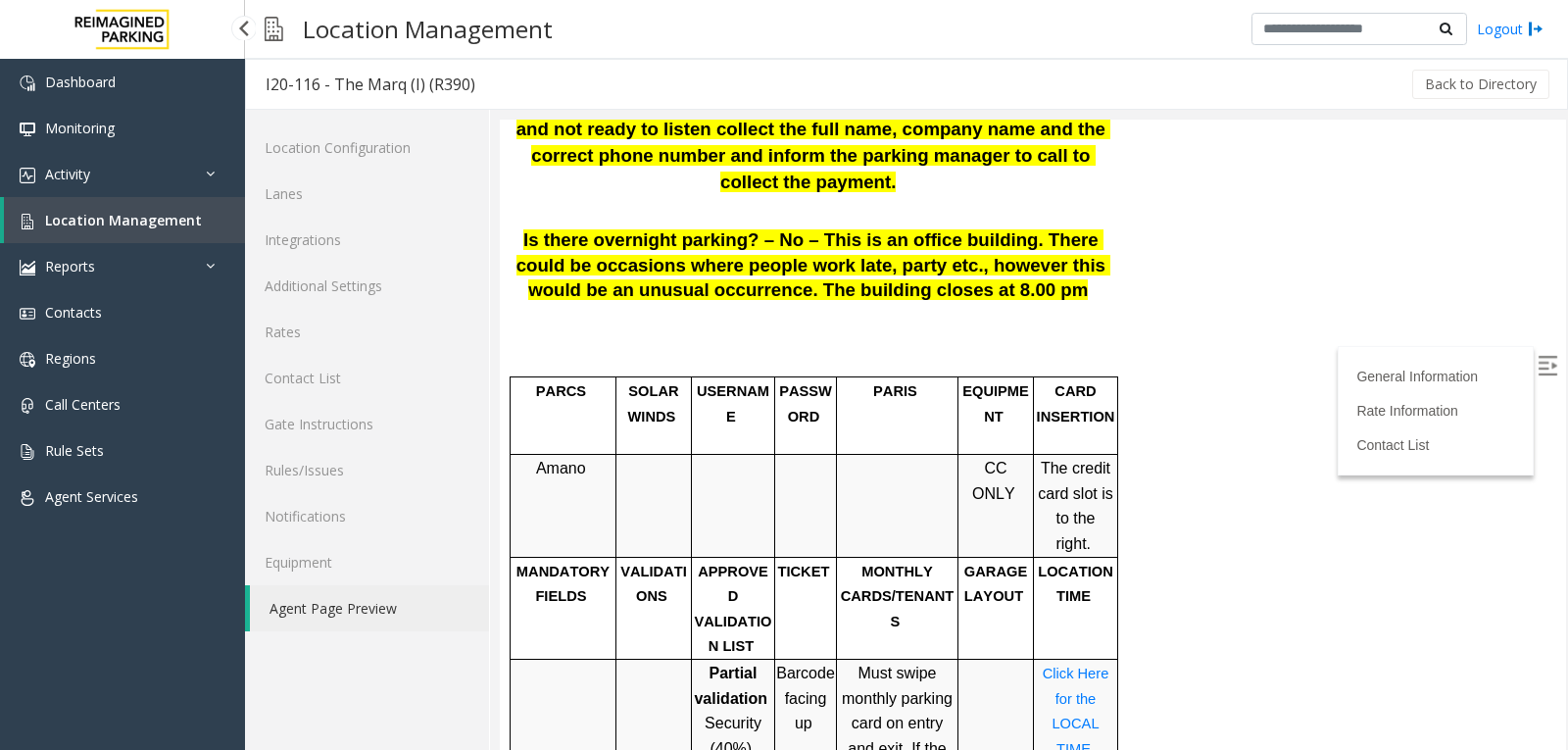 click on "Location Management" at bounding box center (123, 220) 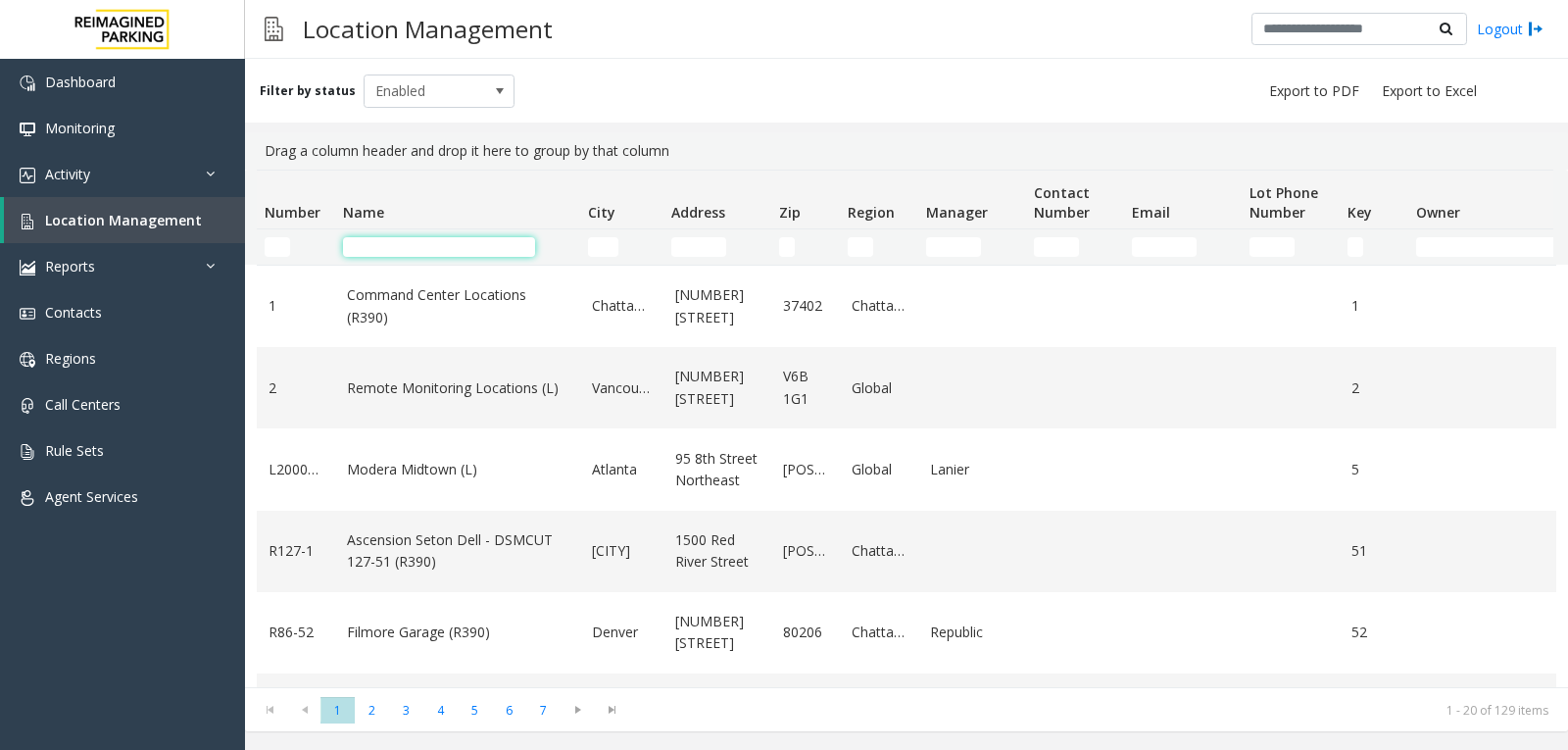 click 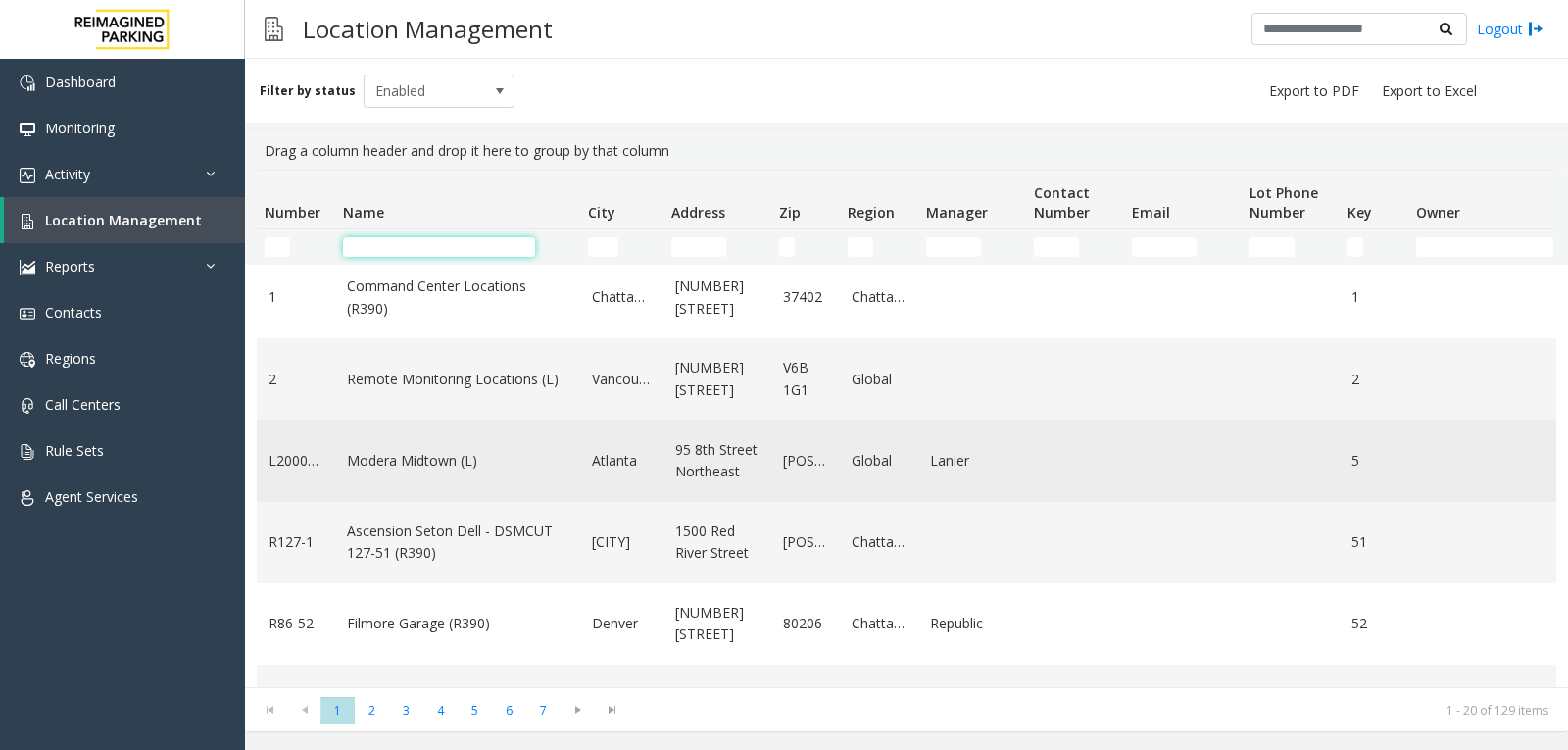 scroll, scrollTop: 0, scrollLeft: 0, axis: both 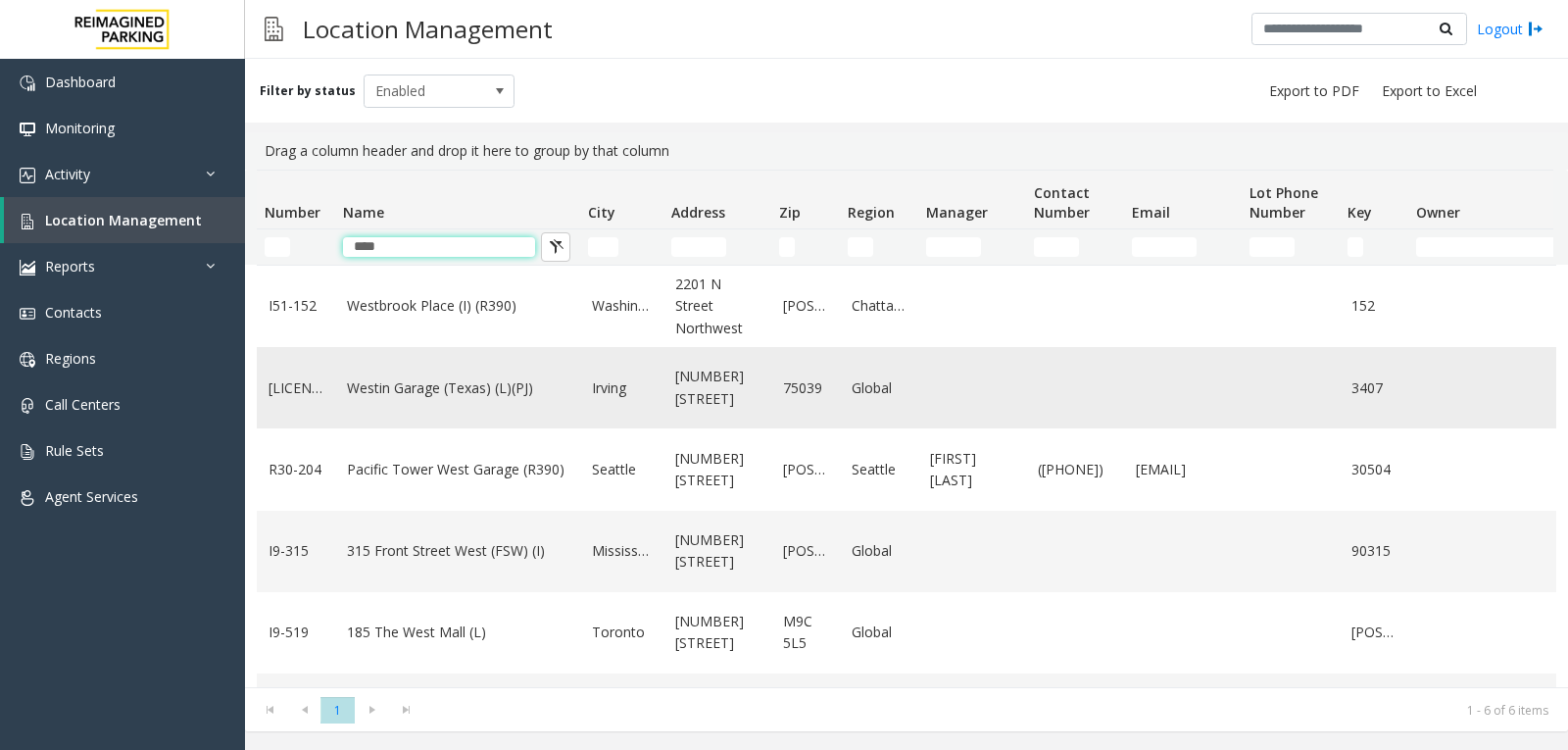 type on "****" 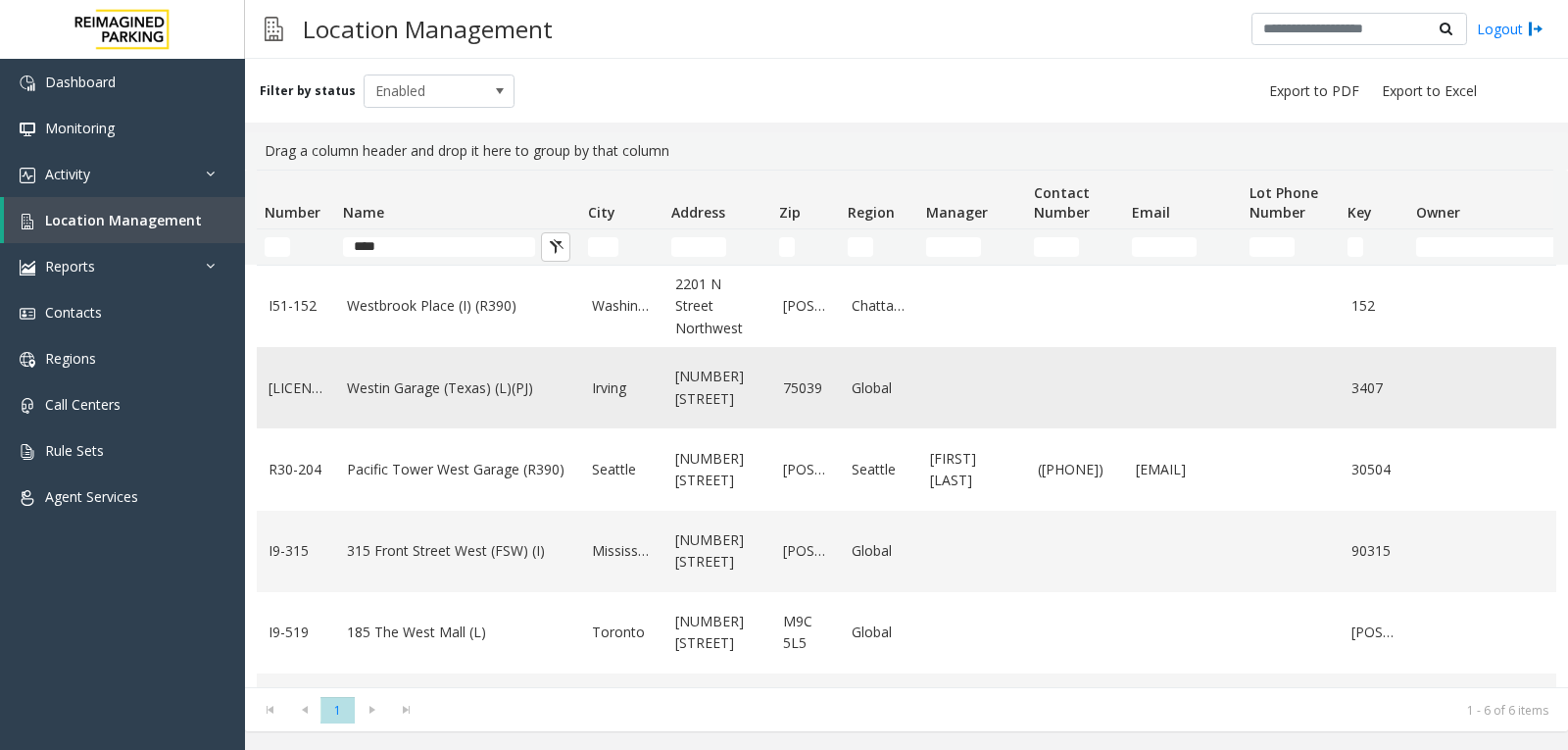 click on "Westin Garage (Texas) (L)(PJ)" 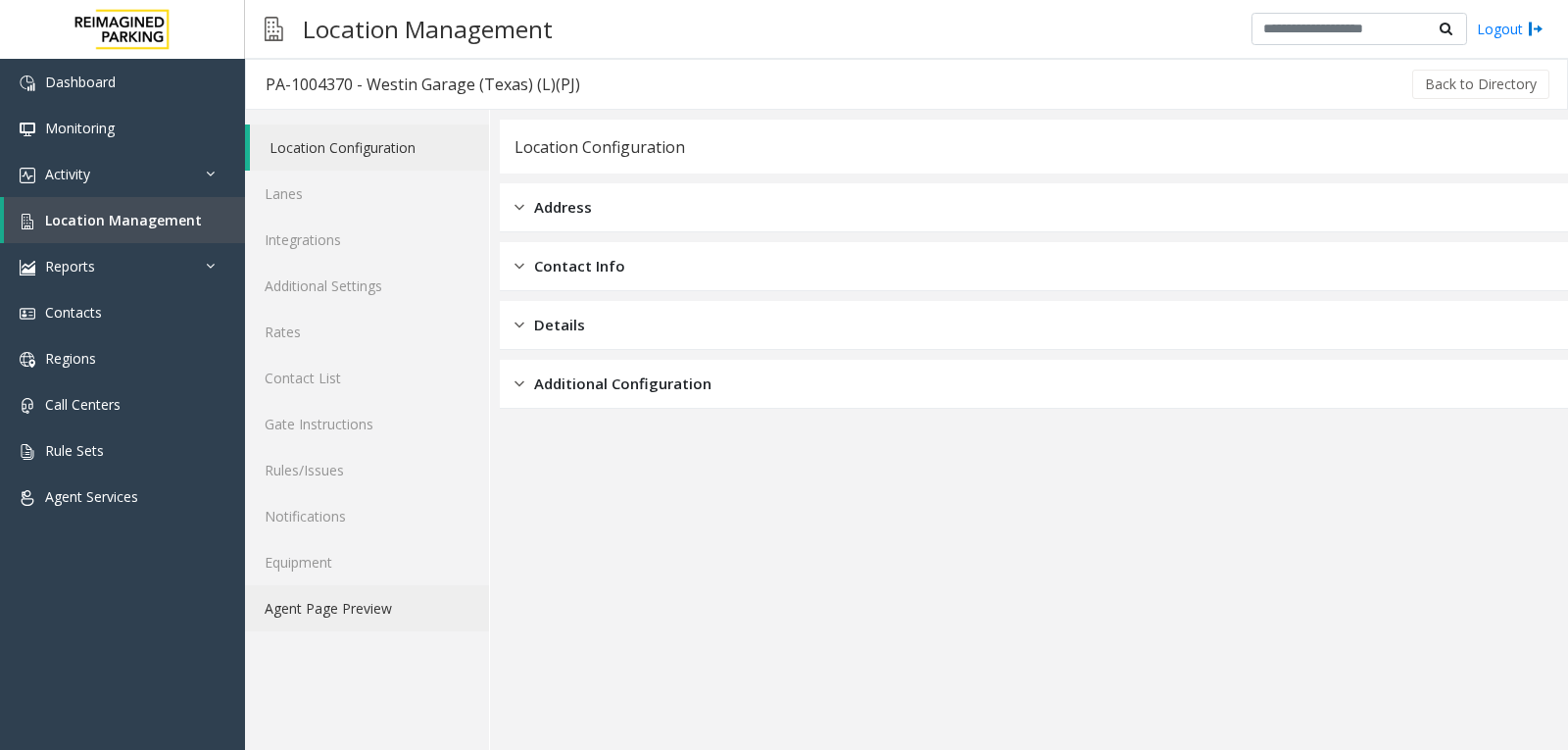 click on "Agent Page Preview" 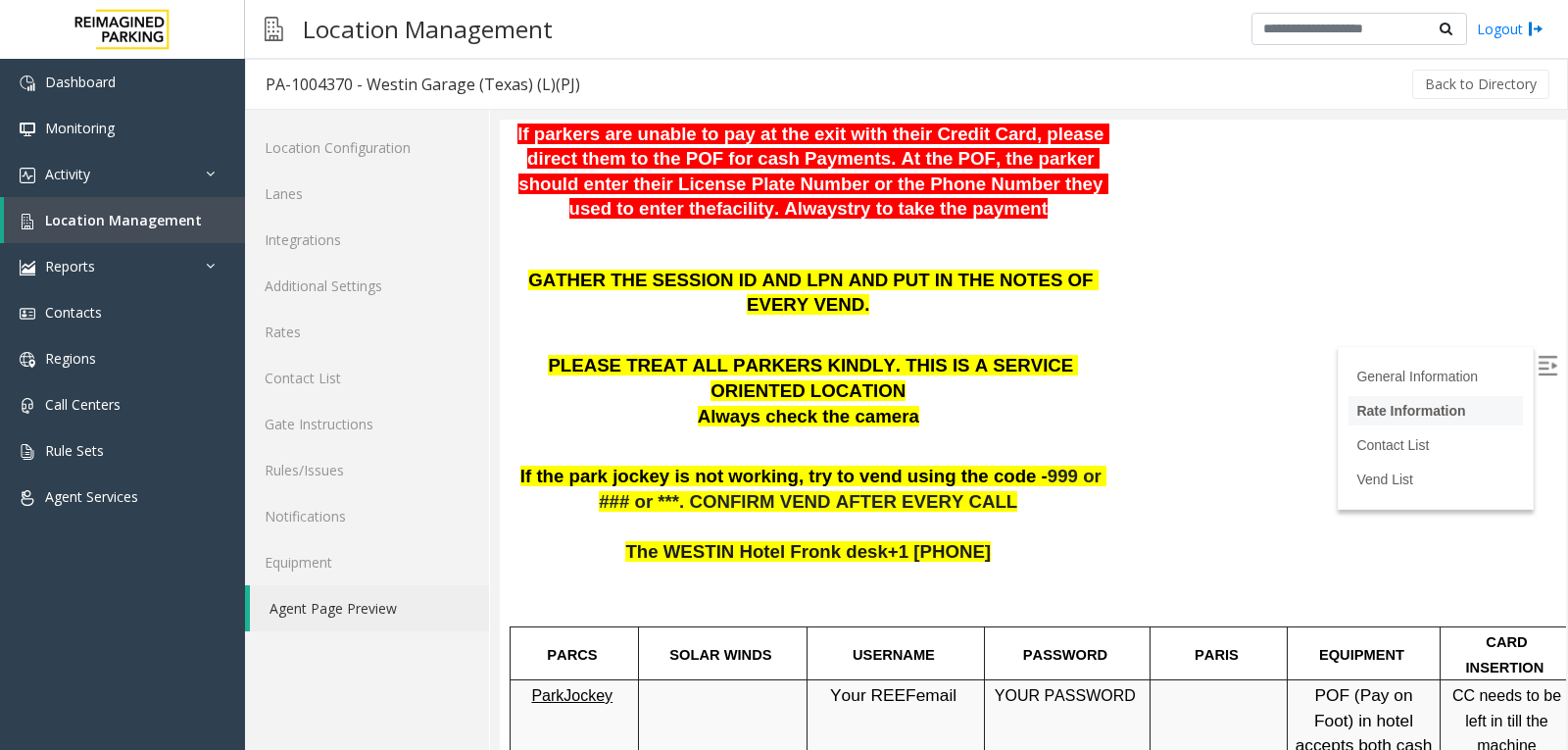 scroll, scrollTop: 490, scrollLeft: 0, axis: vertical 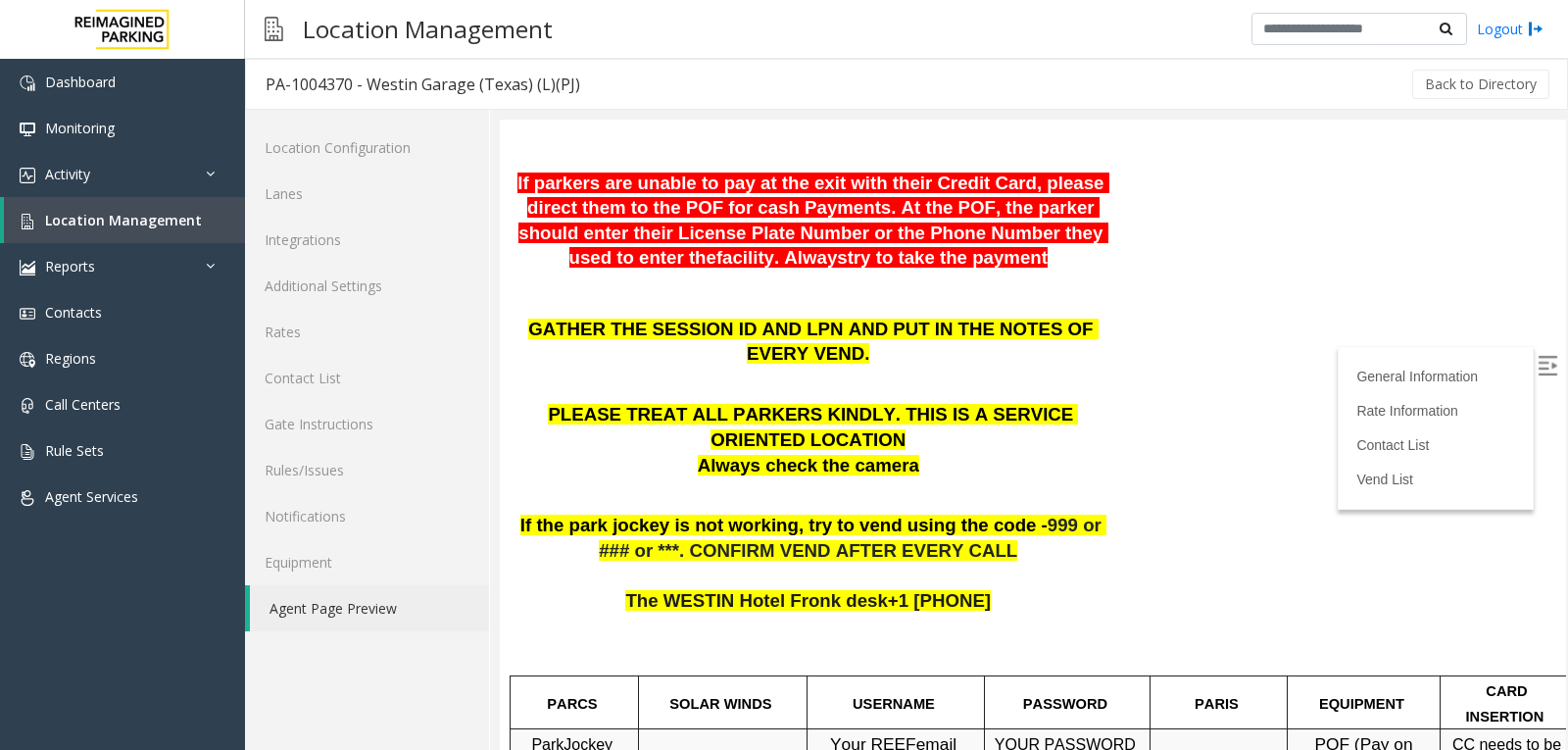 click at bounding box center [1547, 366] 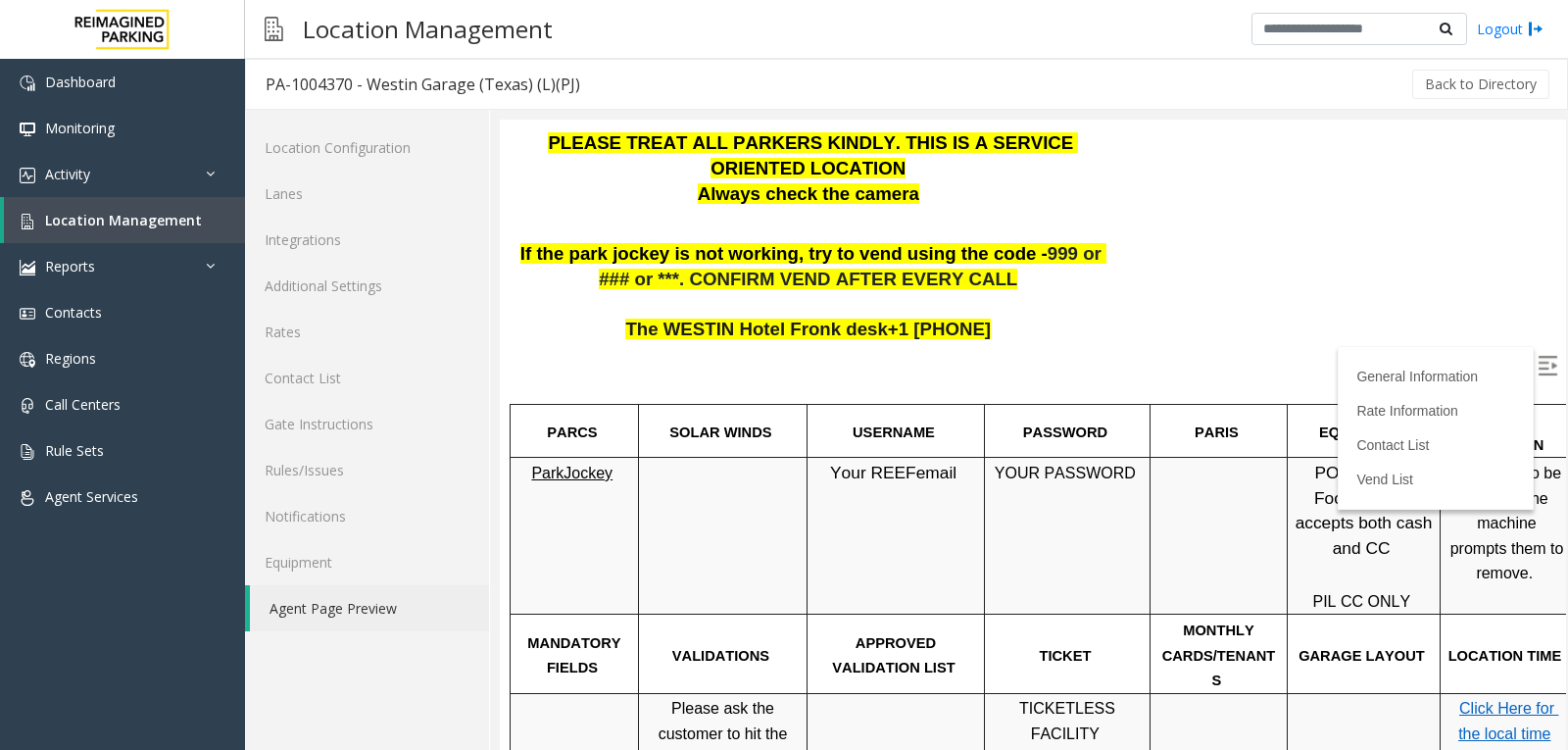 scroll, scrollTop: 784, scrollLeft: 0, axis: vertical 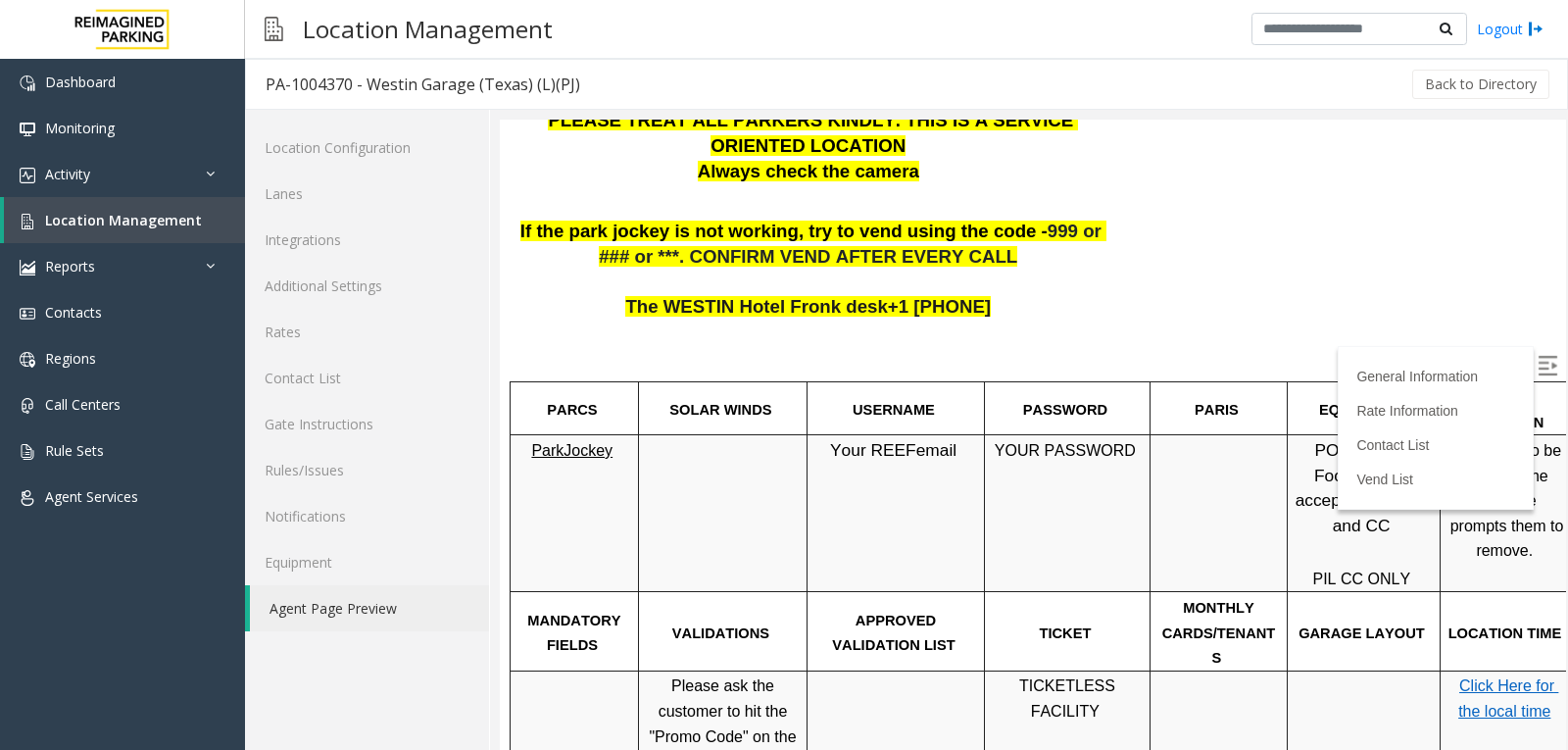 click on "ParkJockey" at bounding box center (571, 450) 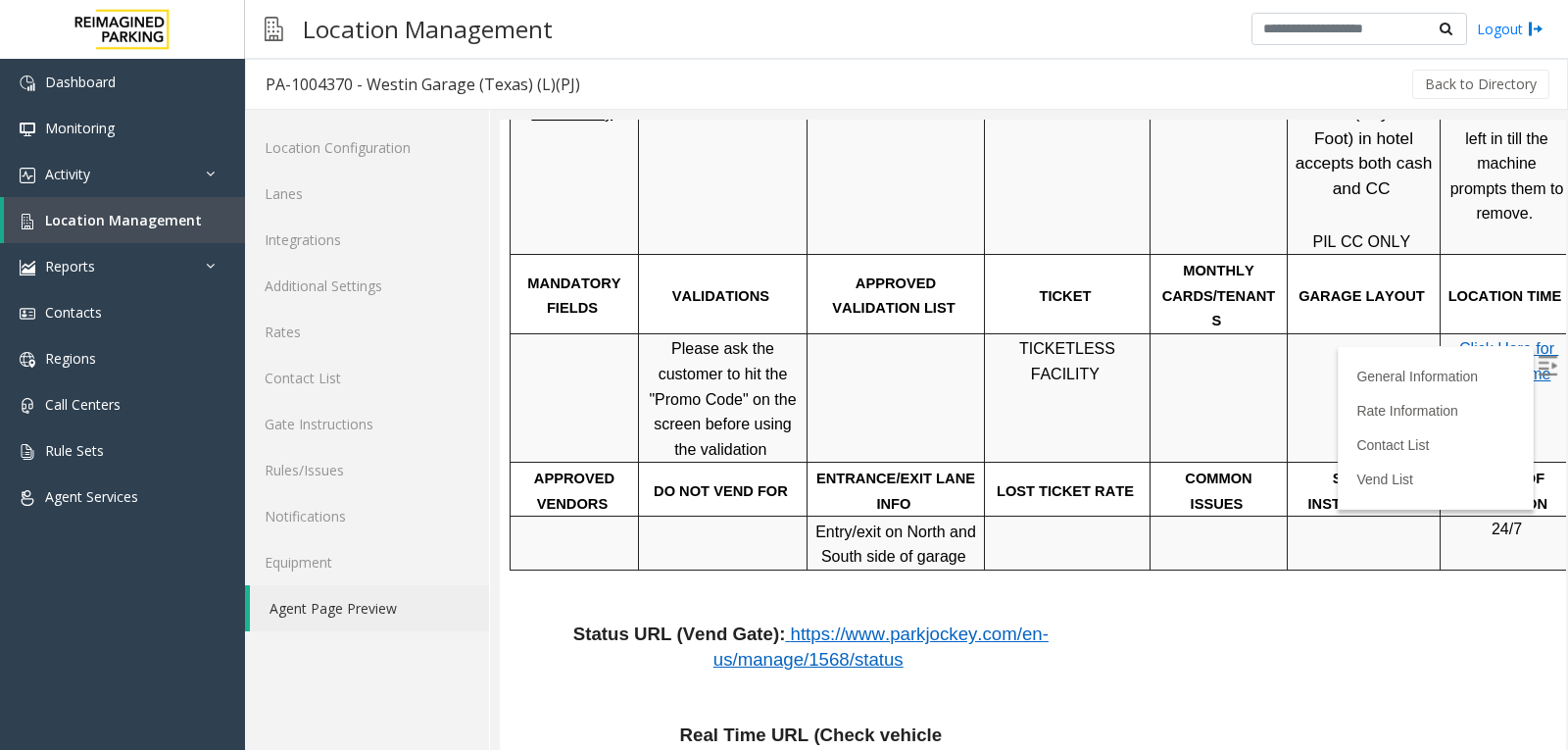 scroll, scrollTop: 1176, scrollLeft: 0, axis: vertical 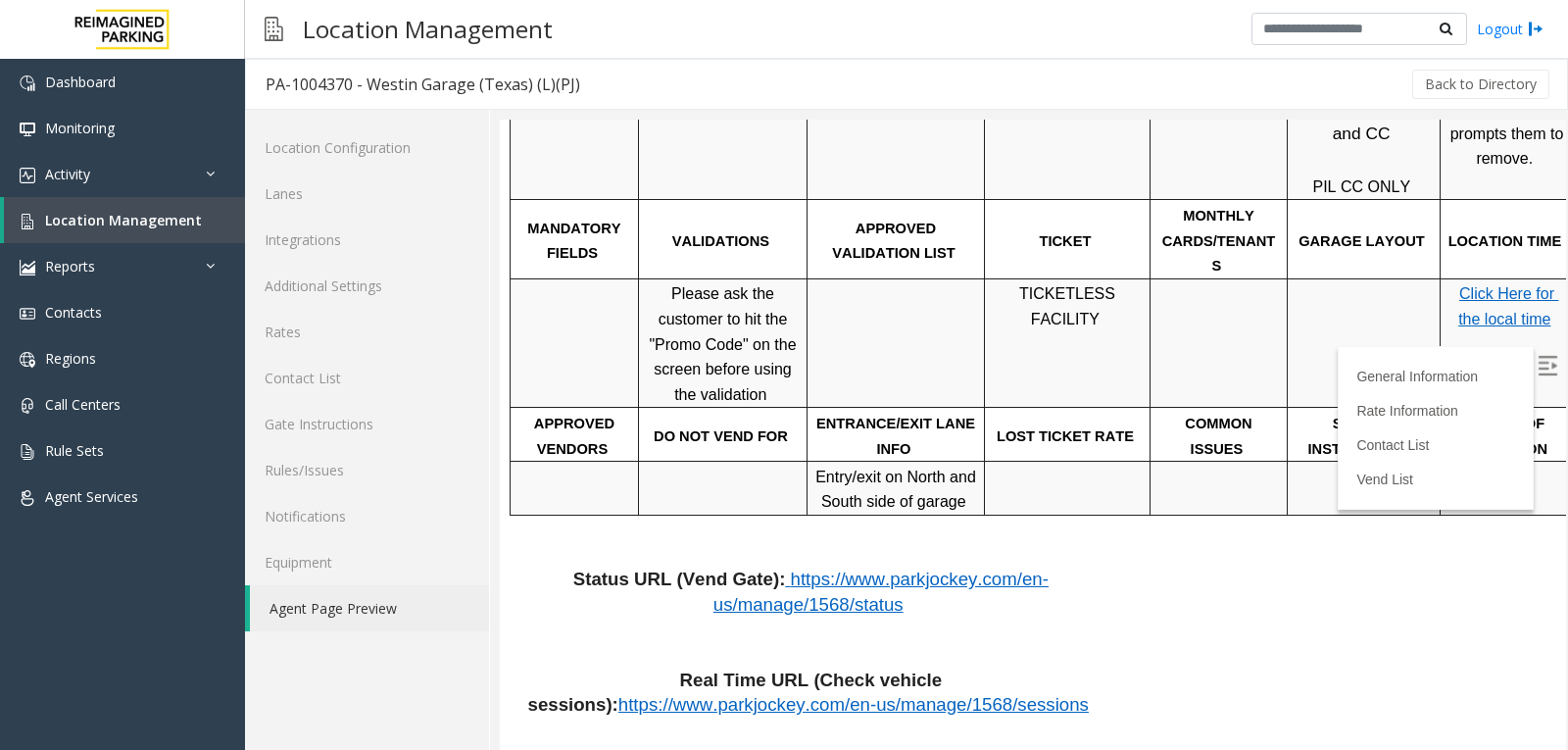 click on "https://www.parkjockey.com/en-us/manage/1568/status" at bounding box center (881, 591) 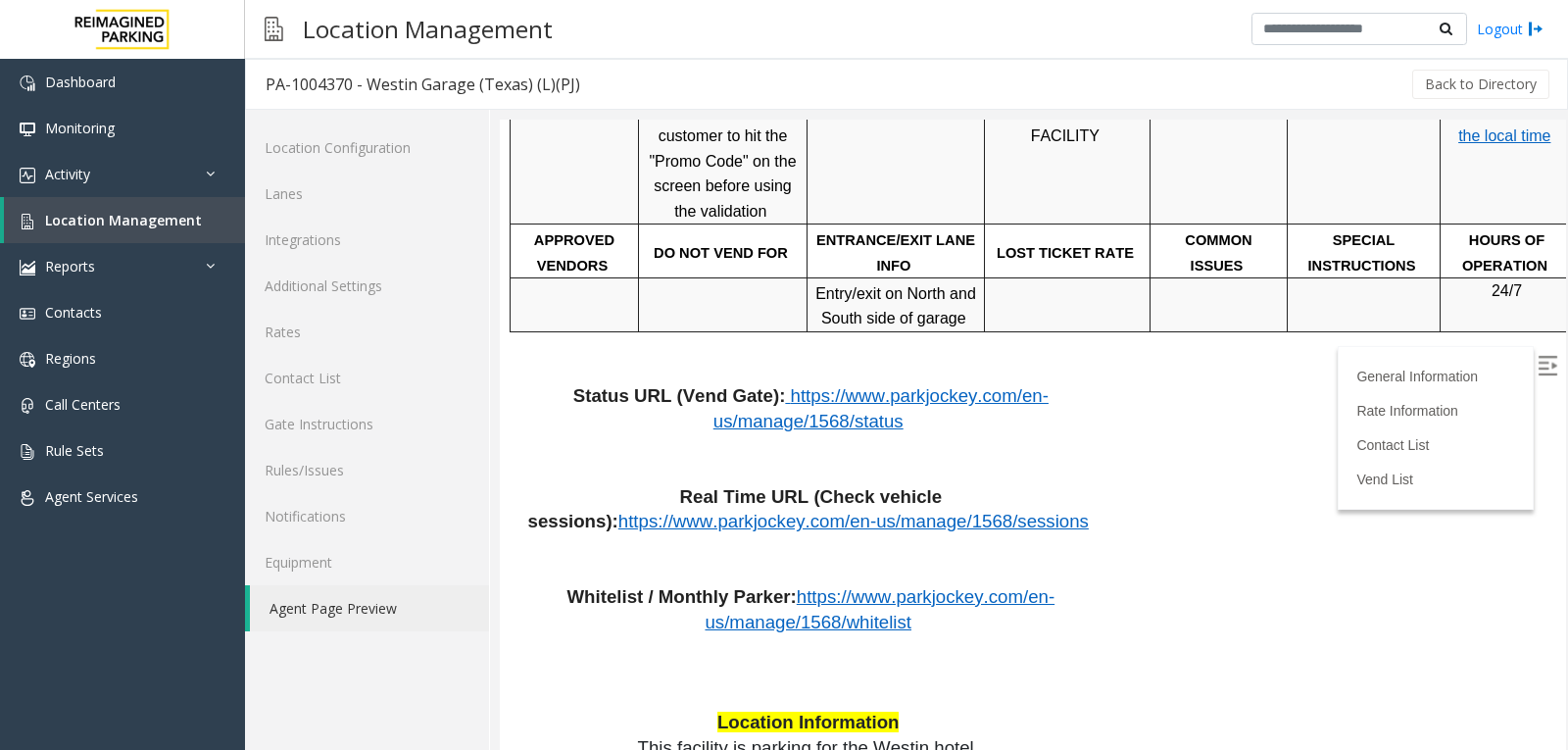 scroll, scrollTop: 1373, scrollLeft: 0, axis: vertical 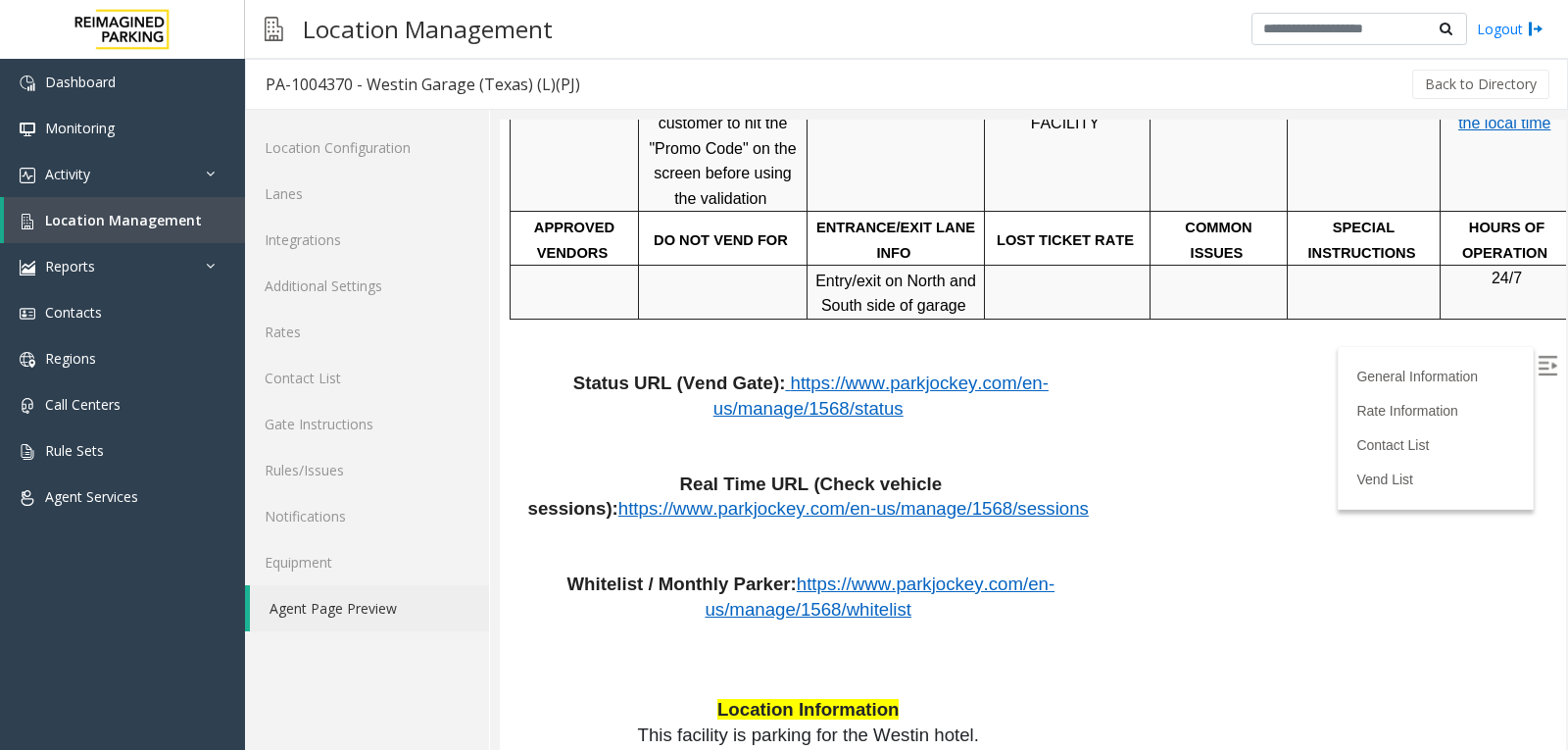 click on "https://www.parkjockey.com/en-us/manage/1568/whitelist" at bounding box center [879, 596] 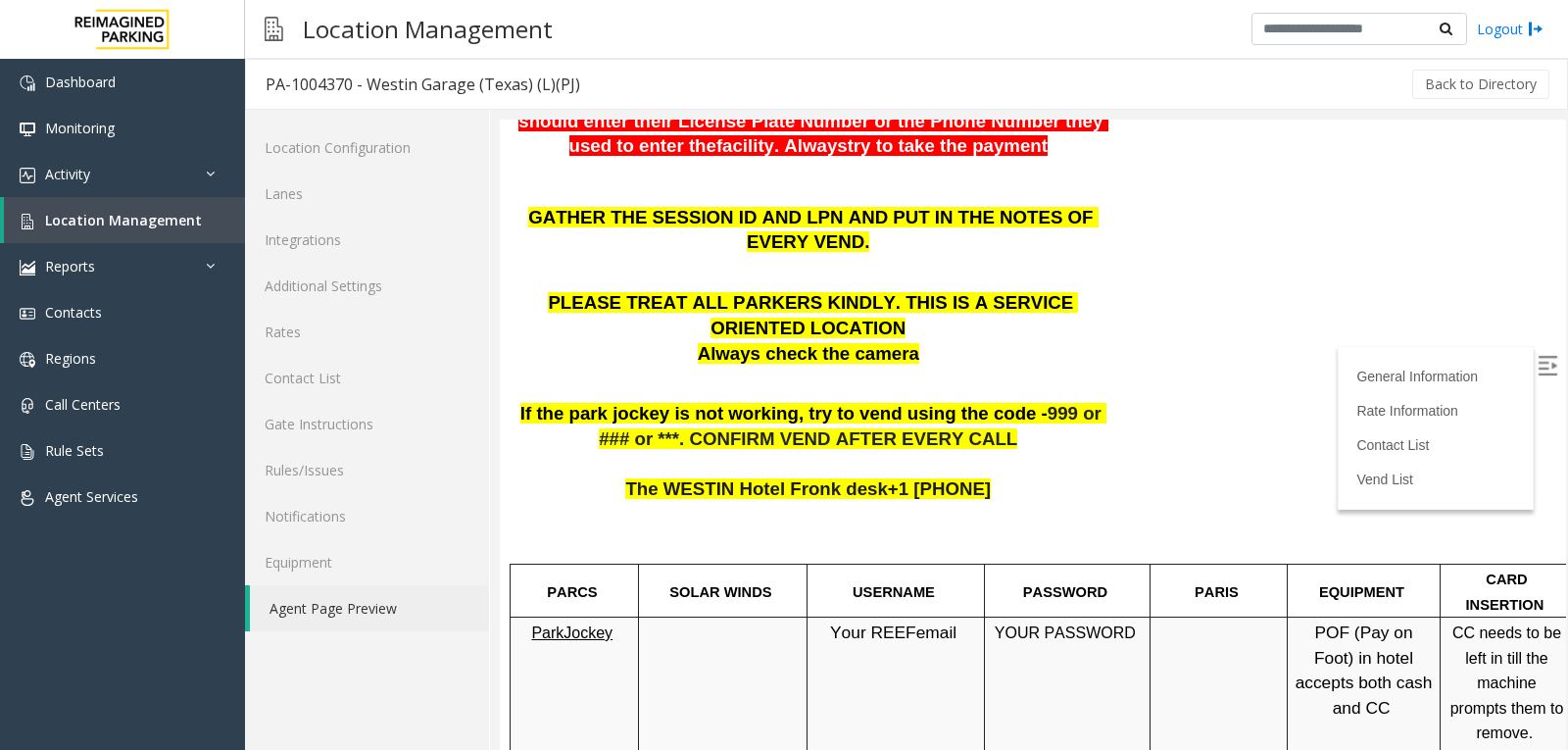 scroll, scrollTop: 686, scrollLeft: 0, axis: vertical 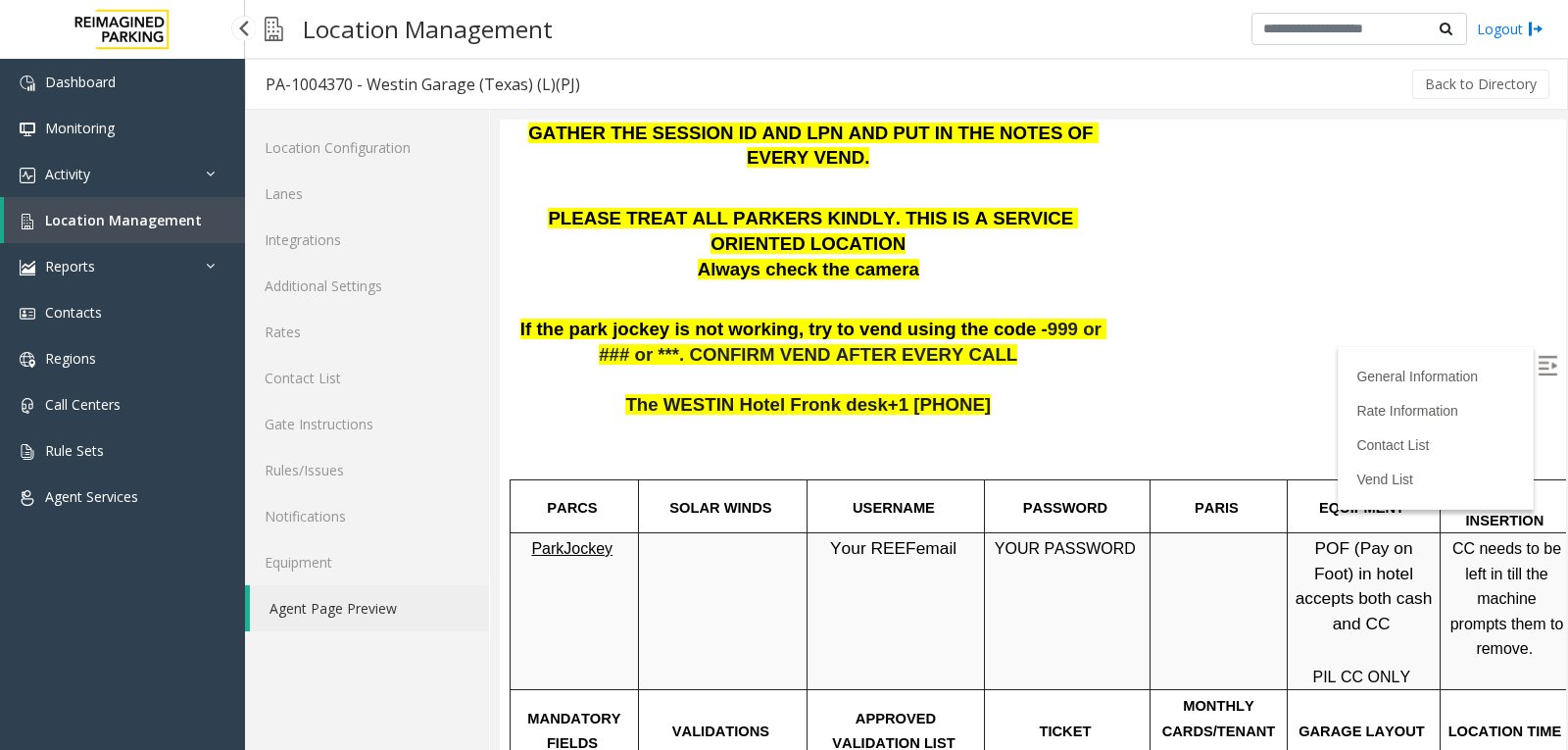 click on "Location Management" at bounding box center (123, 220) 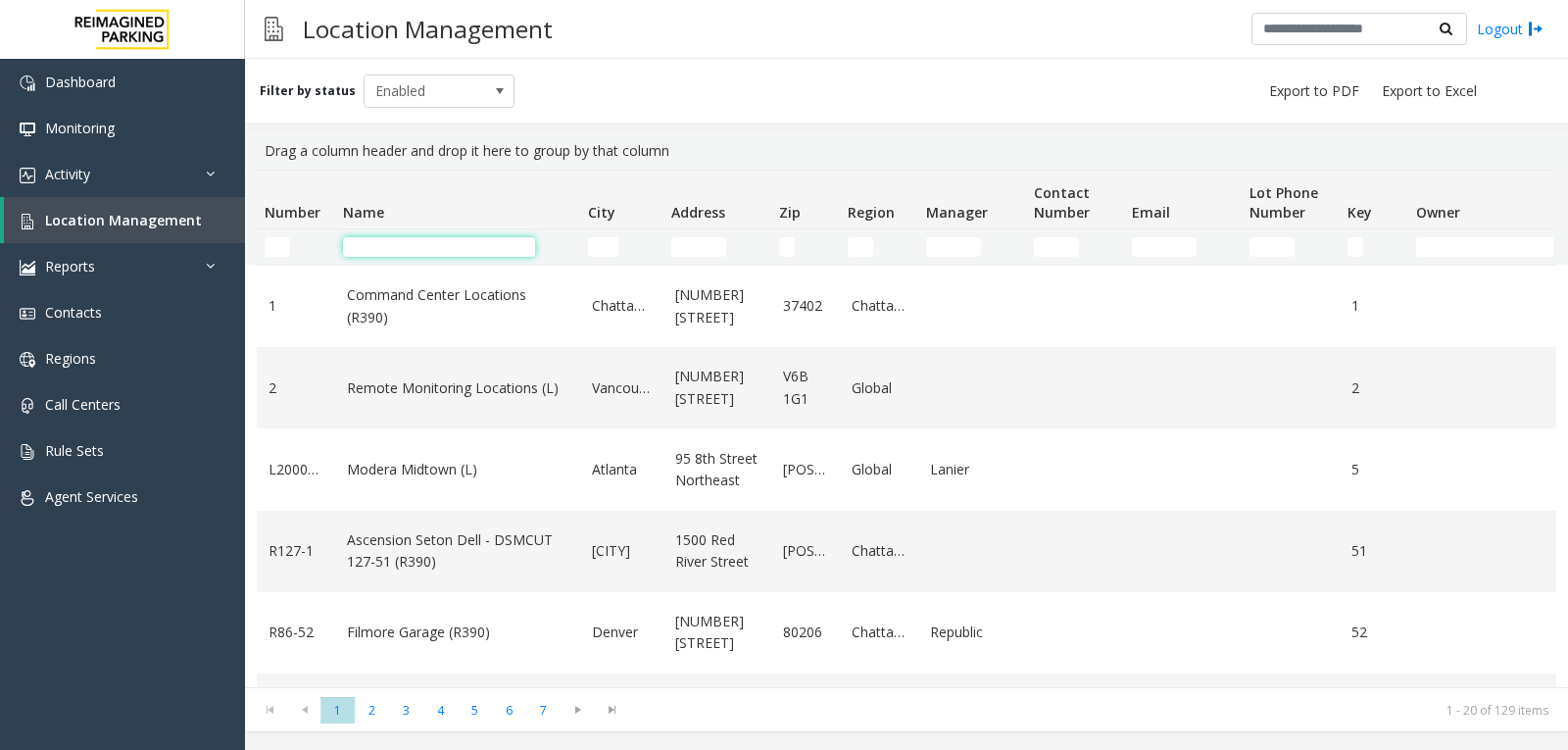 click 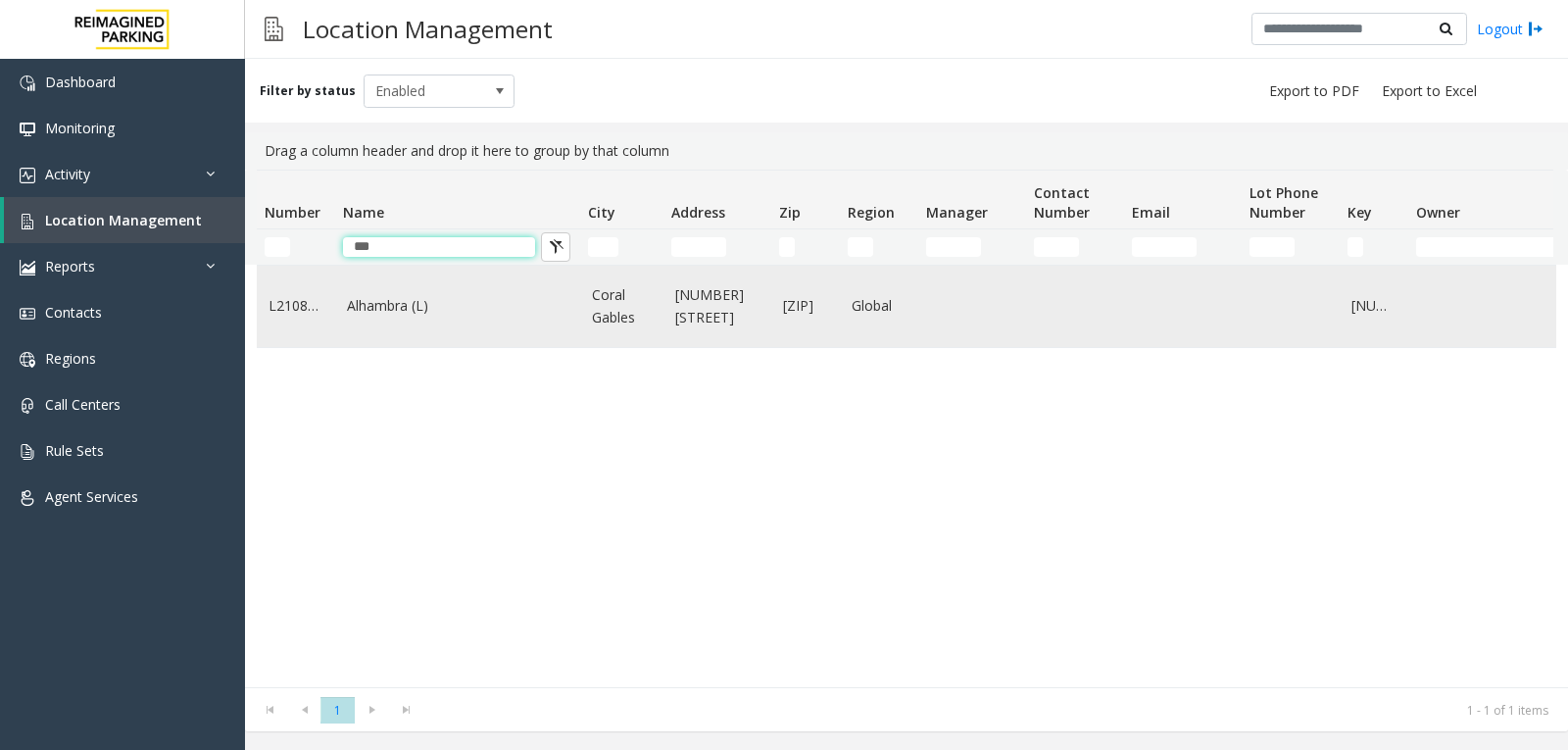 type on "***" 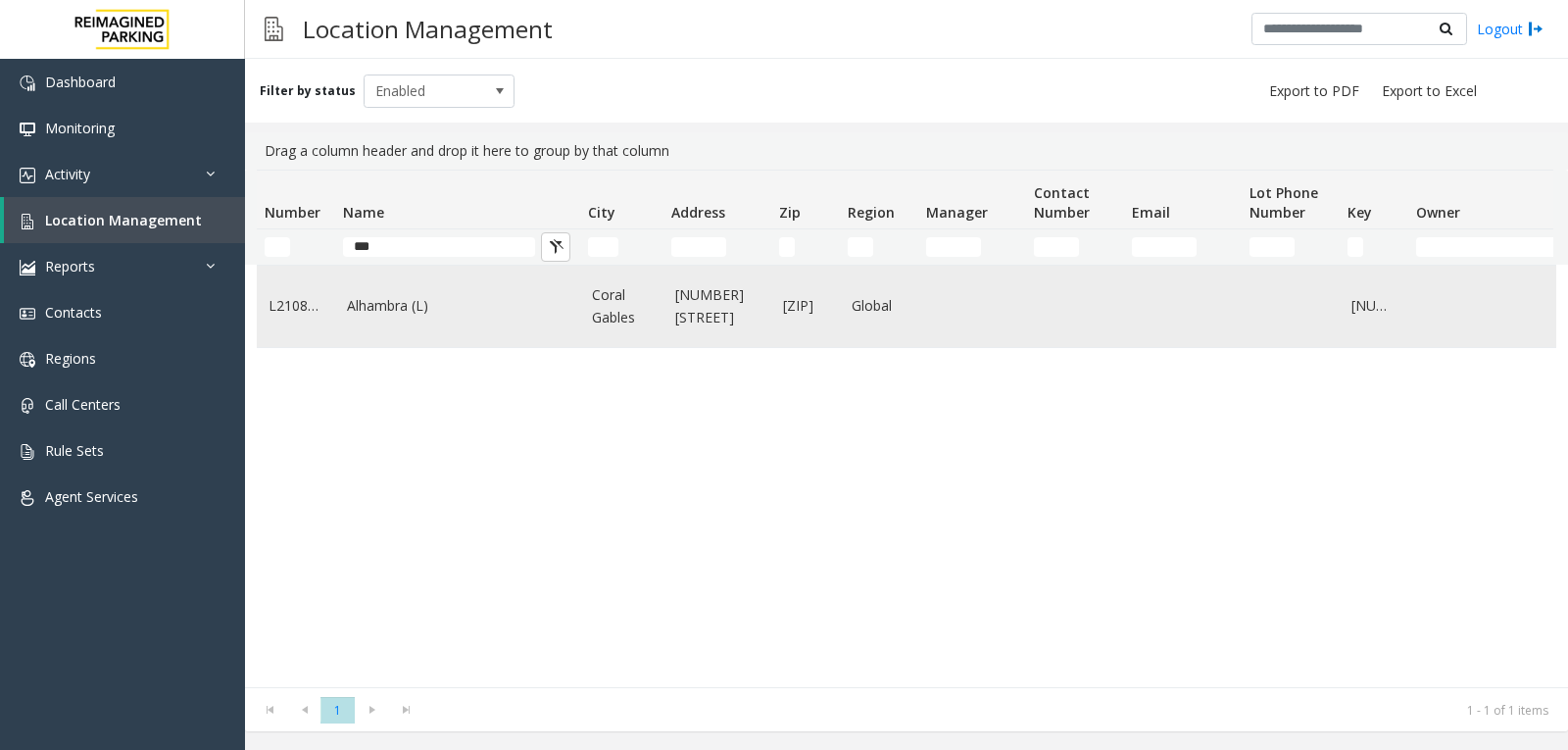 click on "Alhambra (L)" 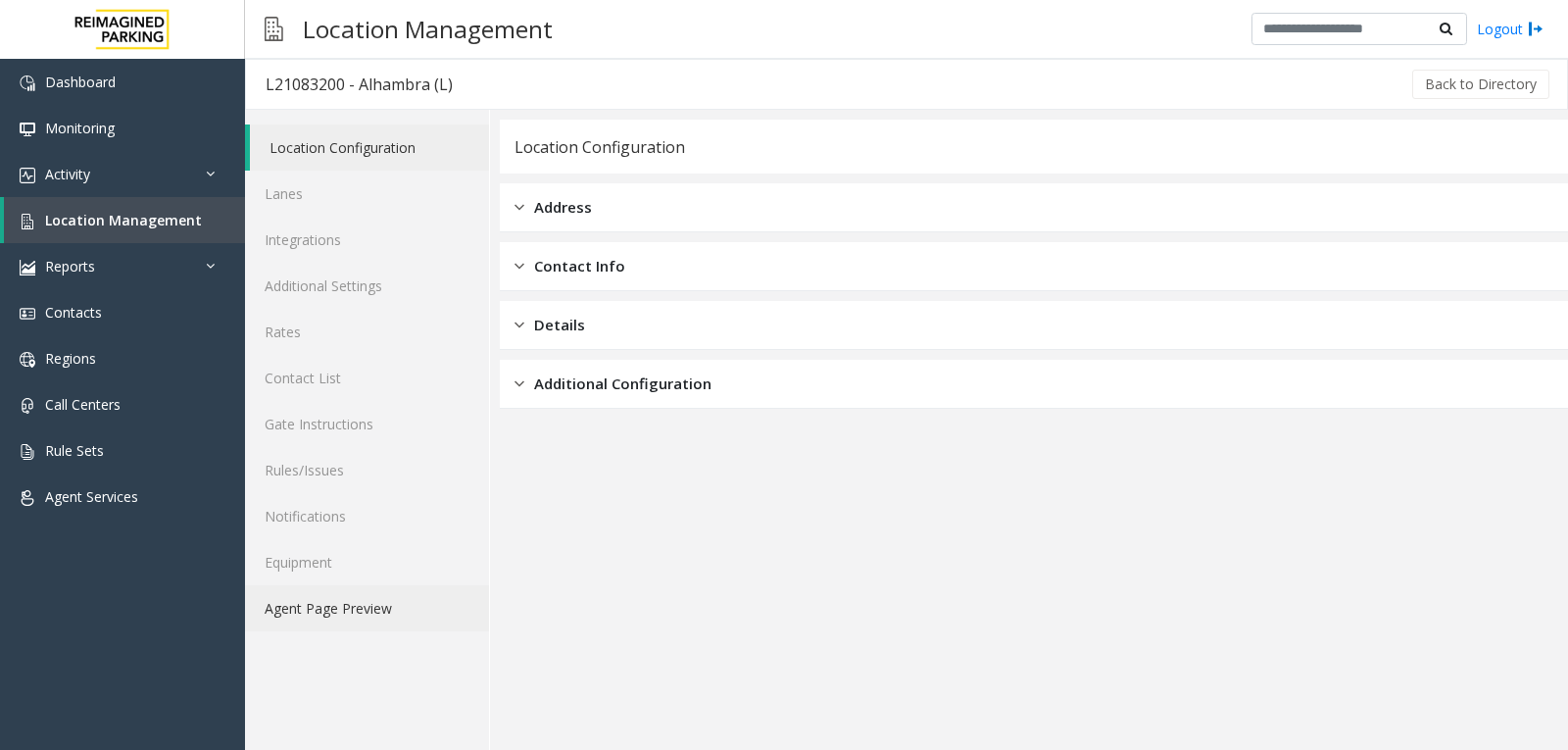 click on "Agent Page Preview" 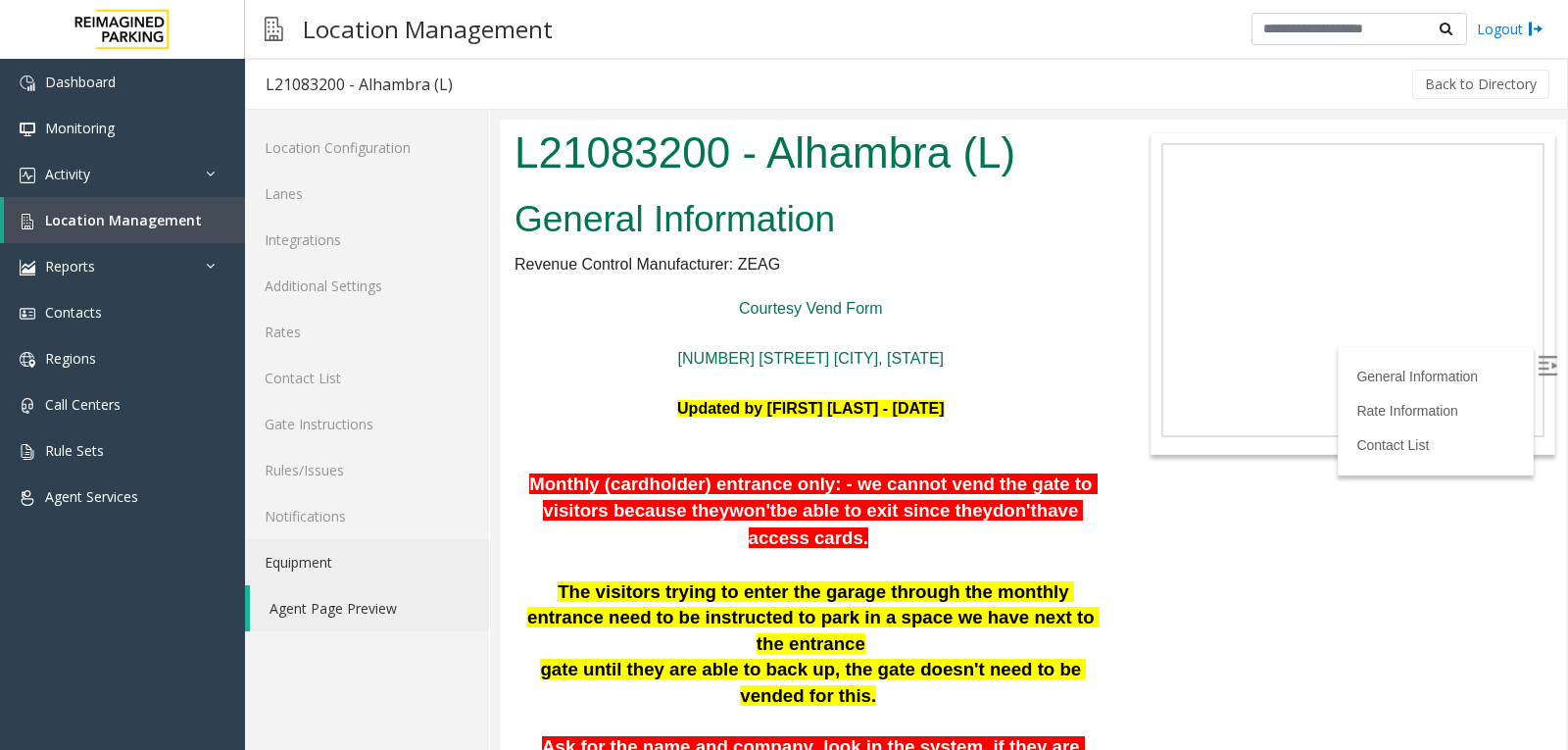scroll, scrollTop: 0, scrollLeft: 0, axis: both 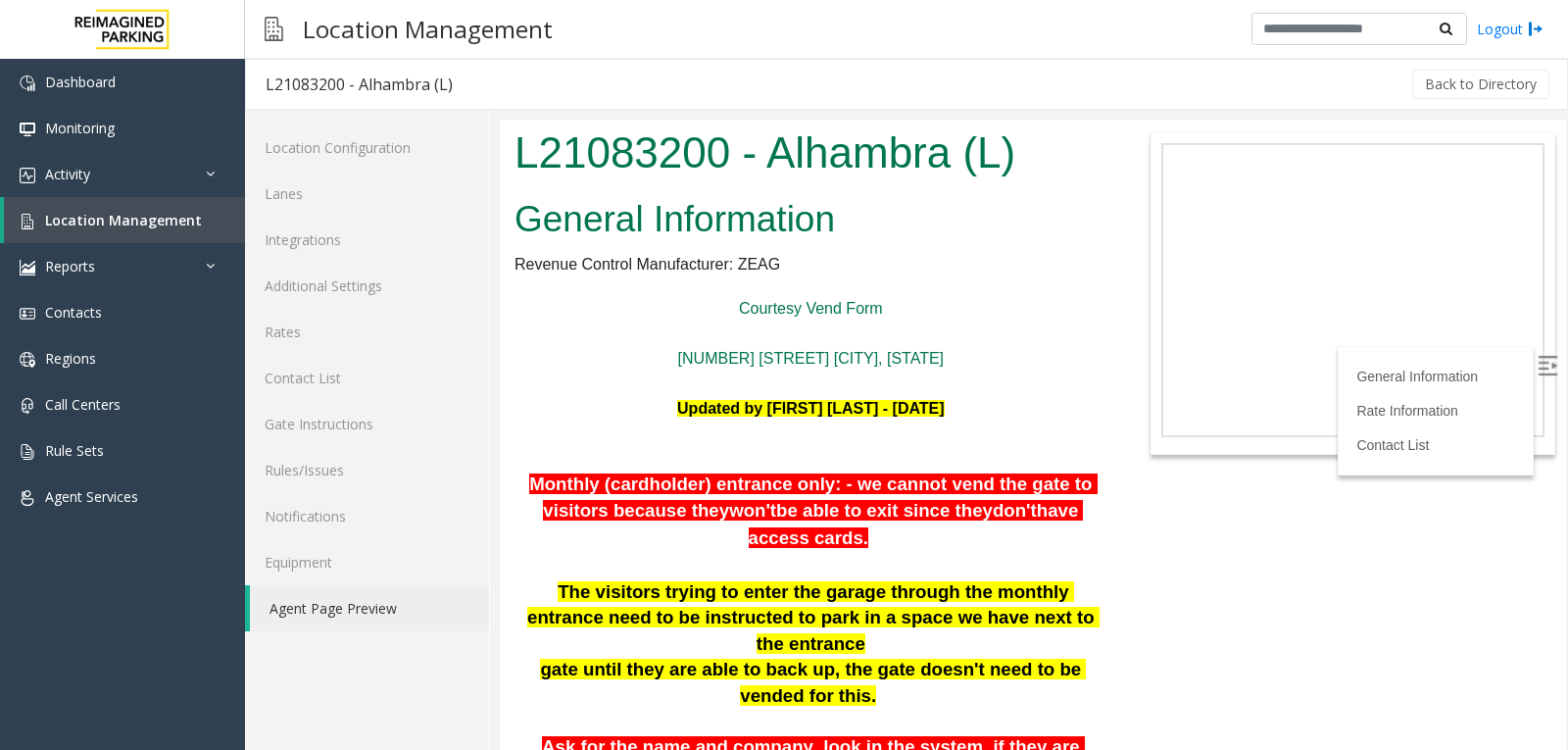 click at bounding box center (1549, 368) 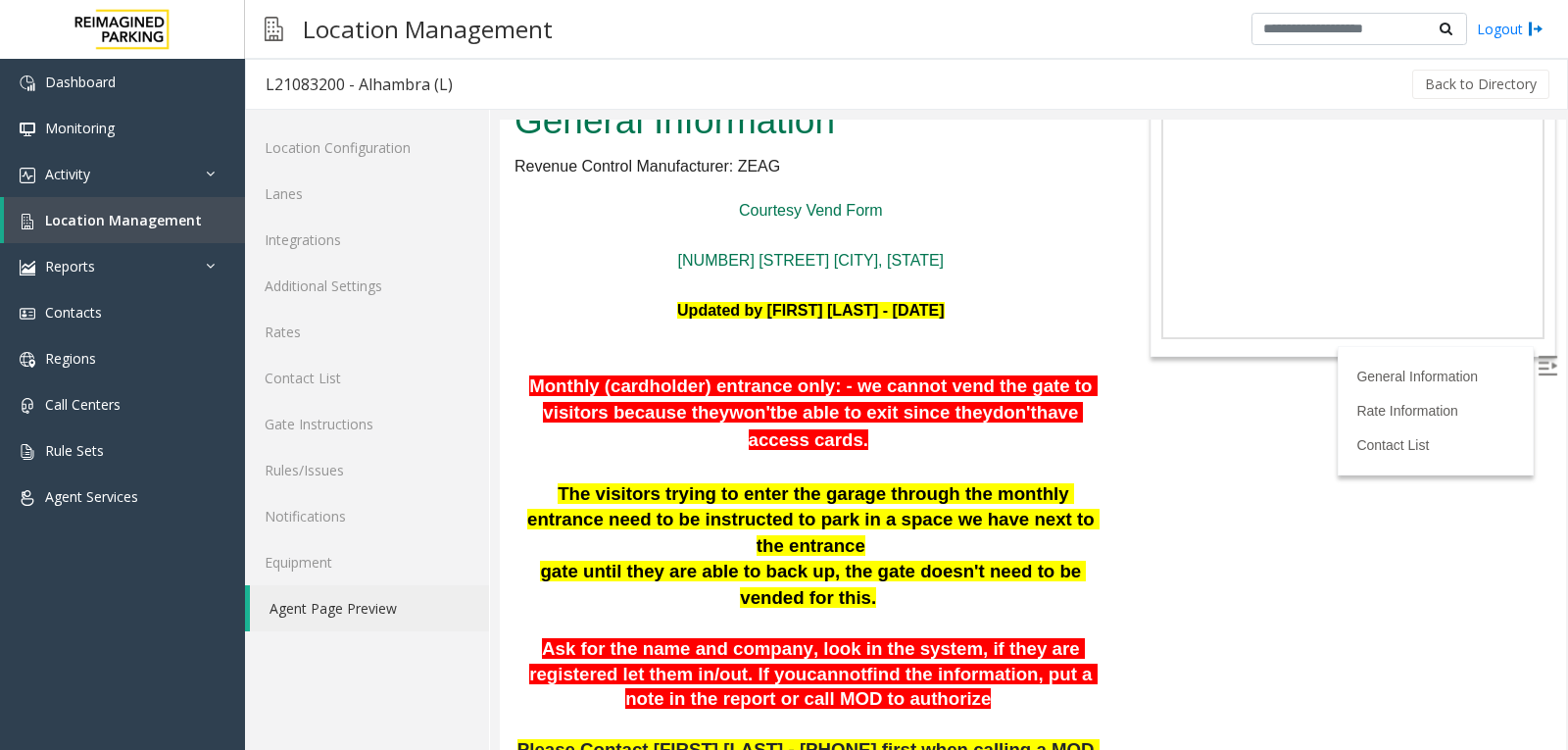 scroll, scrollTop: 0, scrollLeft: 0, axis: both 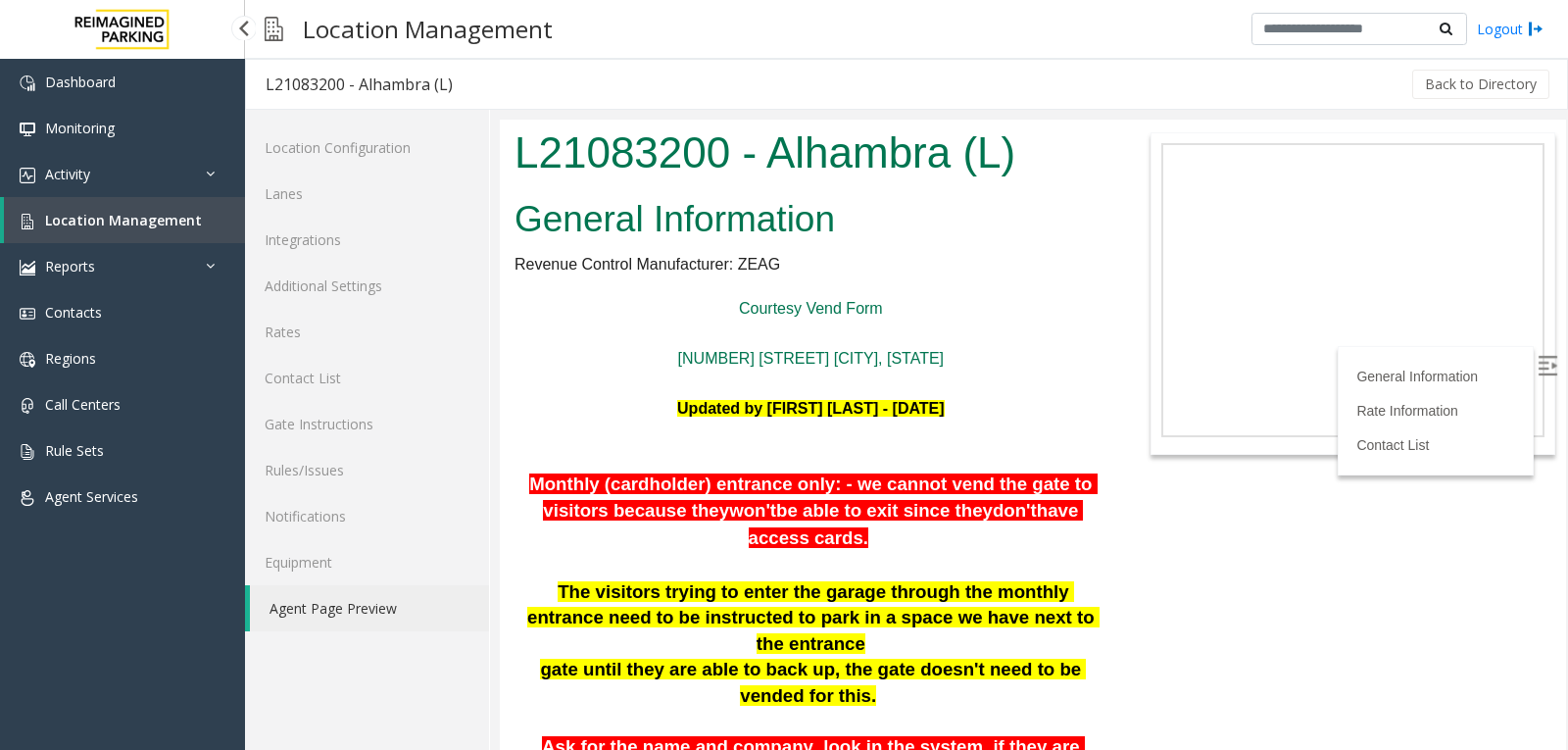 click on "Location Management" at bounding box center (123, 220) 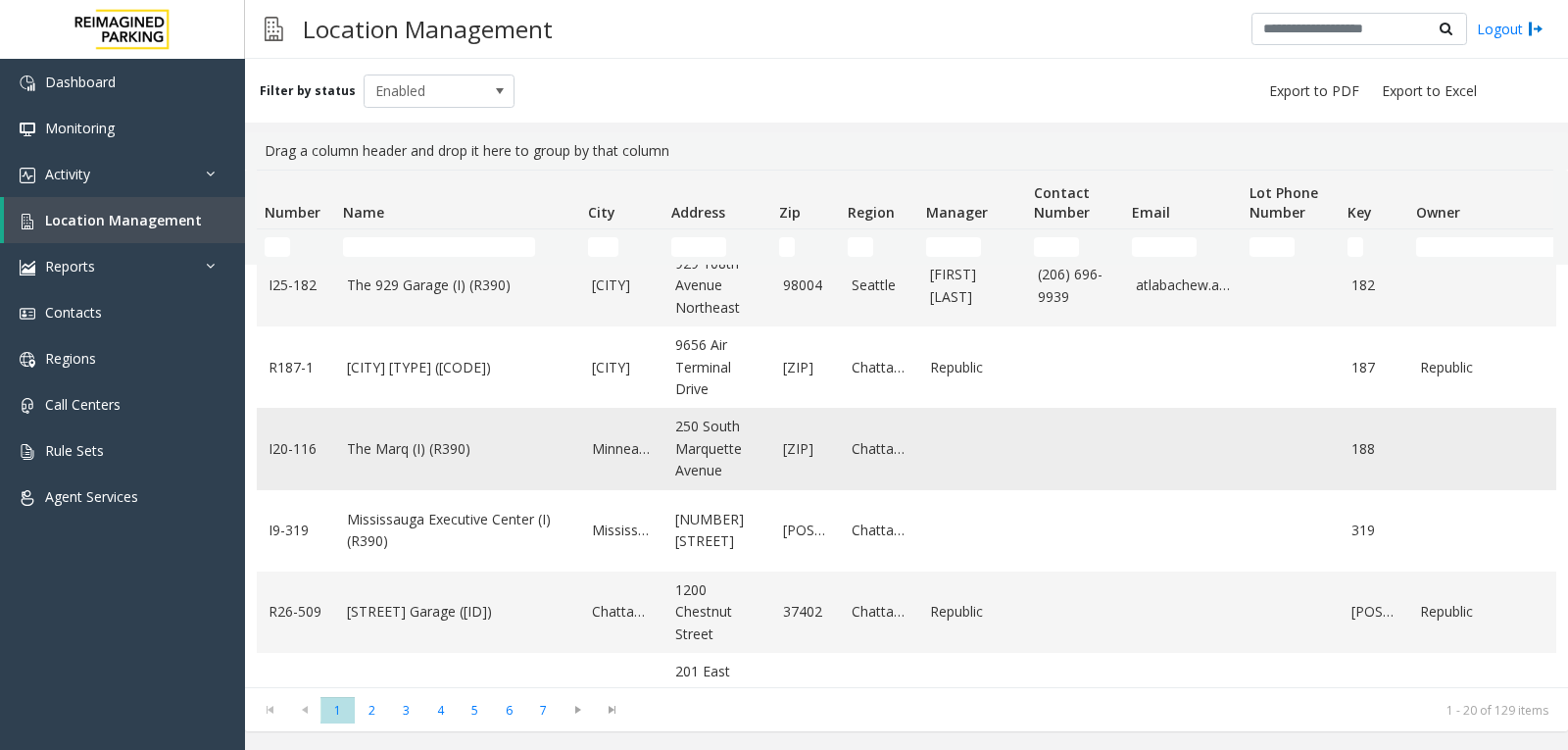 scroll, scrollTop: 784, scrollLeft: 0, axis: vertical 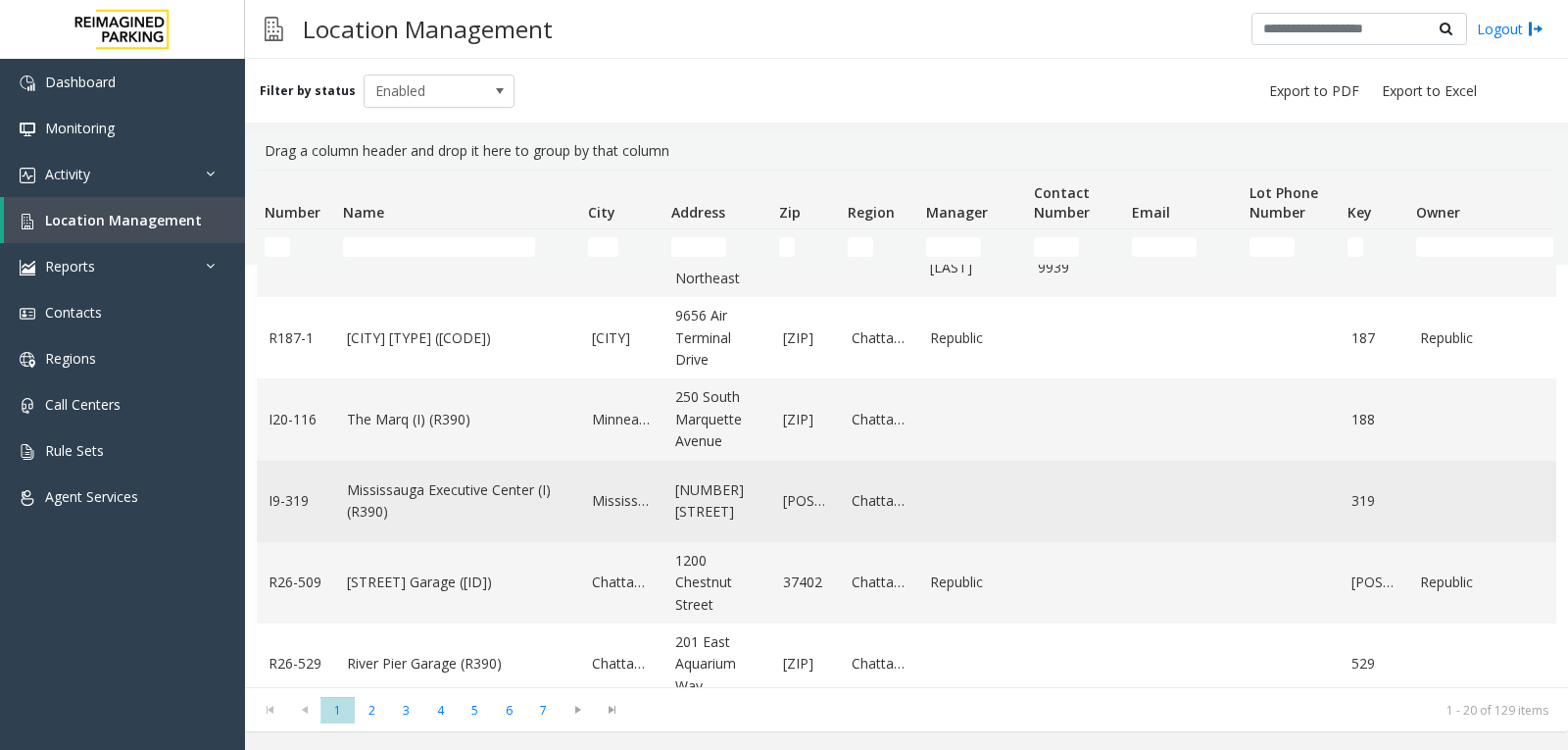 click on "Mississauga Executive Center (I) (R390)" 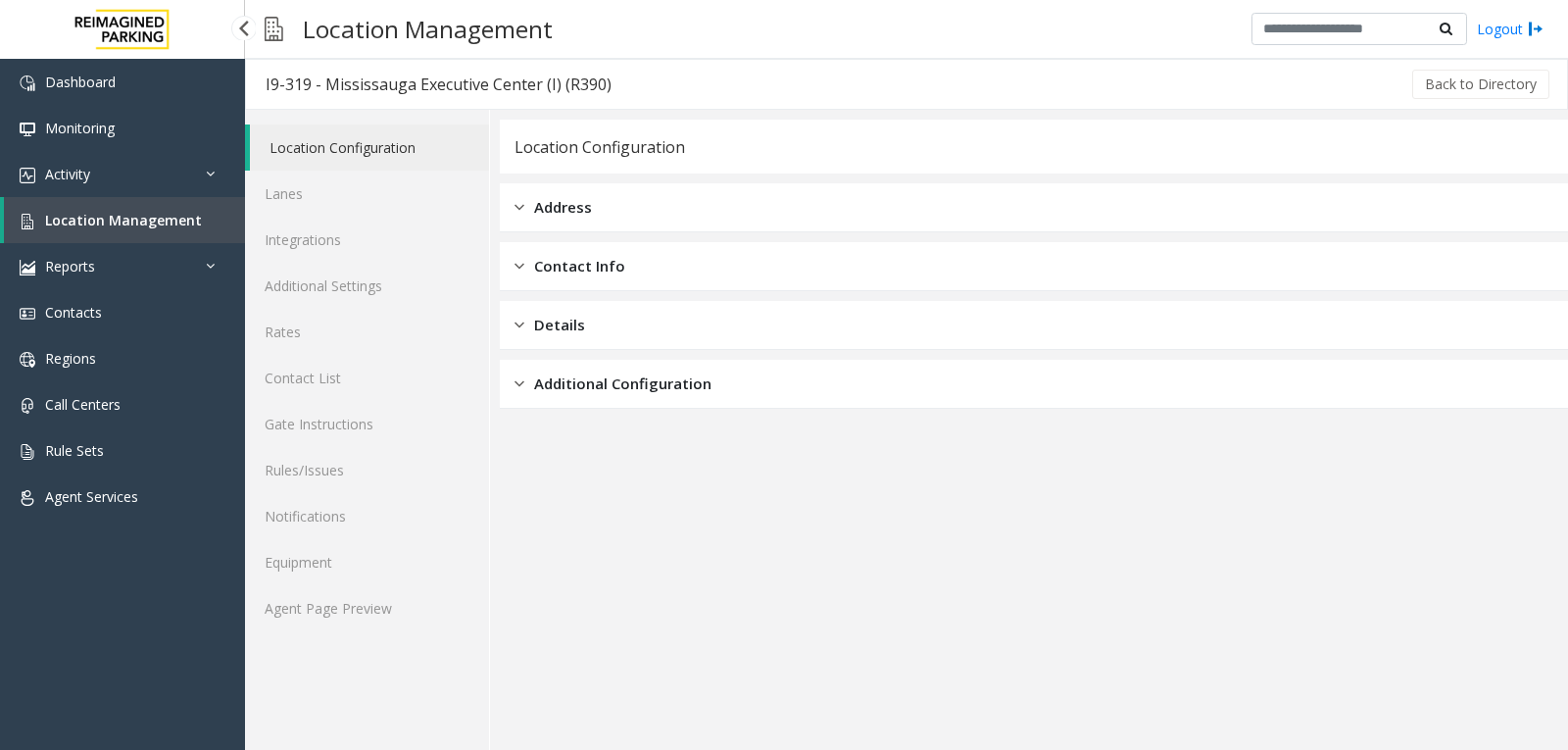 click on "Location Management" at bounding box center [123, 220] 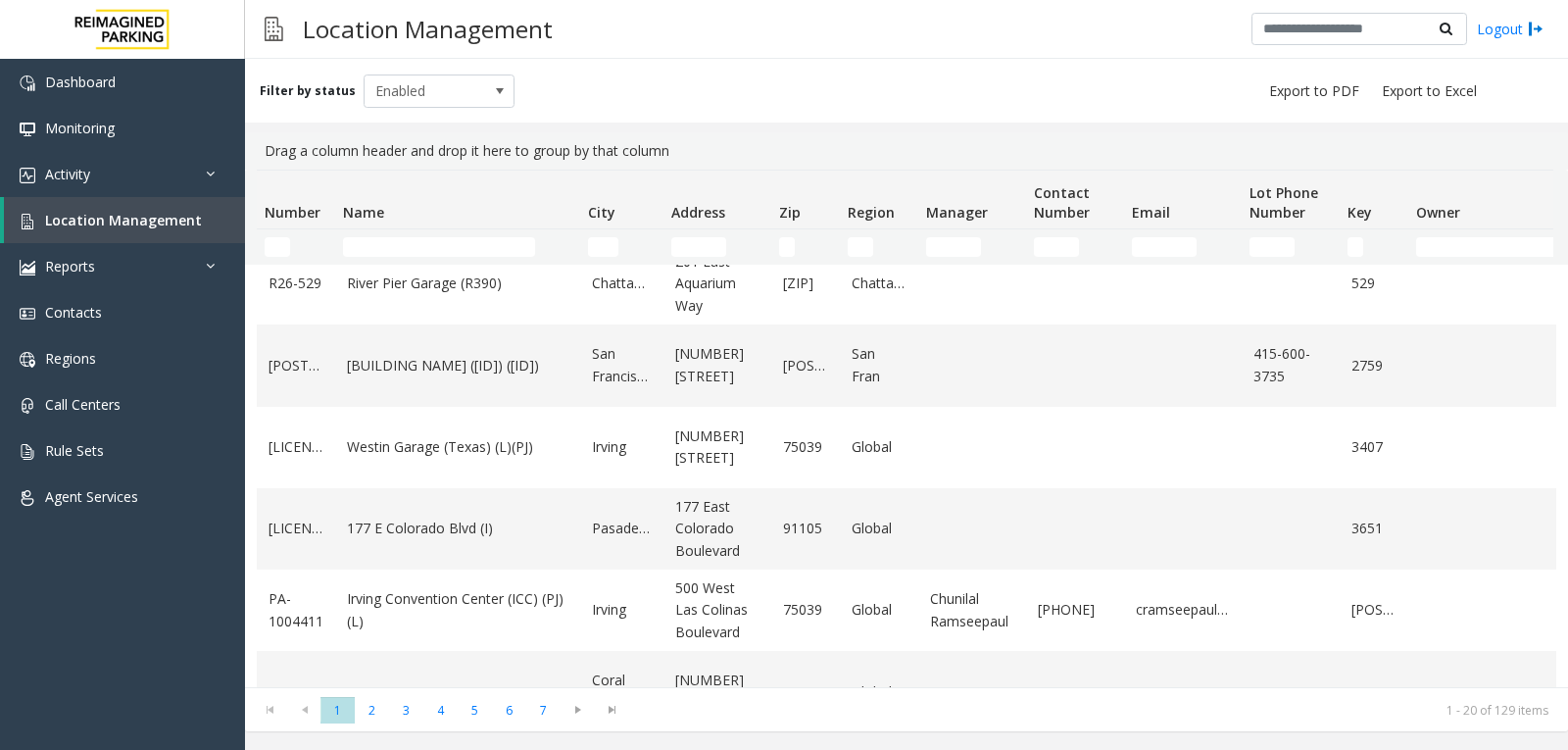 scroll, scrollTop: 1225, scrollLeft: 0, axis: vertical 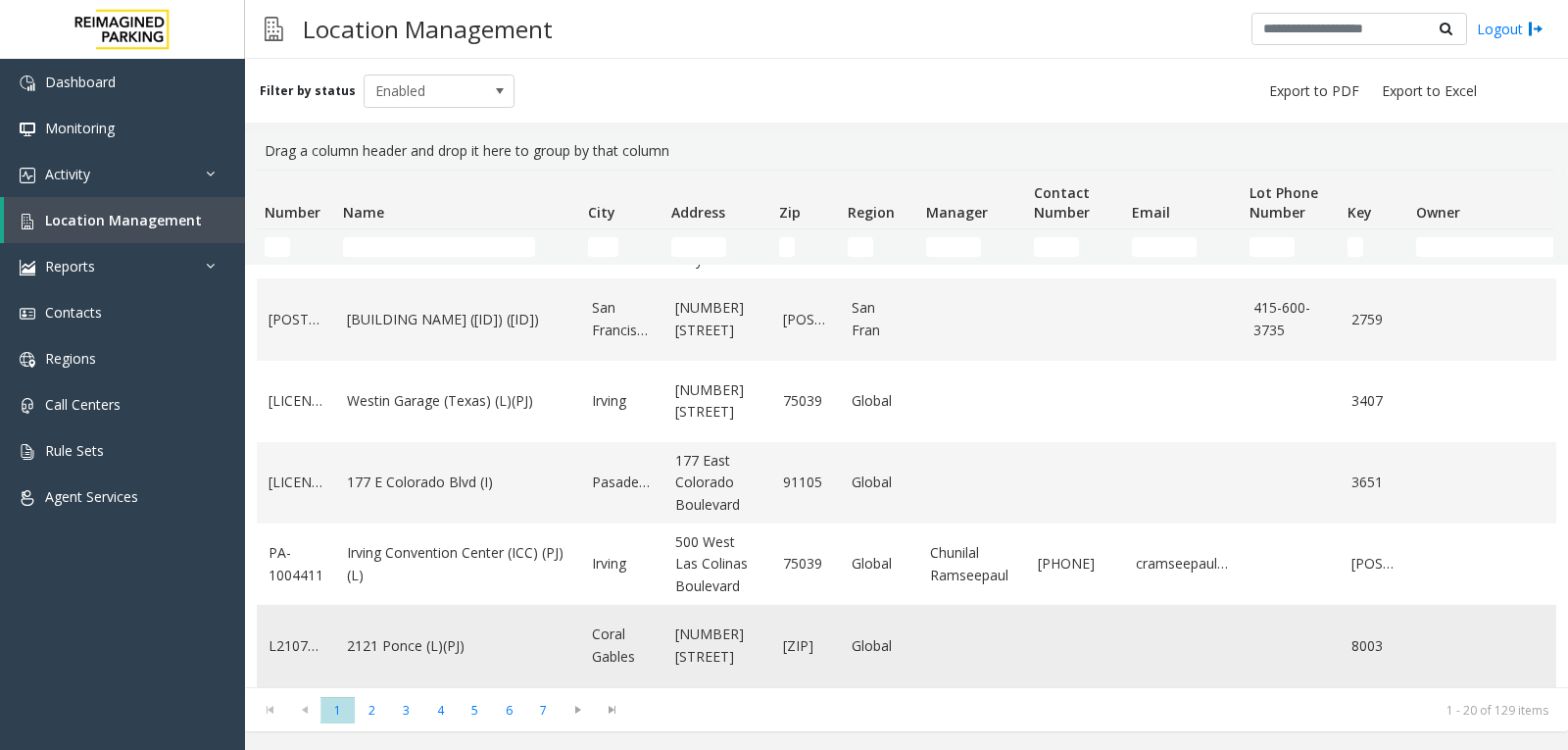 click on "2121 Ponce (L)(PJ)" 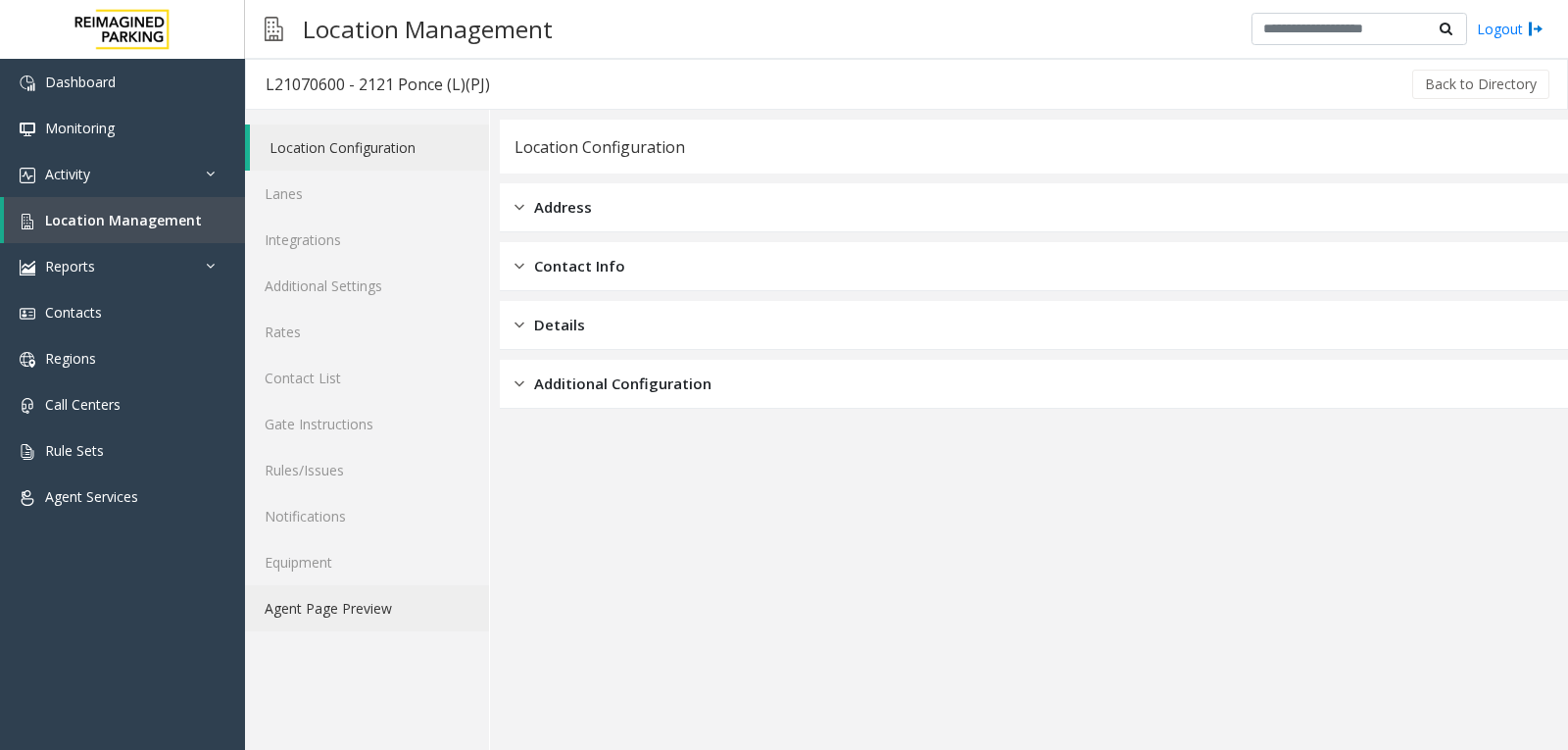 click on "Agent Page Preview" 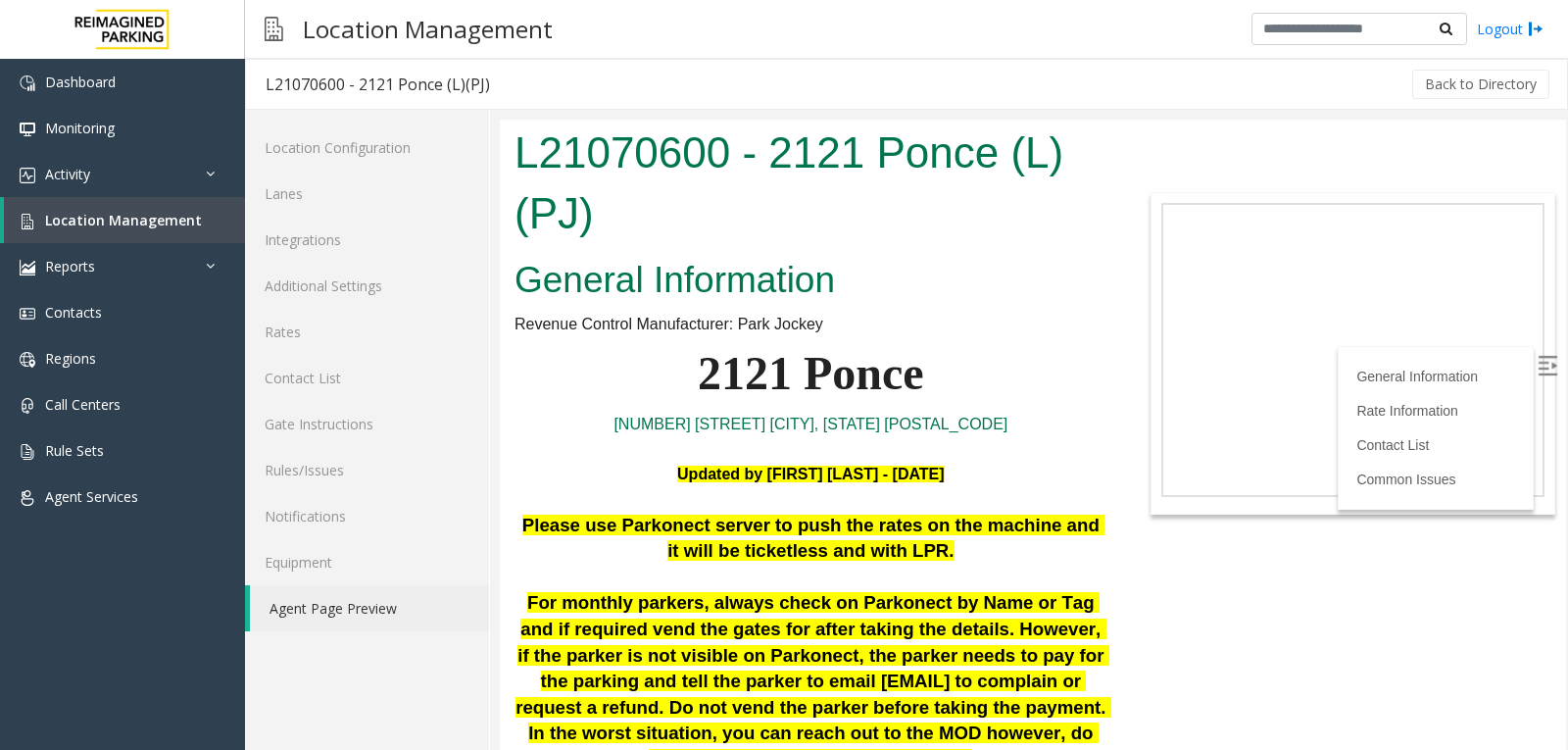 scroll, scrollTop: 0, scrollLeft: 0, axis: both 